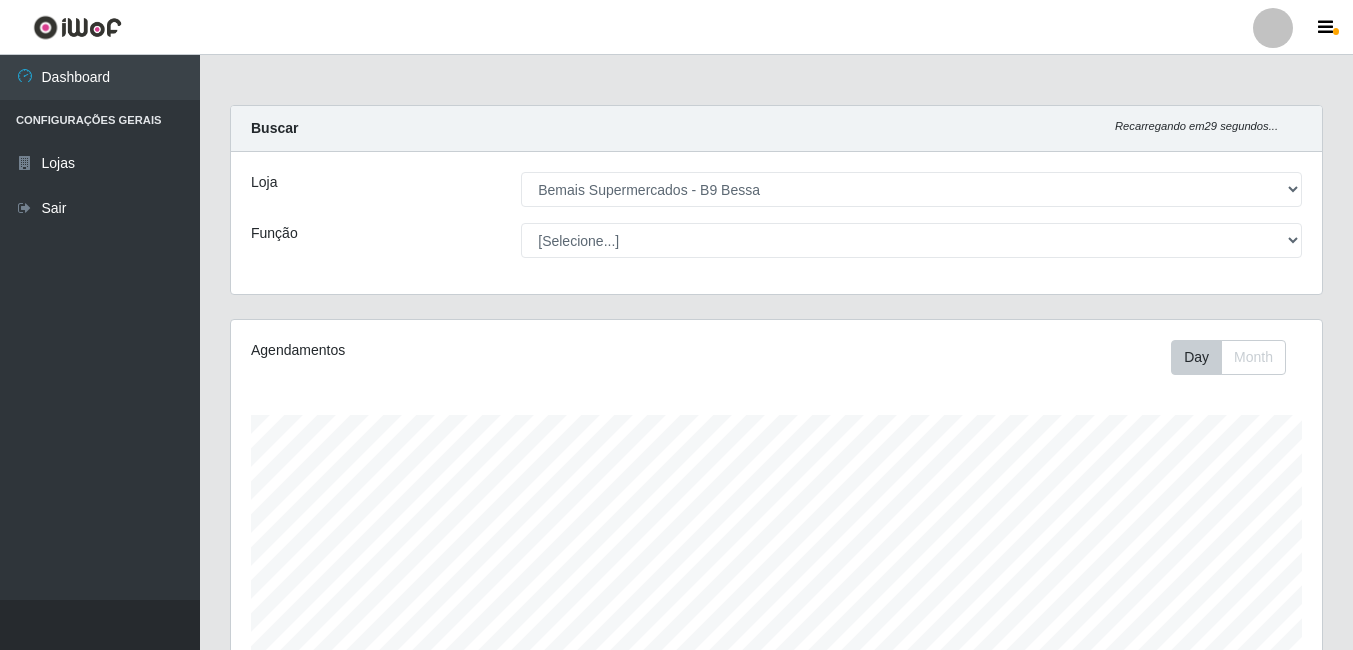 select on "410" 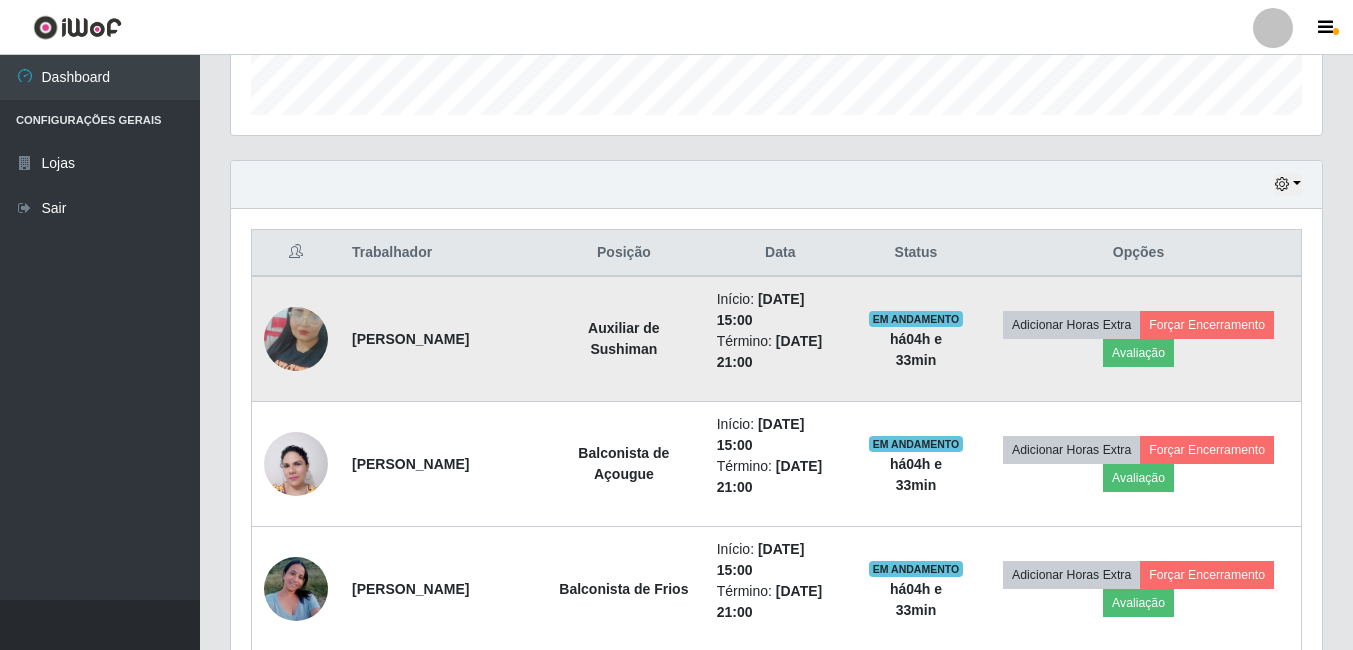 scroll, scrollTop: 999585, scrollLeft: 998909, axis: both 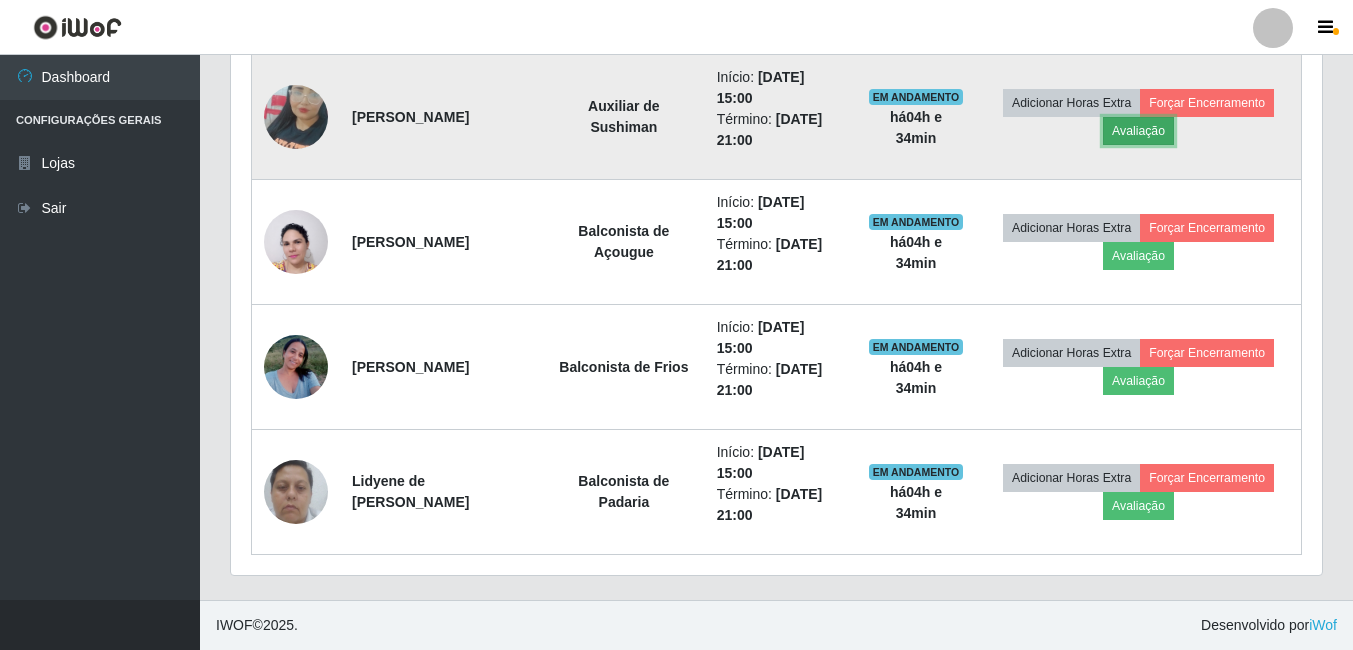 click on "Avaliação" at bounding box center (1138, 131) 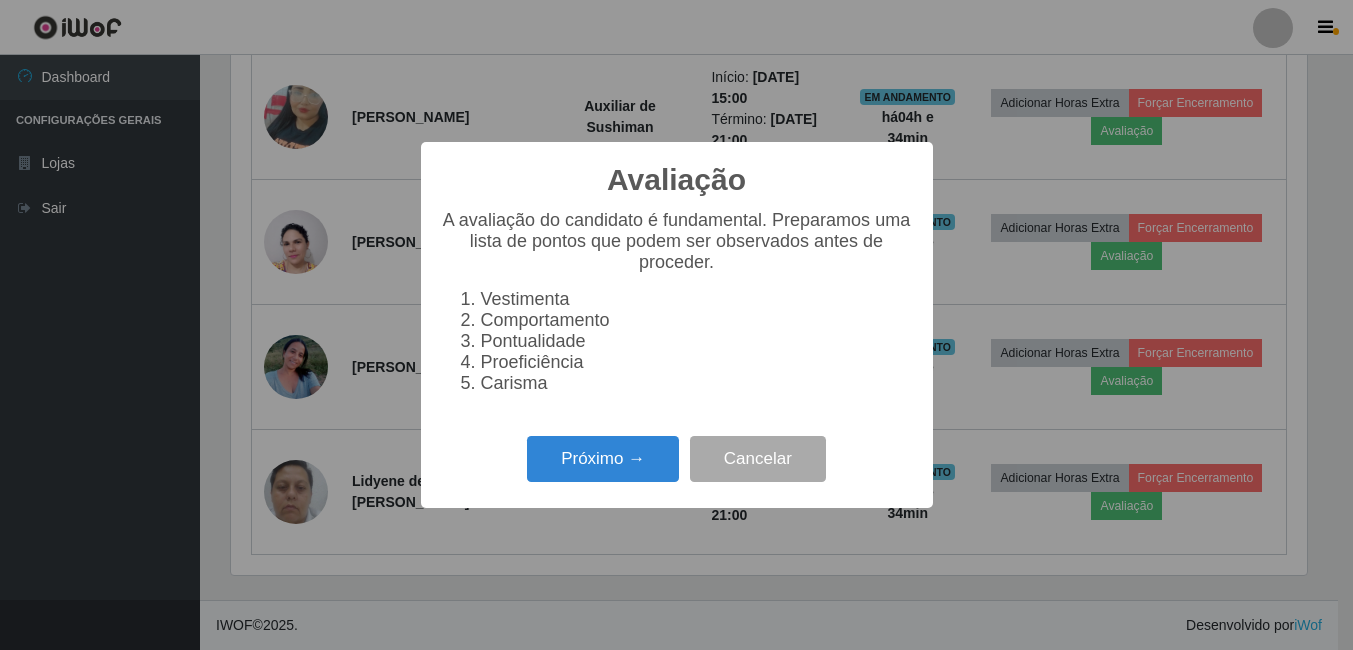 scroll, scrollTop: 999585, scrollLeft: 998919, axis: both 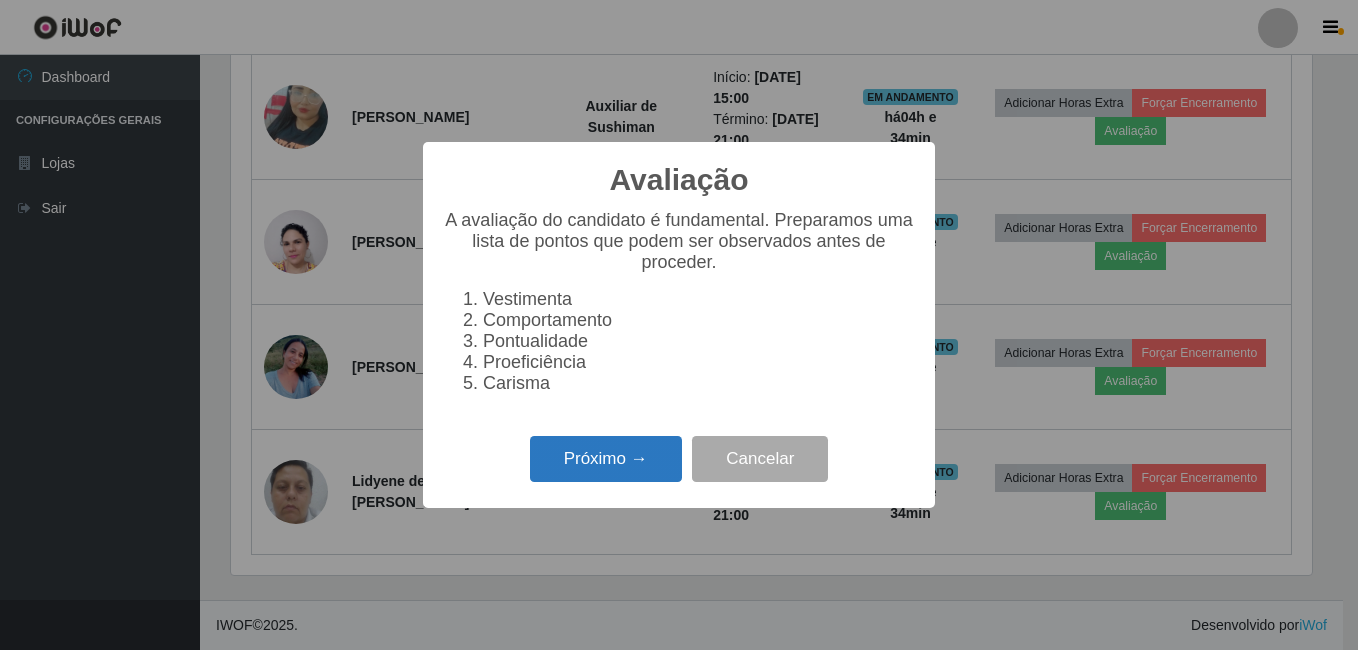 click on "Próximo →" at bounding box center [606, 459] 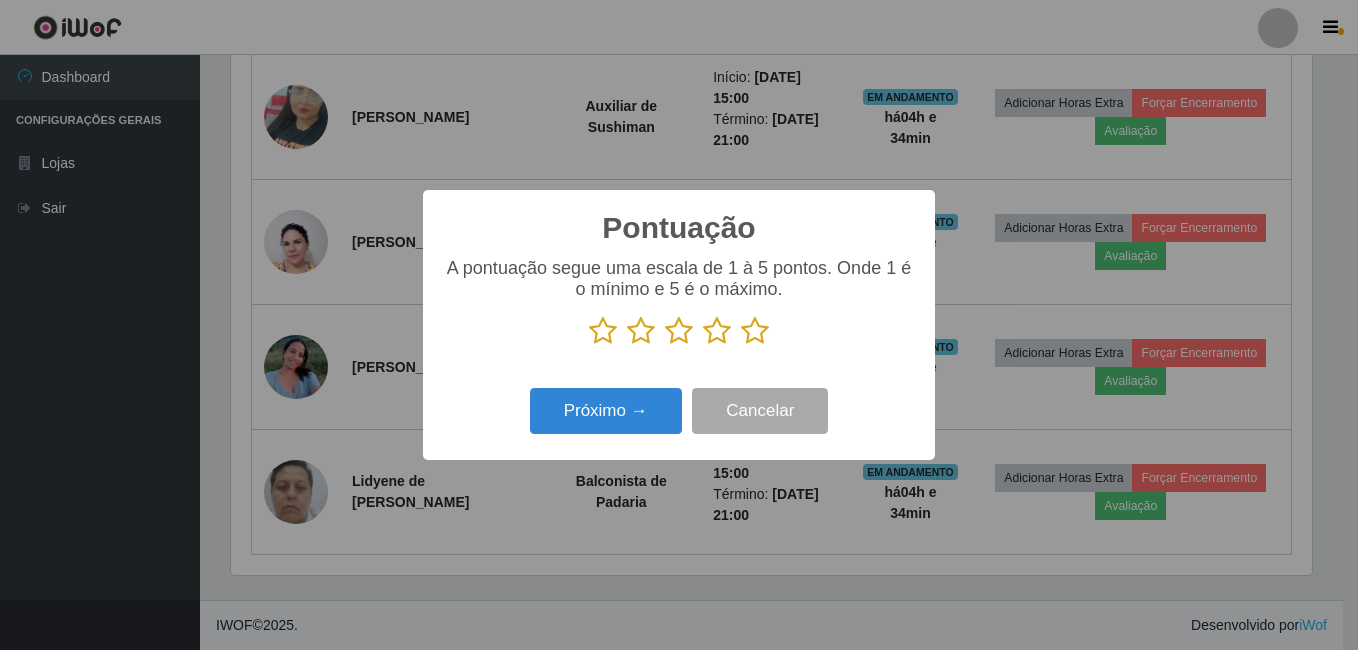 drag, startPoint x: 754, startPoint y: 332, endPoint x: 726, endPoint y: 370, distance: 47.201694 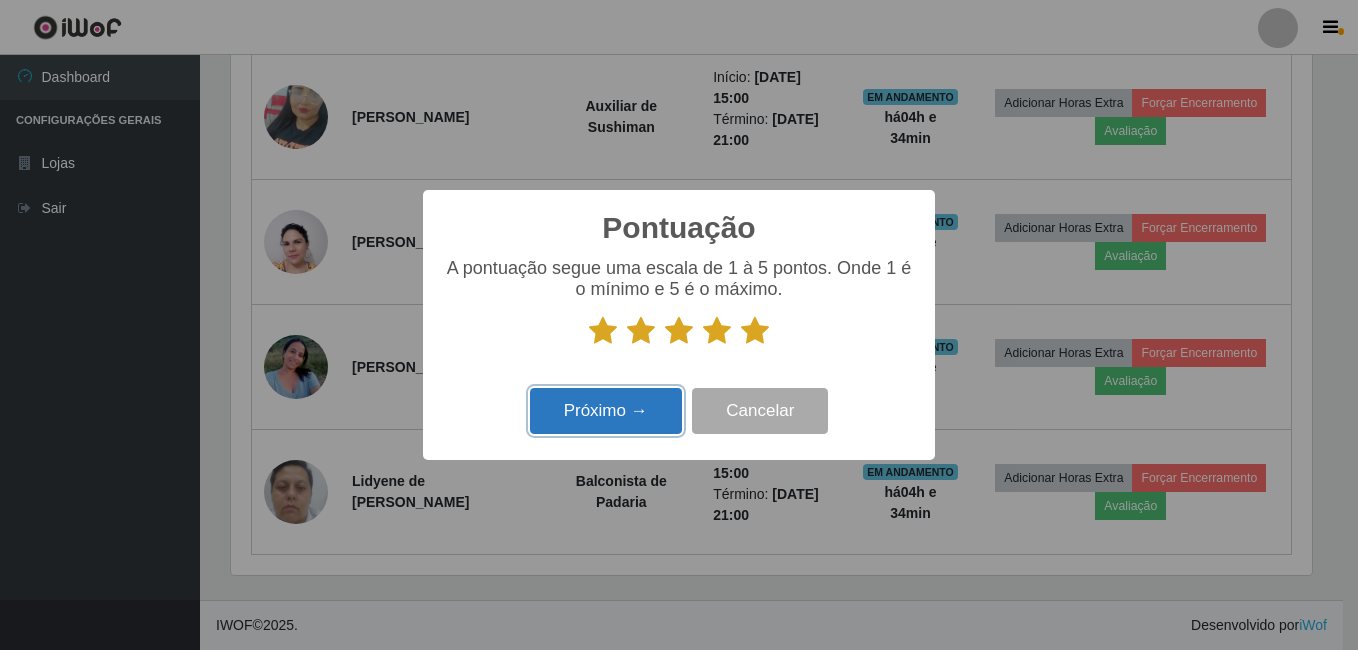 click on "Próximo →" at bounding box center (606, 411) 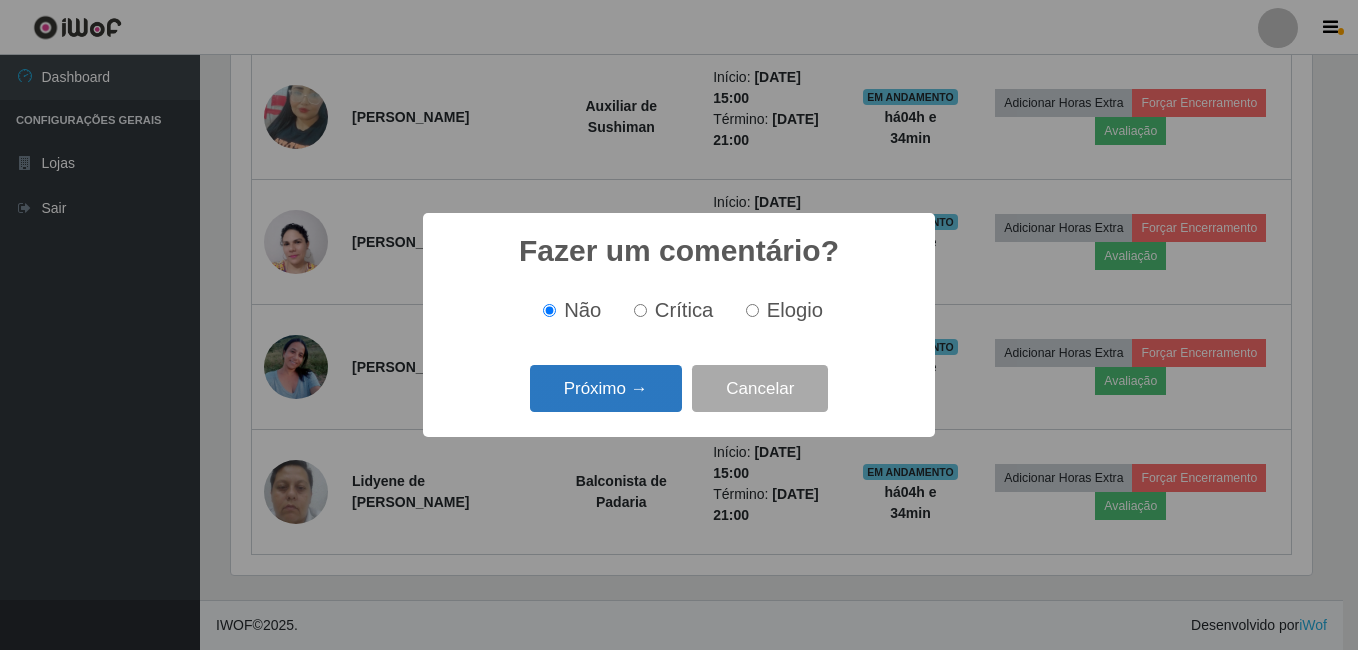 click on "Próximo →" at bounding box center [606, 388] 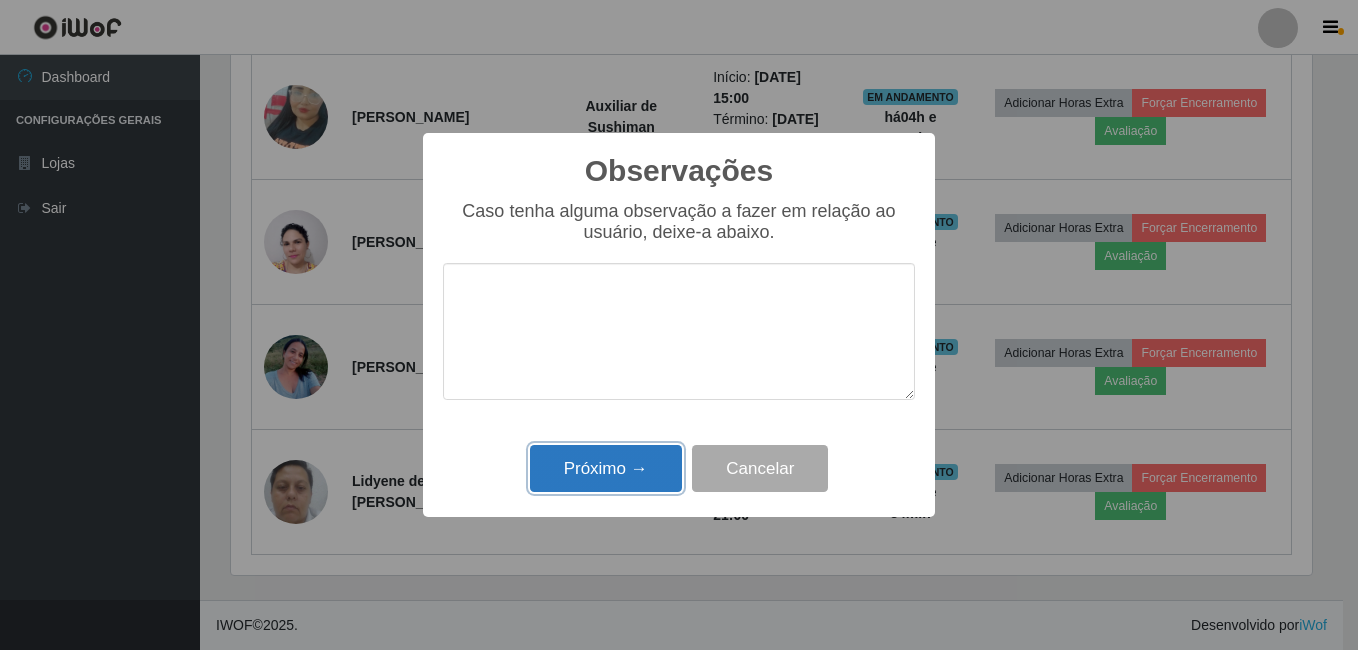 click on "Próximo →" at bounding box center [606, 468] 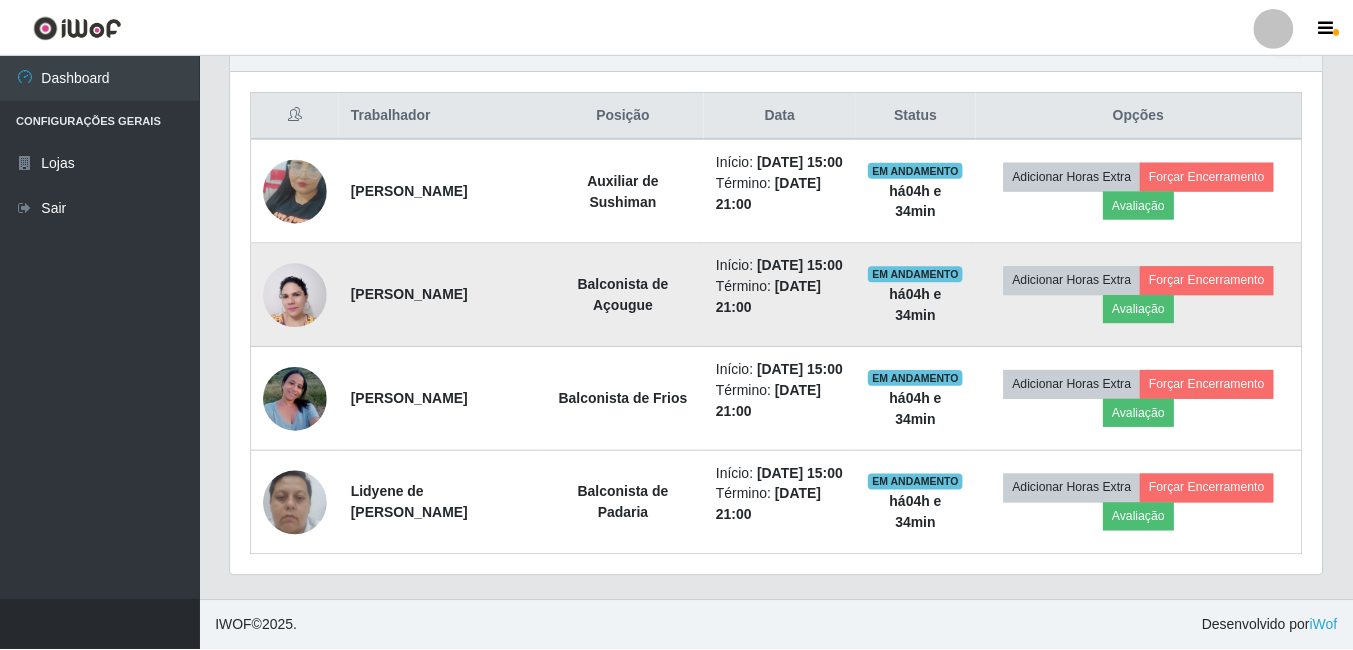 scroll, scrollTop: 999585, scrollLeft: 998909, axis: both 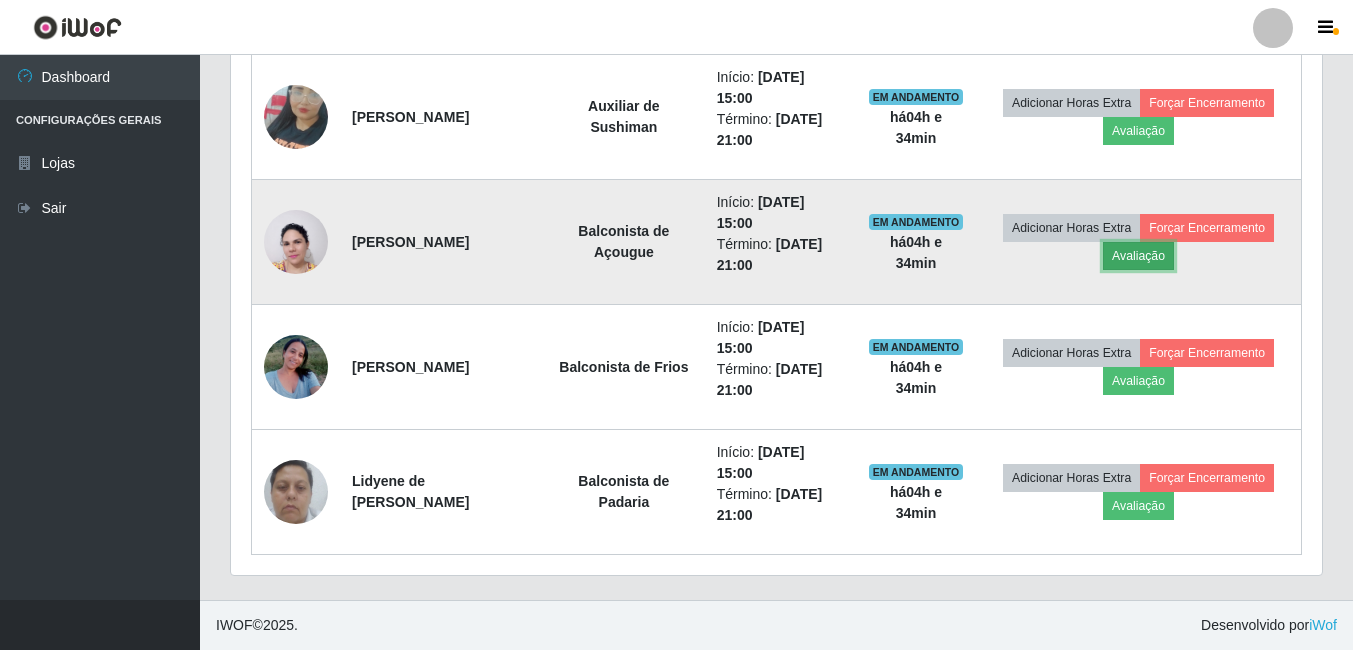 click on "Avaliação" at bounding box center (1138, 256) 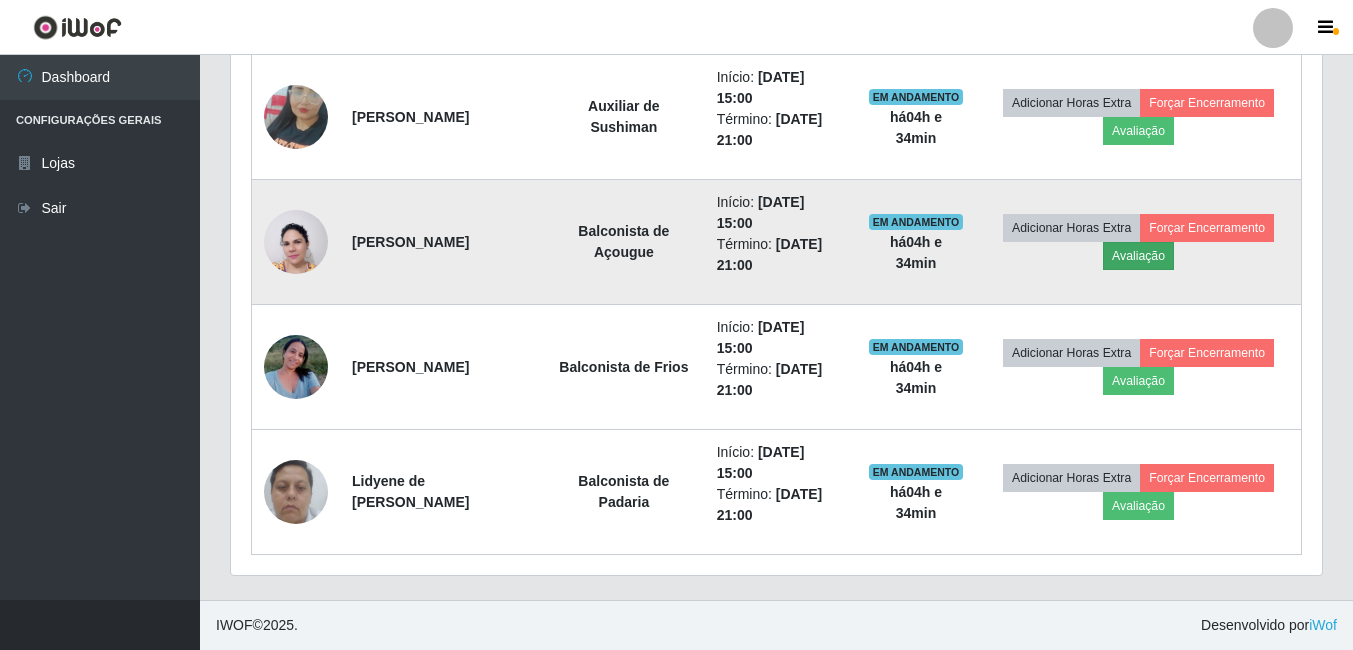 scroll, scrollTop: 999585, scrollLeft: 998919, axis: both 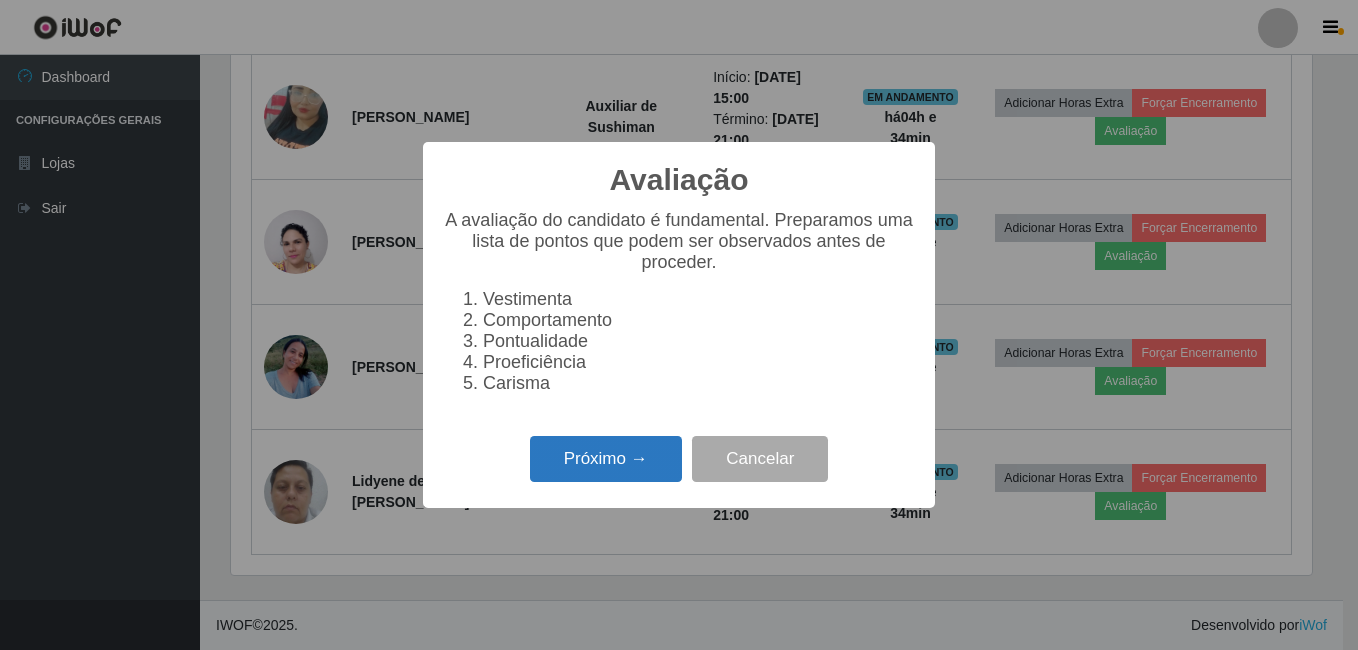 click on "Próximo →" at bounding box center (606, 459) 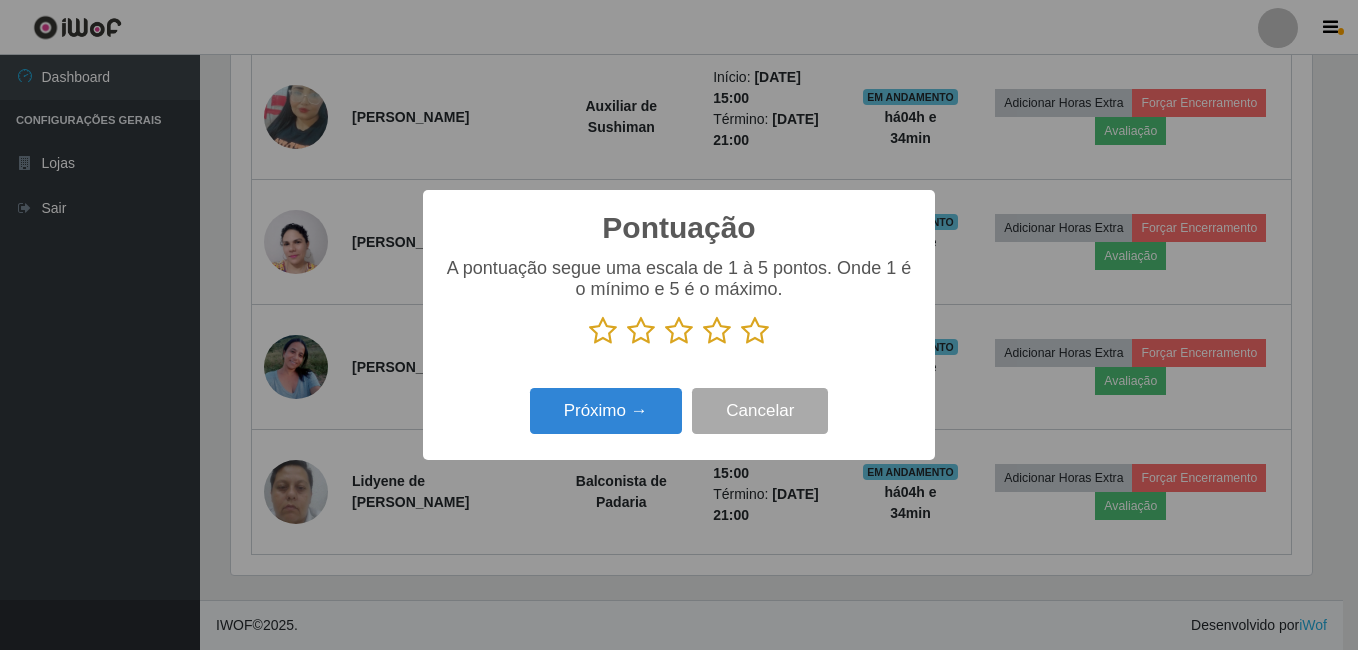 drag, startPoint x: 756, startPoint y: 335, endPoint x: 708, endPoint y: 356, distance: 52.392746 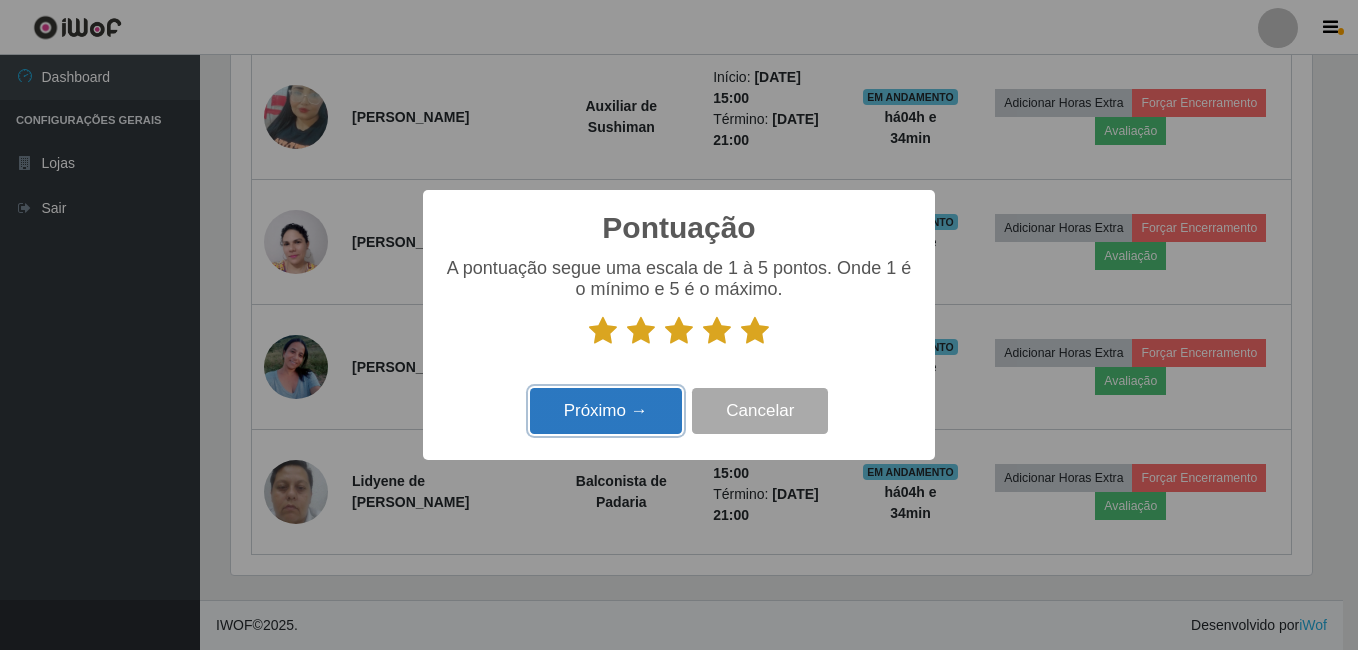 click on "Próximo →" at bounding box center (606, 411) 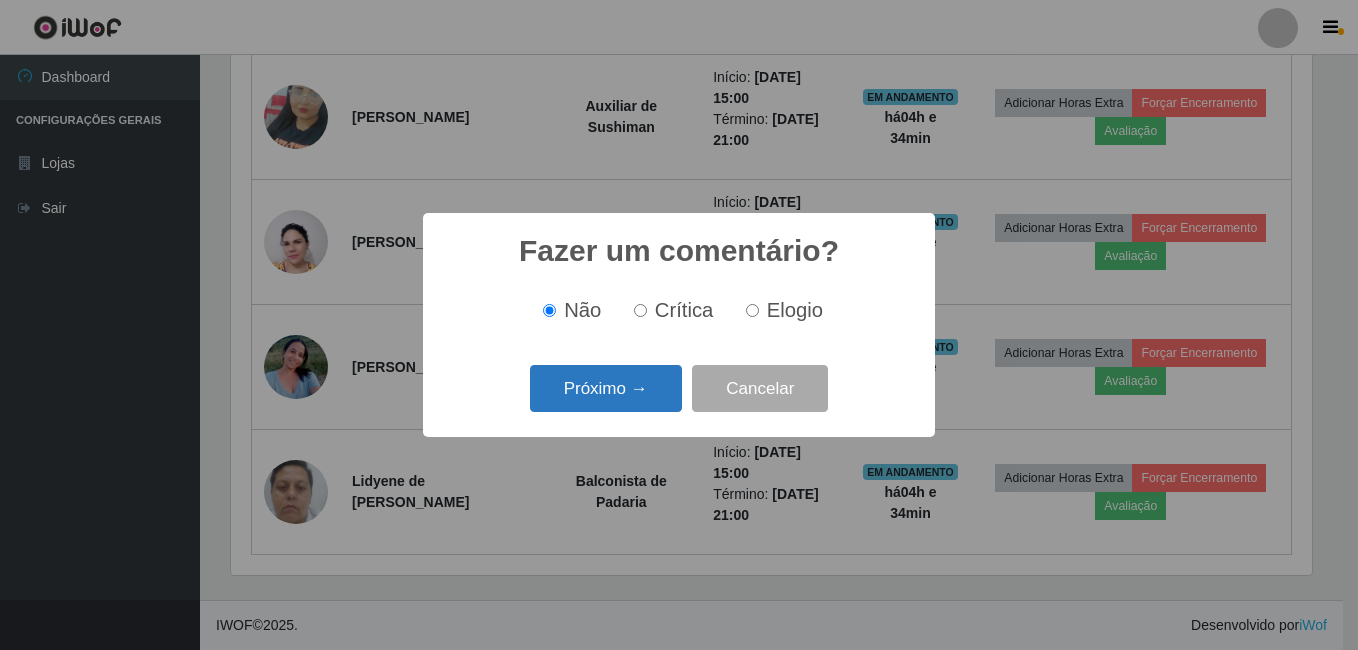 click on "Próximo →" at bounding box center (606, 388) 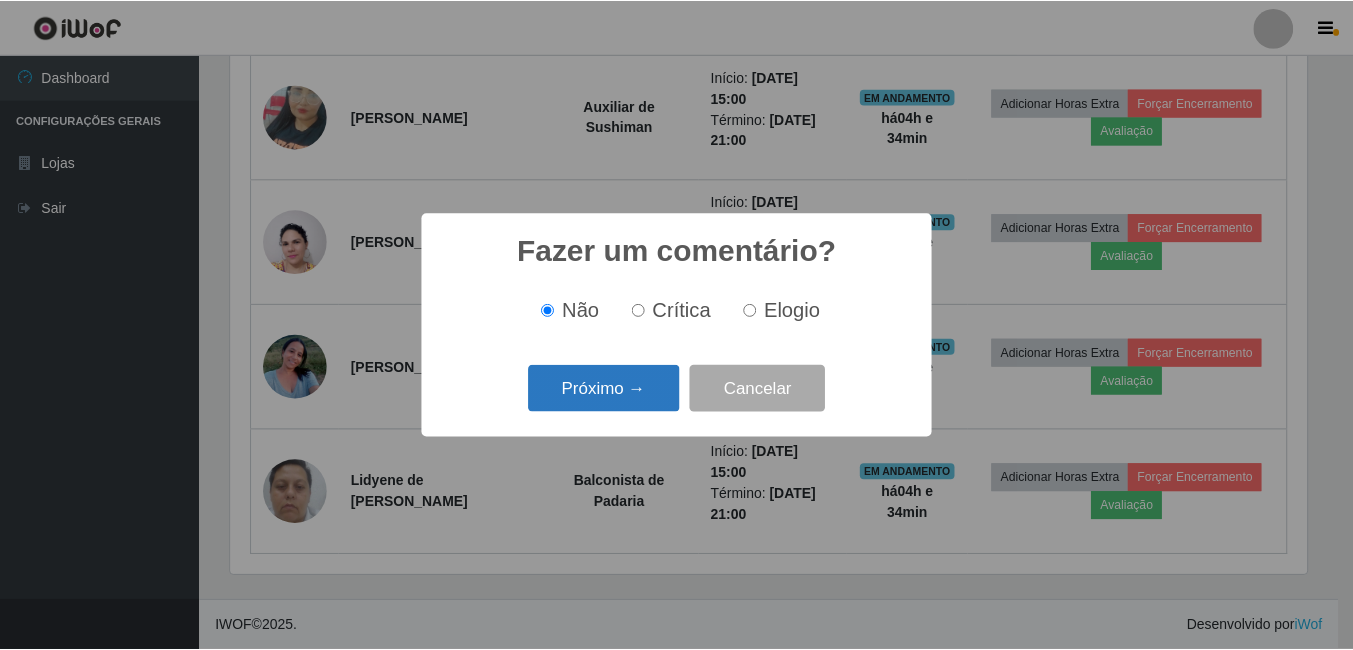 scroll, scrollTop: 999585, scrollLeft: 998919, axis: both 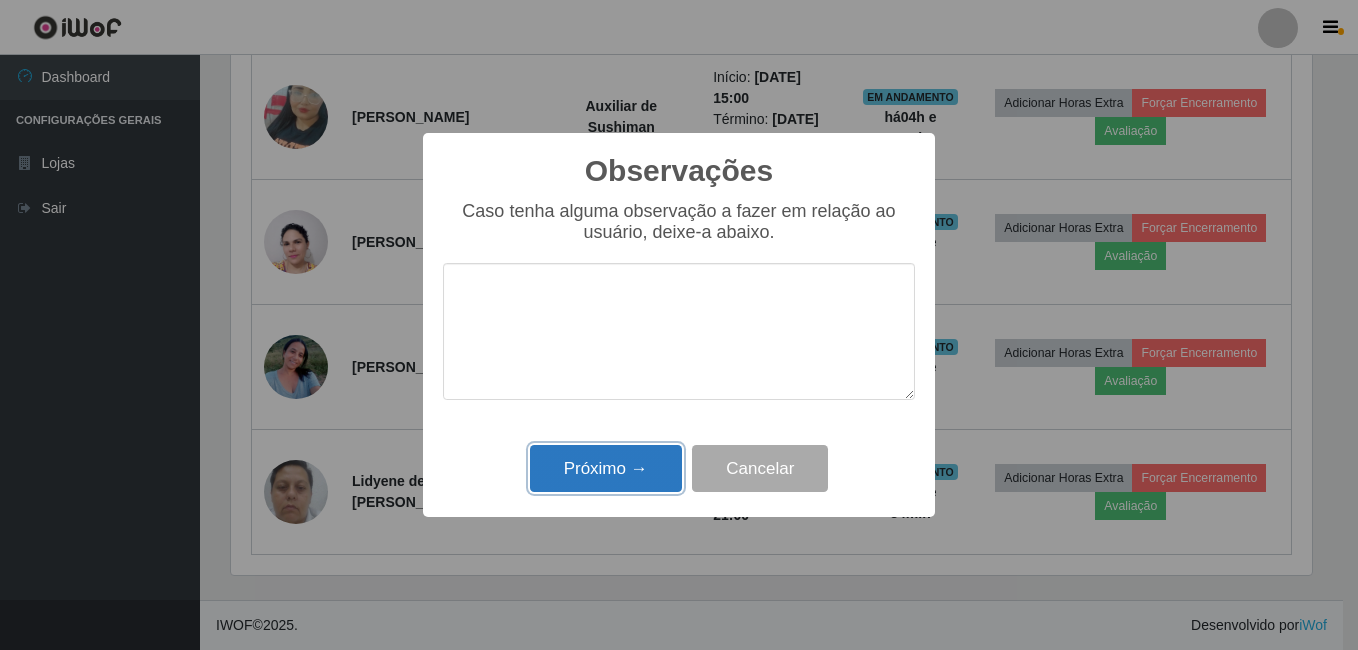 click on "Próximo →" at bounding box center (606, 468) 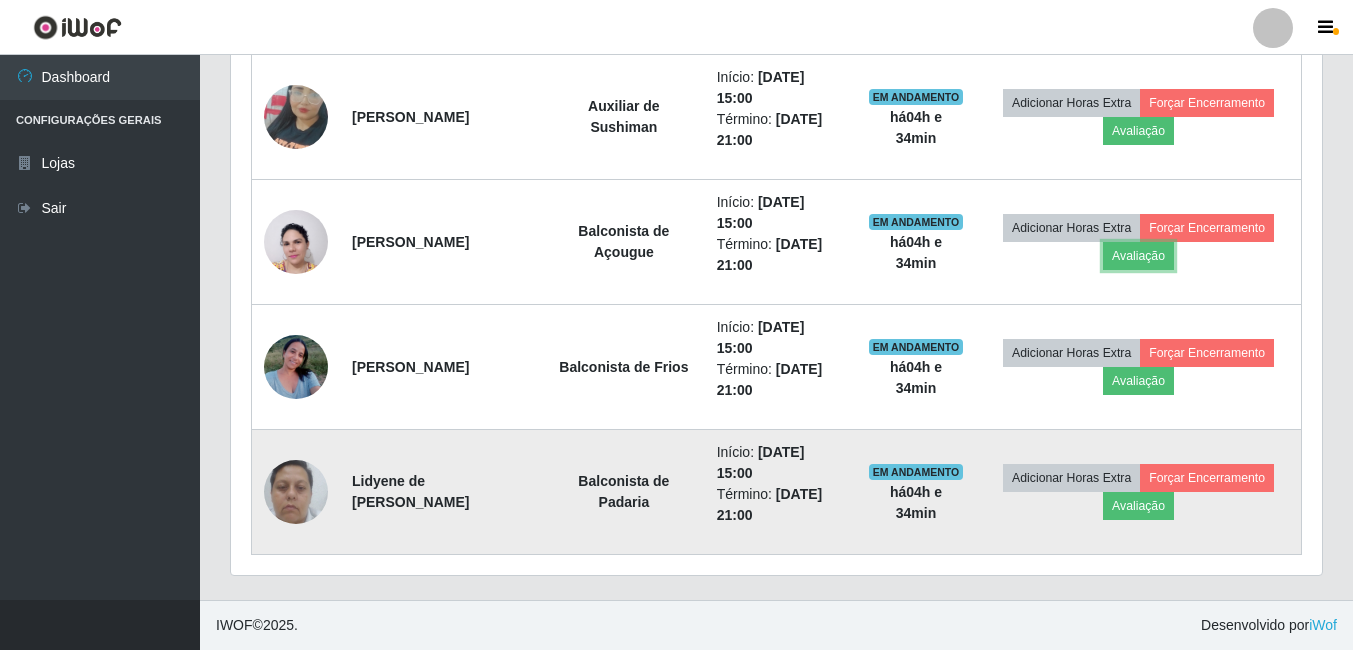scroll, scrollTop: 999585, scrollLeft: 998909, axis: both 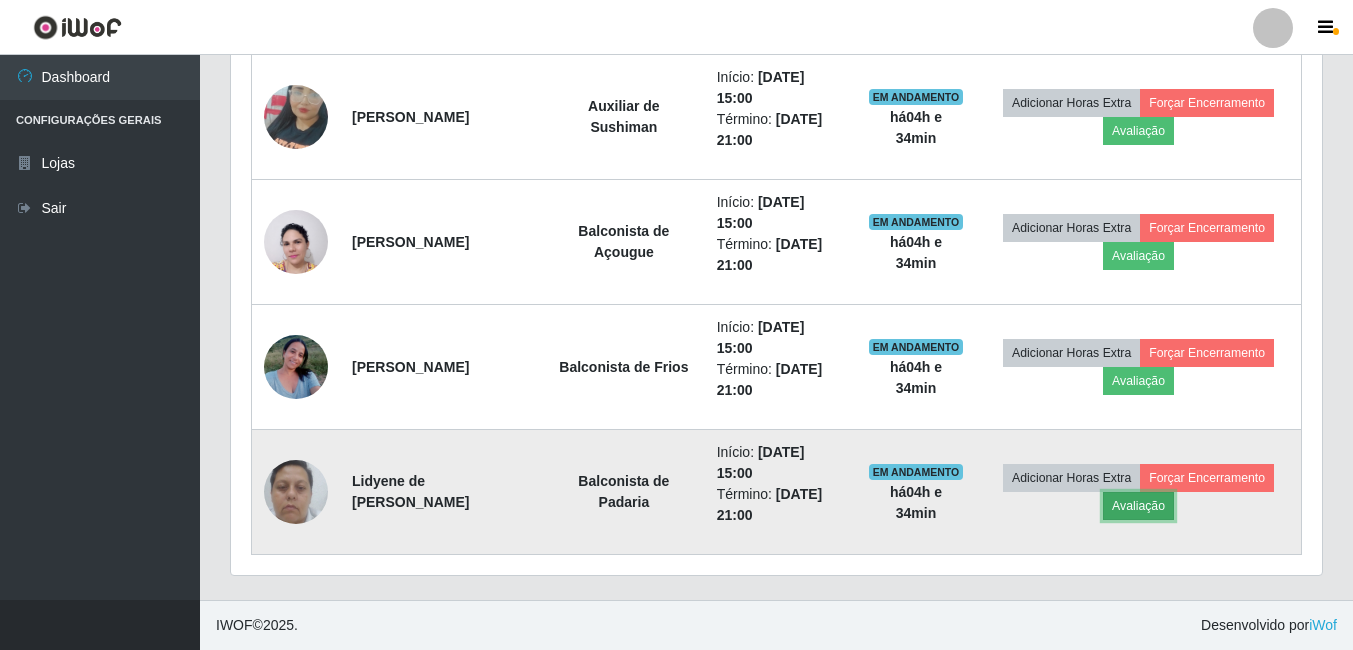 click on "Avaliação" at bounding box center (1138, 506) 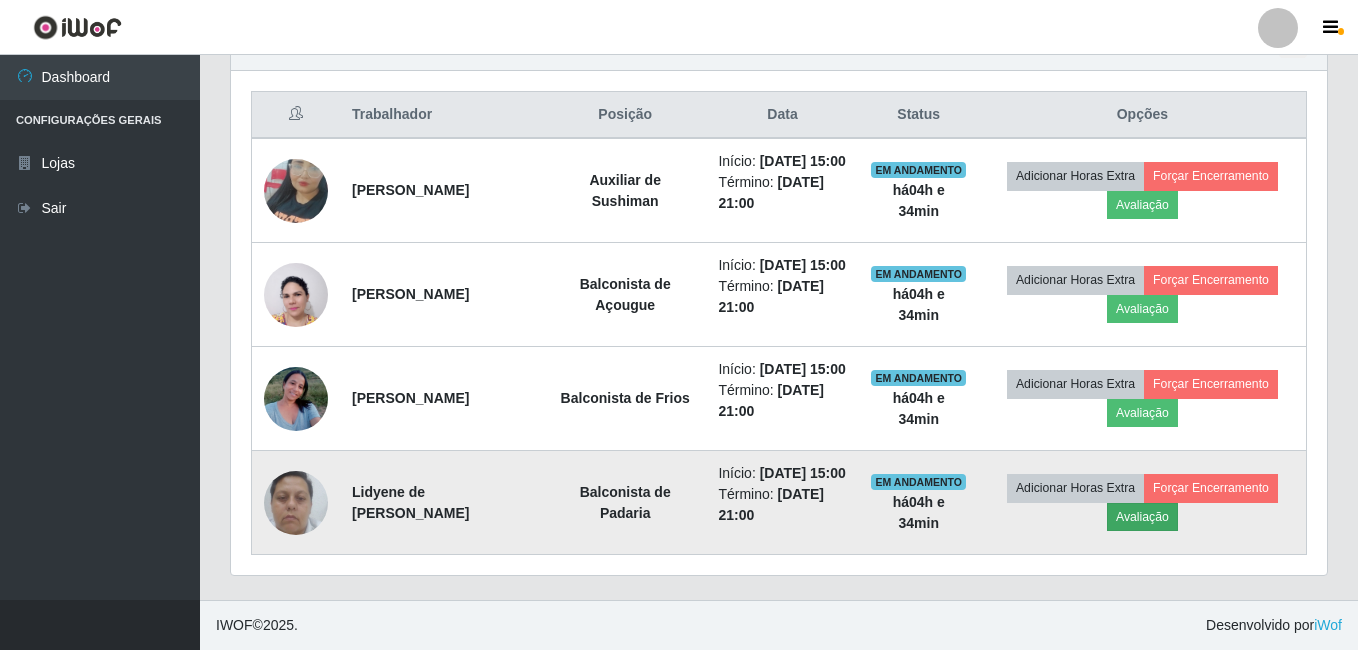 scroll, scrollTop: 999585, scrollLeft: 998919, axis: both 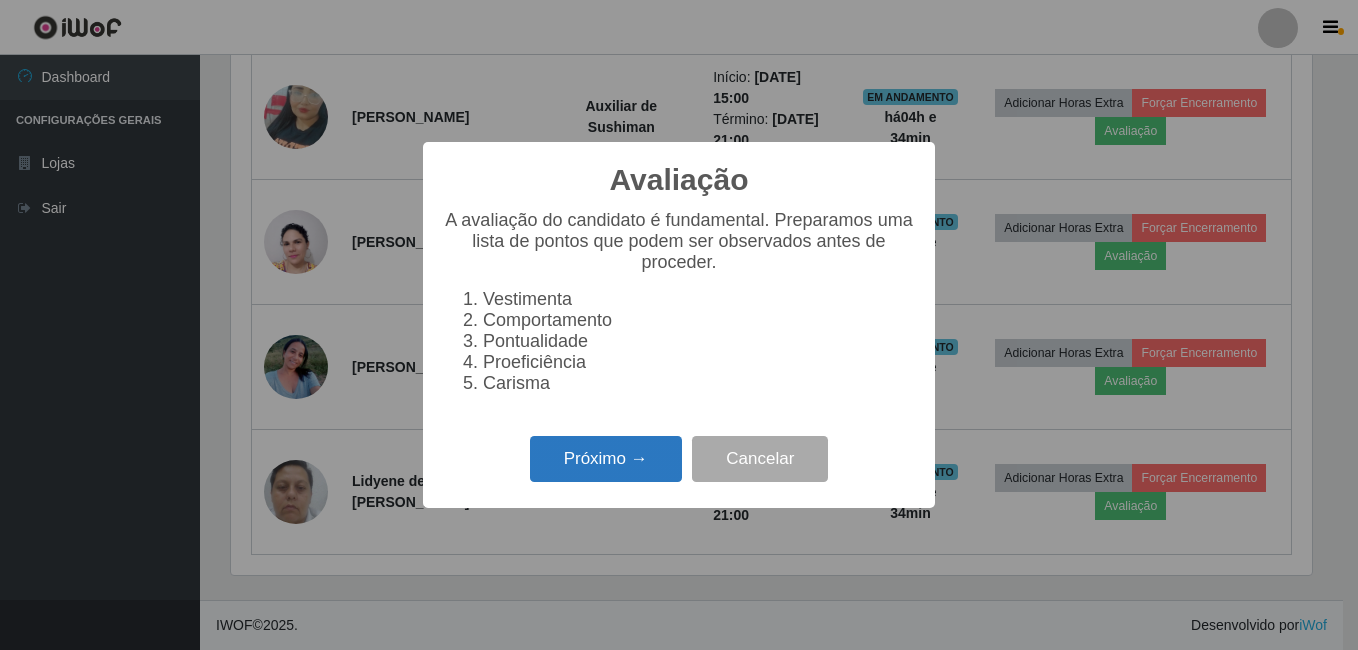 click on "Próximo →" at bounding box center [606, 459] 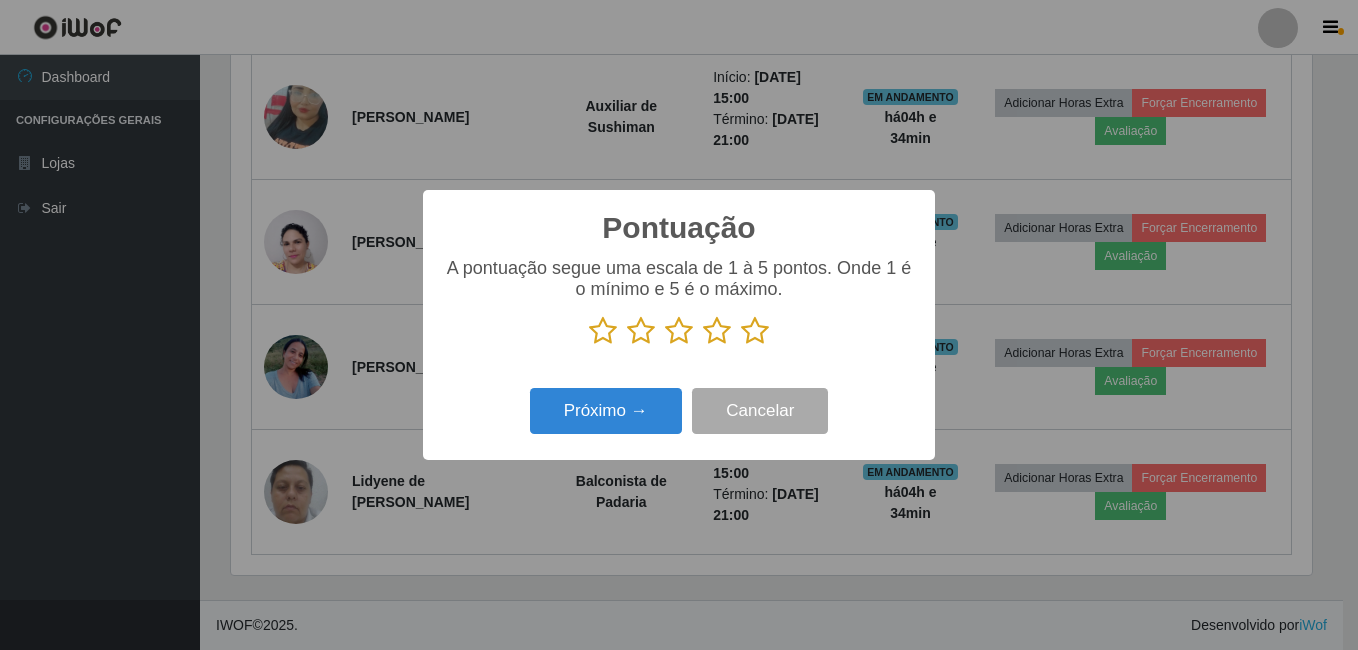 click at bounding box center (755, 331) 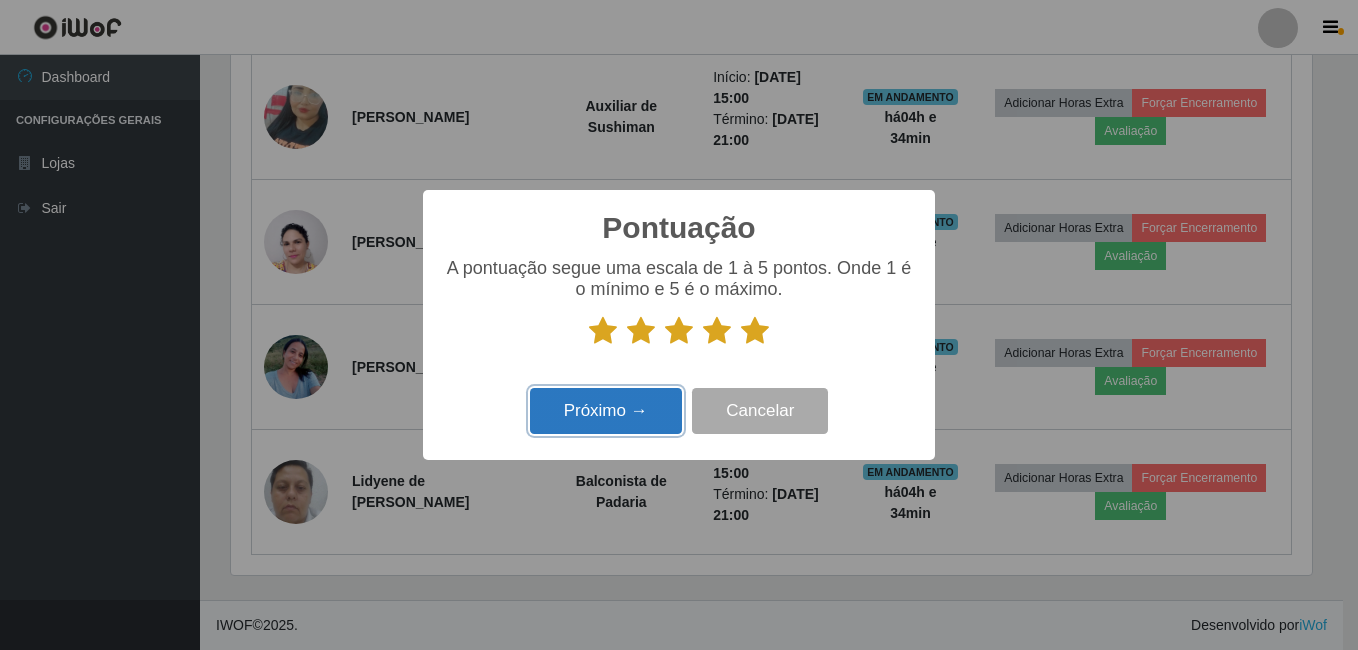 click on "Próximo →" at bounding box center [606, 411] 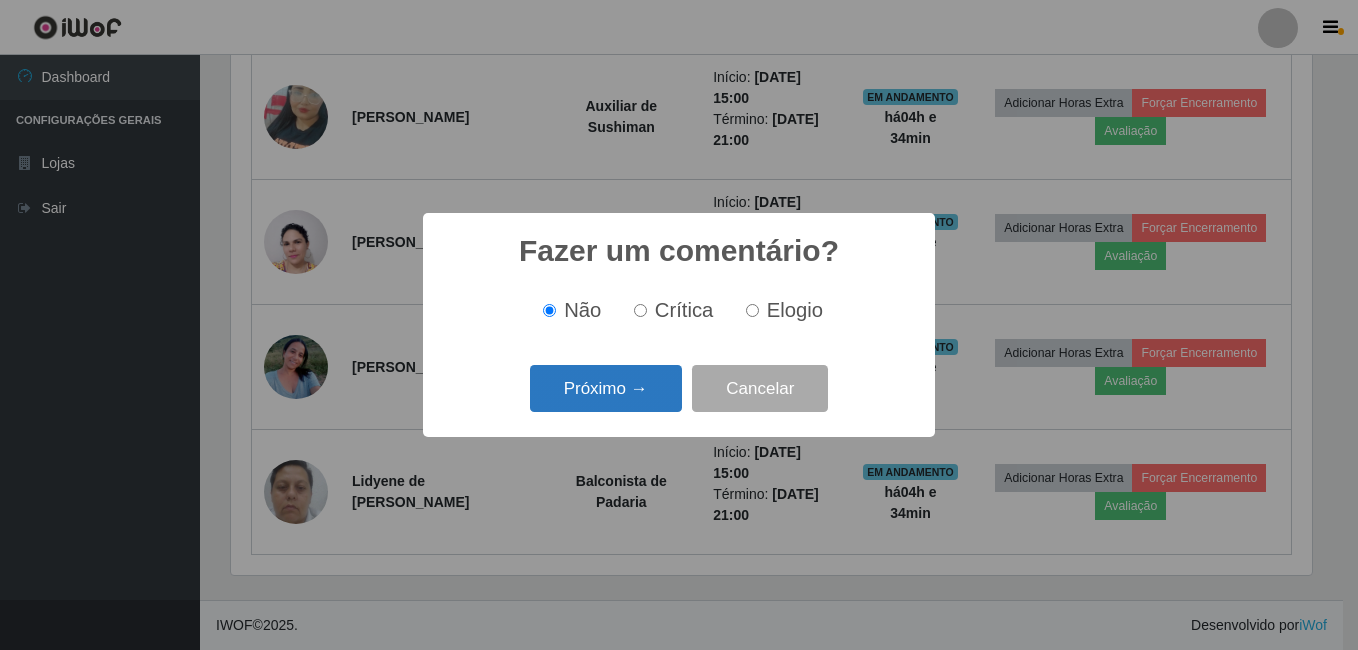 click on "Próximo →" at bounding box center (606, 388) 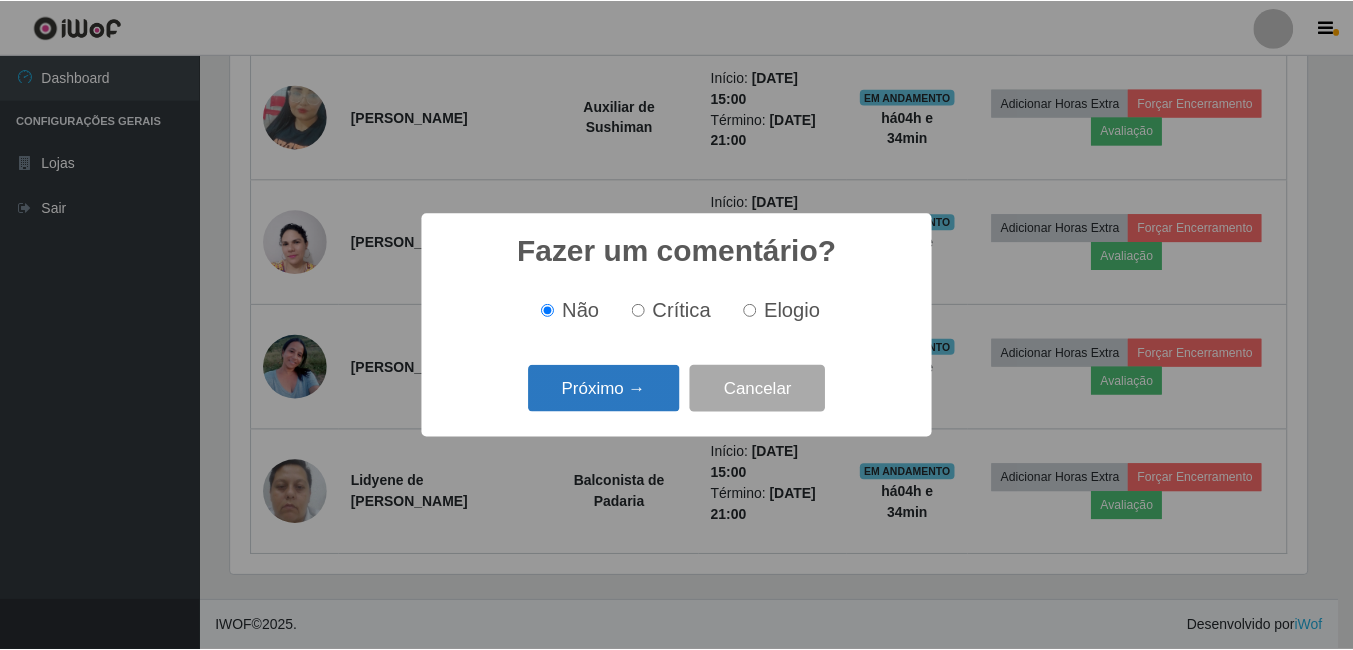 scroll, scrollTop: 999585, scrollLeft: 998919, axis: both 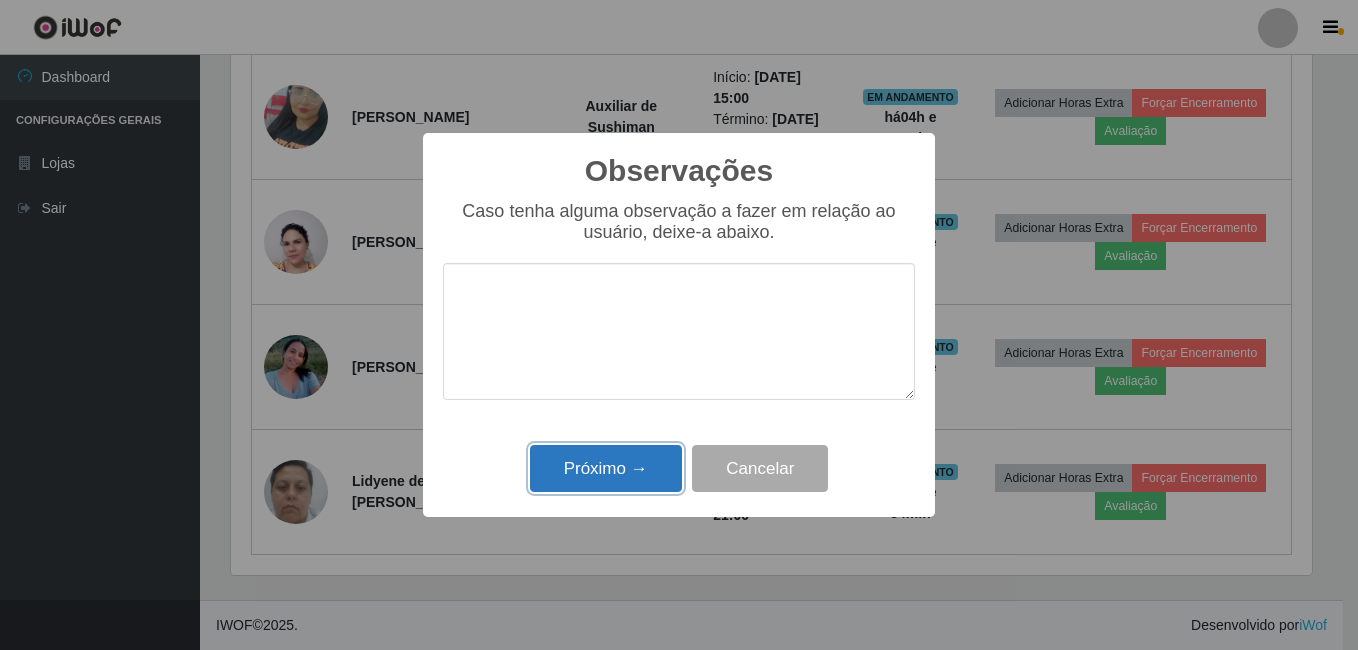 click on "Próximo →" at bounding box center [606, 468] 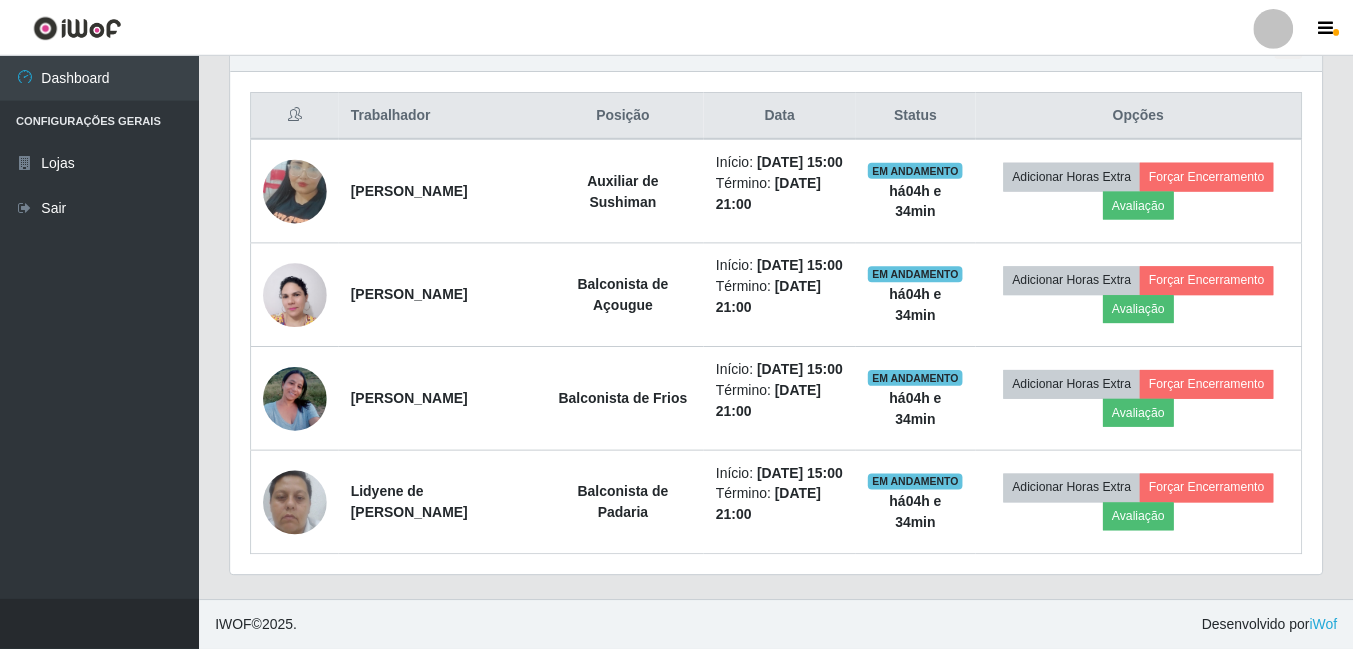 scroll, scrollTop: 999585, scrollLeft: 998909, axis: both 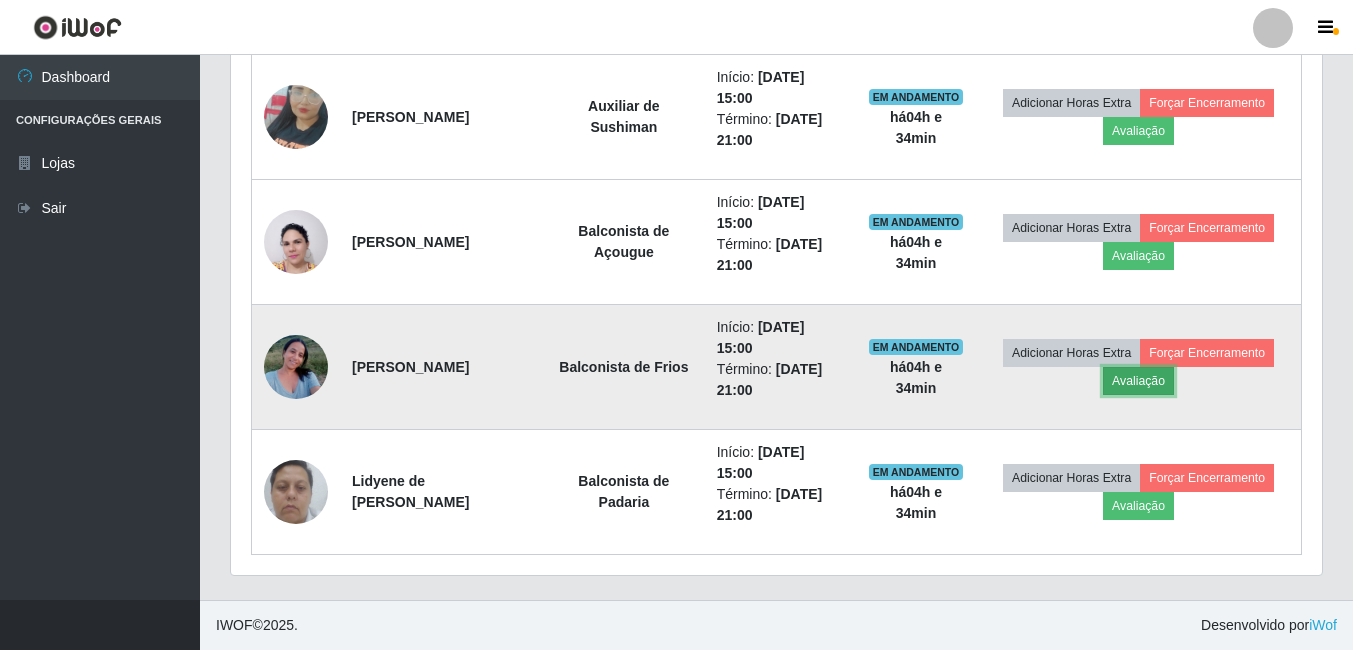 click on "Avaliação" at bounding box center [1138, 381] 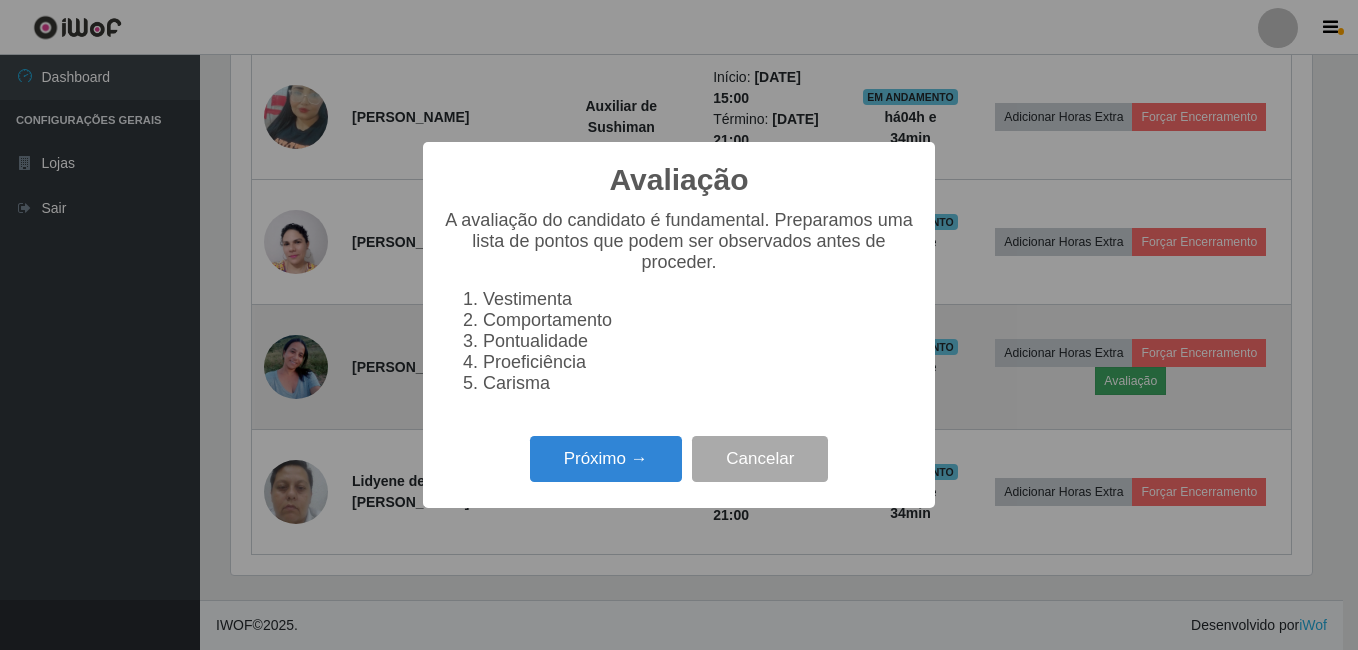 scroll, scrollTop: 999585, scrollLeft: 998919, axis: both 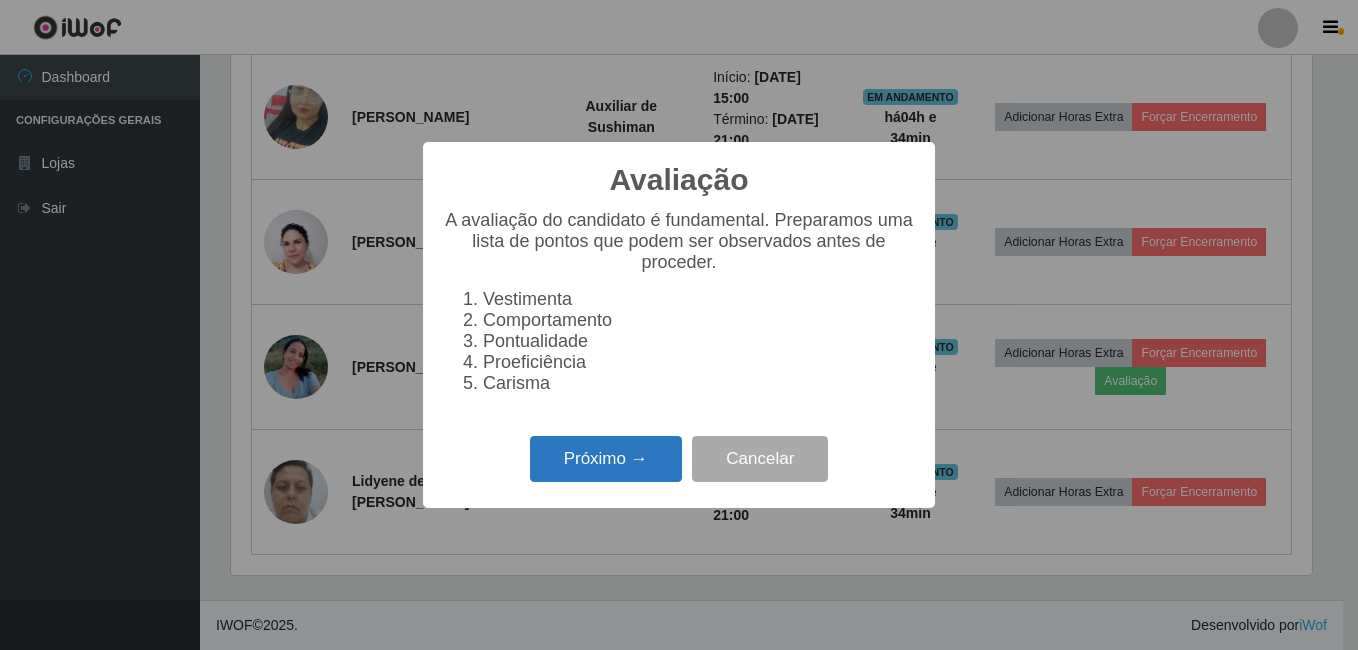 click on "Próximo →" at bounding box center [606, 459] 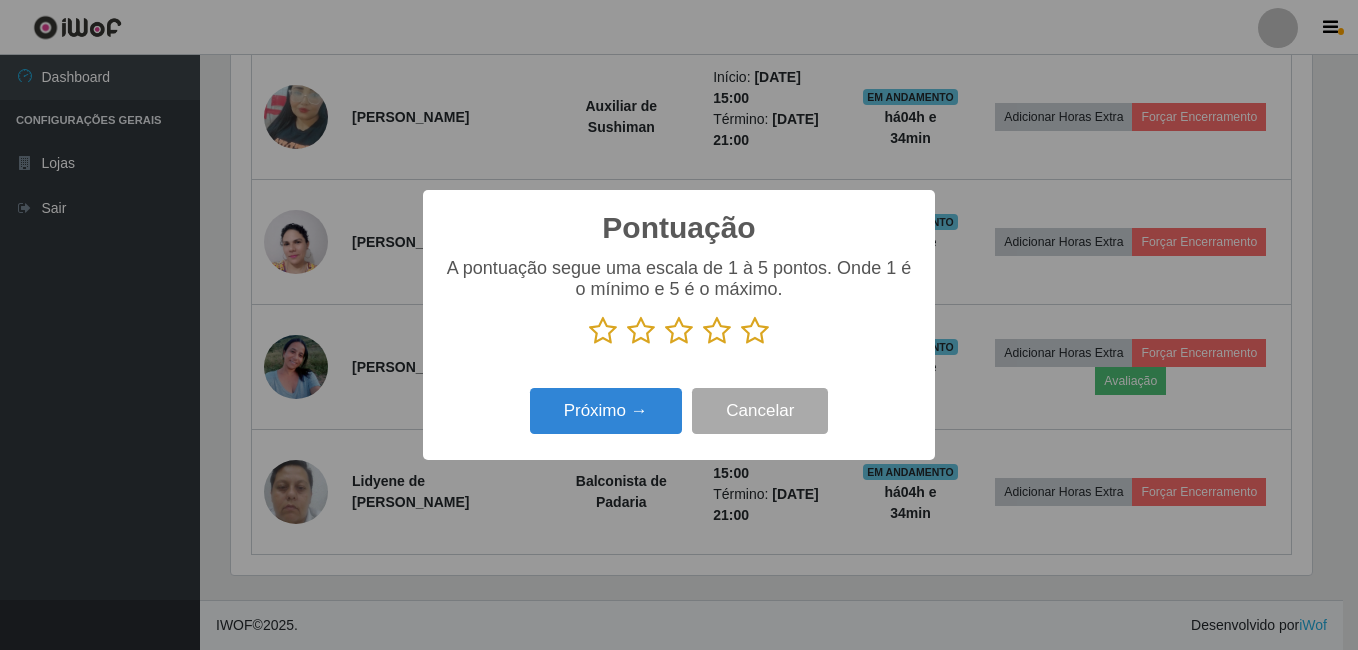 scroll, scrollTop: 999585, scrollLeft: 998919, axis: both 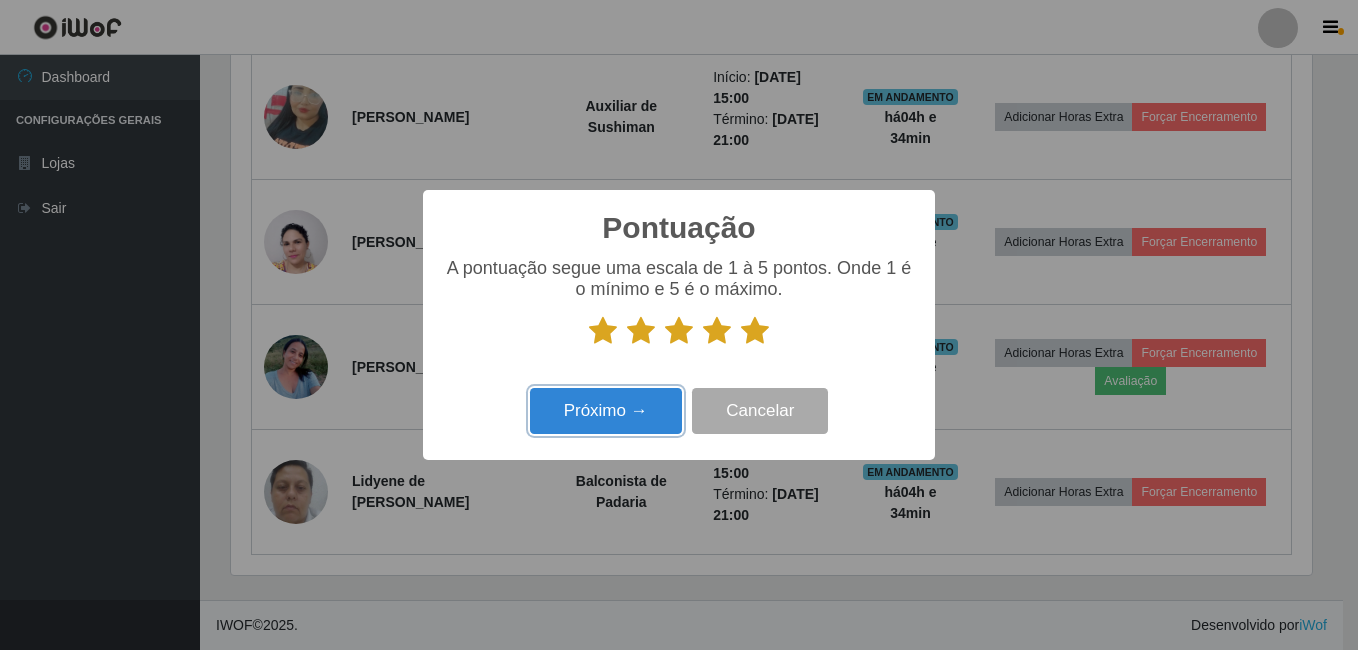 drag, startPoint x: 632, startPoint y: 402, endPoint x: 640, endPoint y: 381, distance: 22.472204 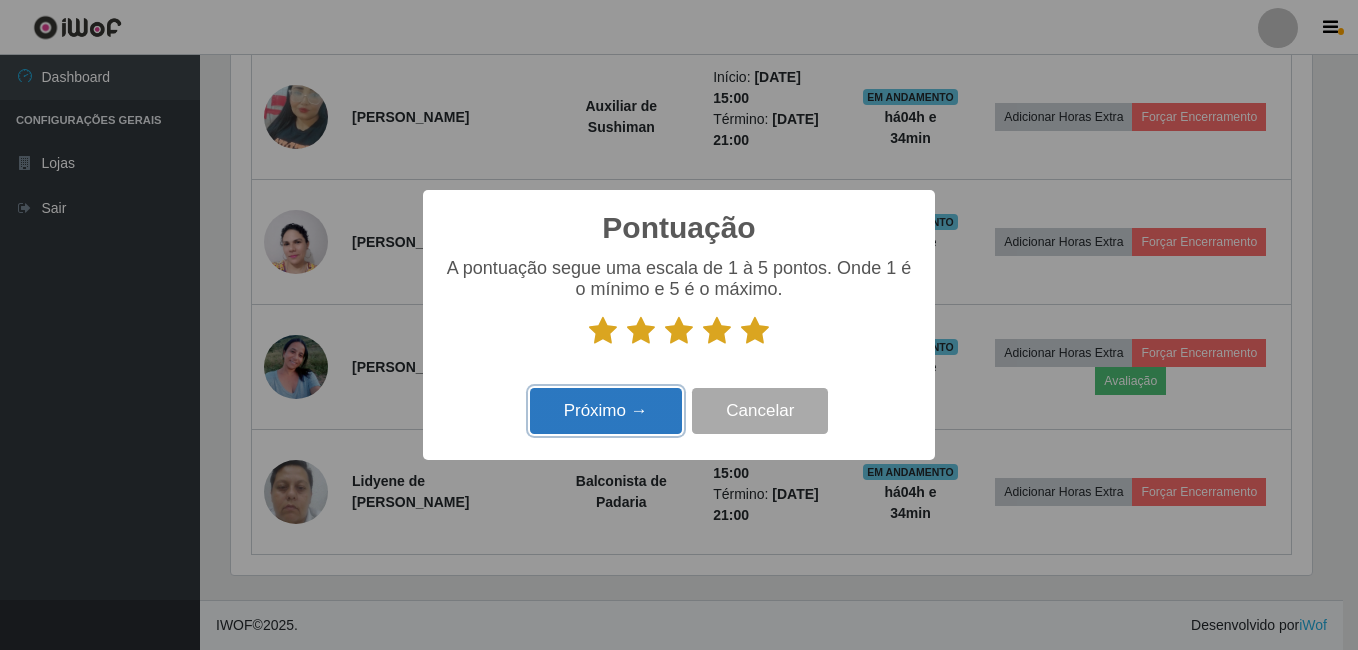 click on "Próximo →" at bounding box center (606, 411) 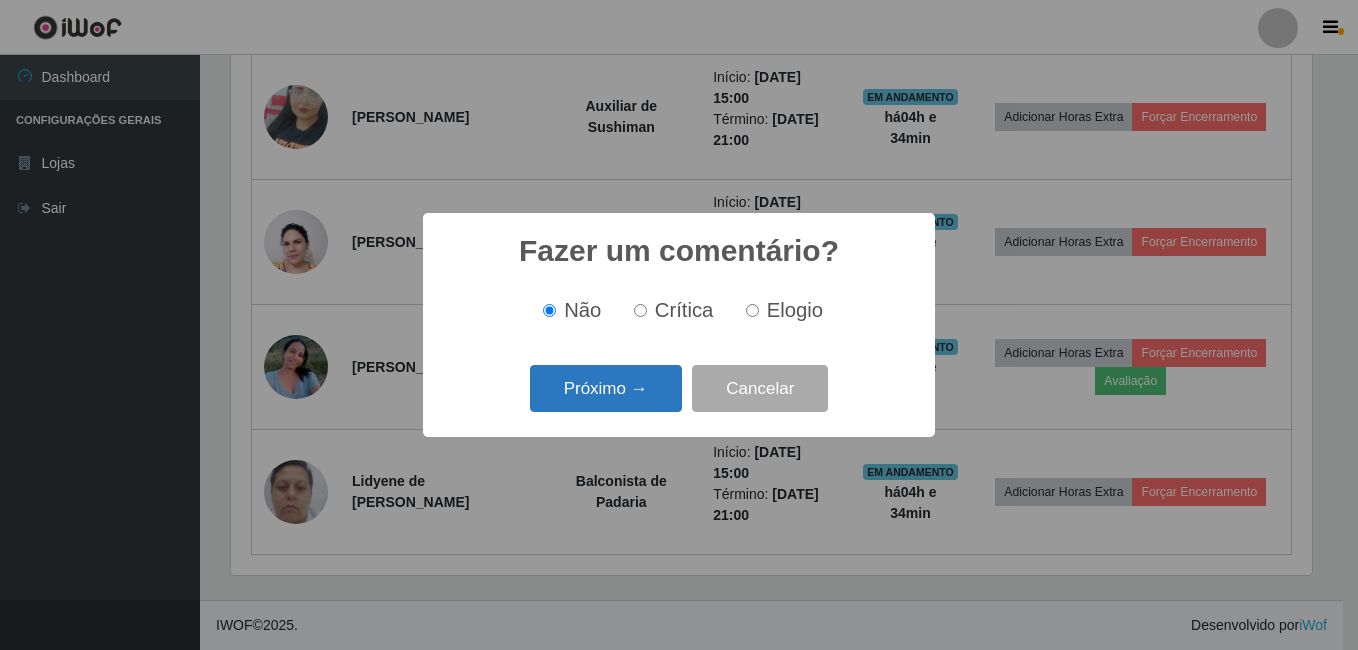 click on "Próximo →" at bounding box center (606, 388) 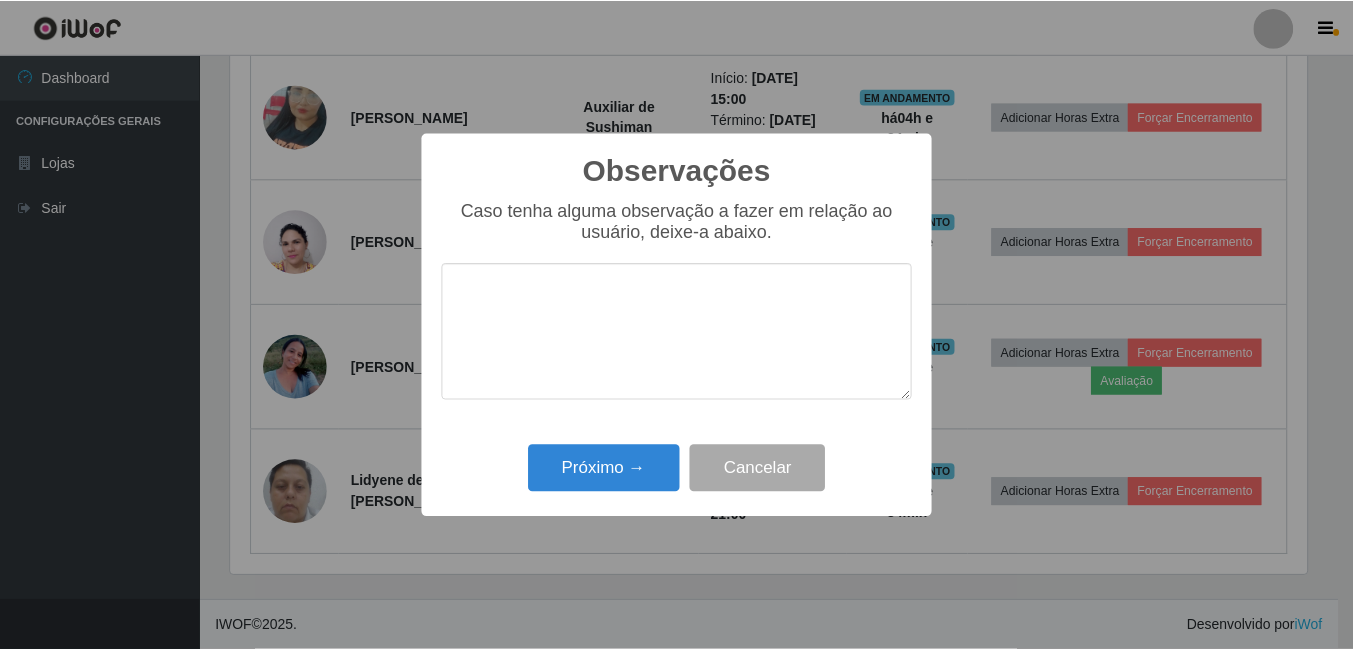 scroll, scrollTop: 999585, scrollLeft: 998919, axis: both 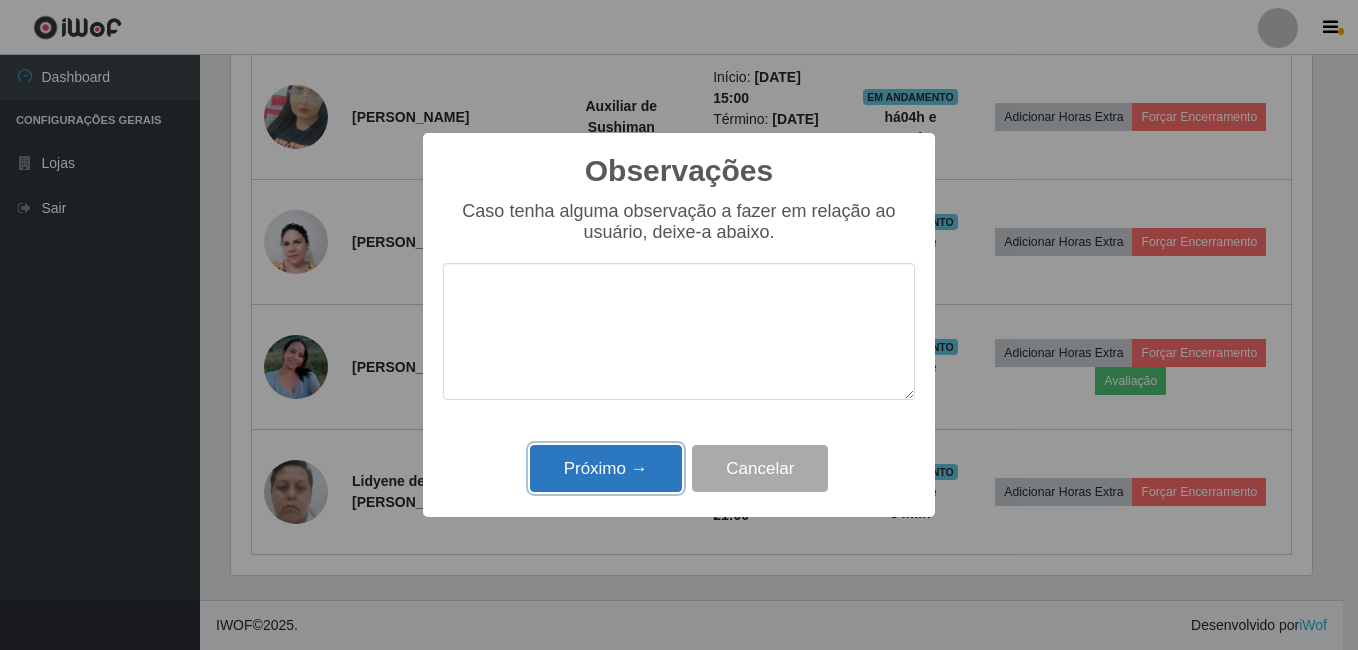 click on "Próximo →" at bounding box center (606, 468) 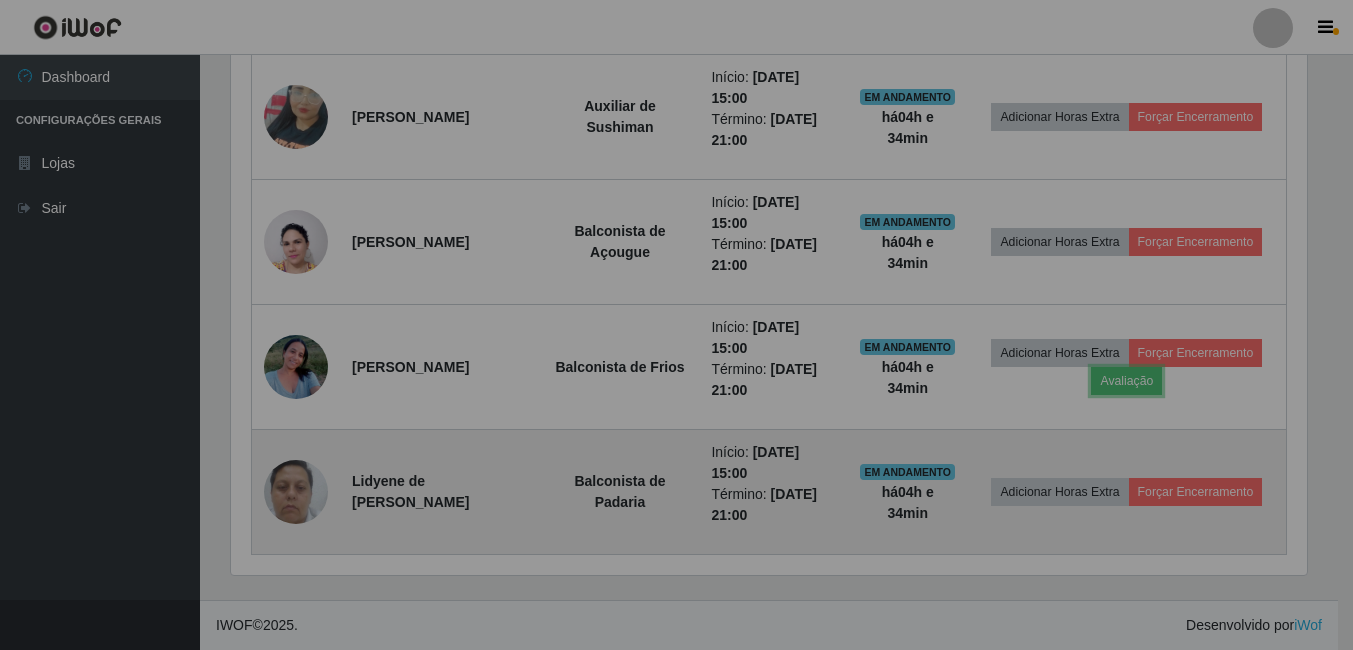 scroll, scrollTop: 999585, scrollLeft: 998909, axis: both 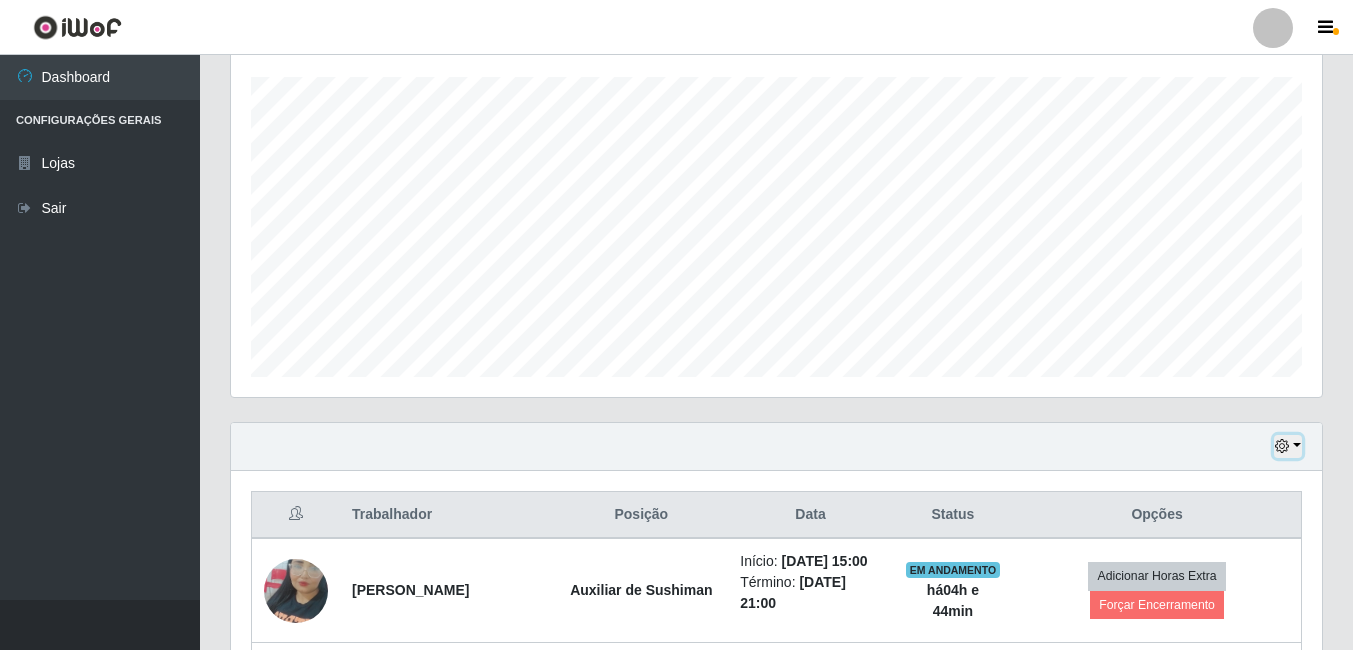 click at bounding box center (1282, 446) 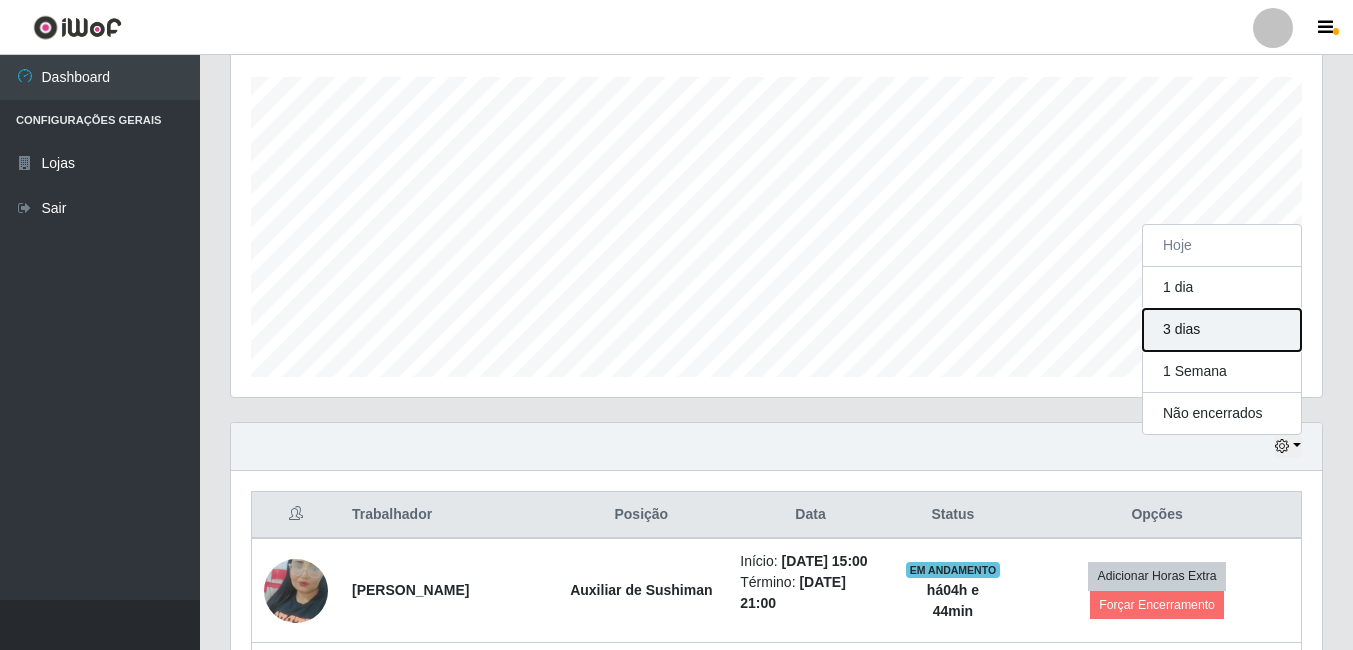 click on "3 dias" at bounding box center [1222, 330] 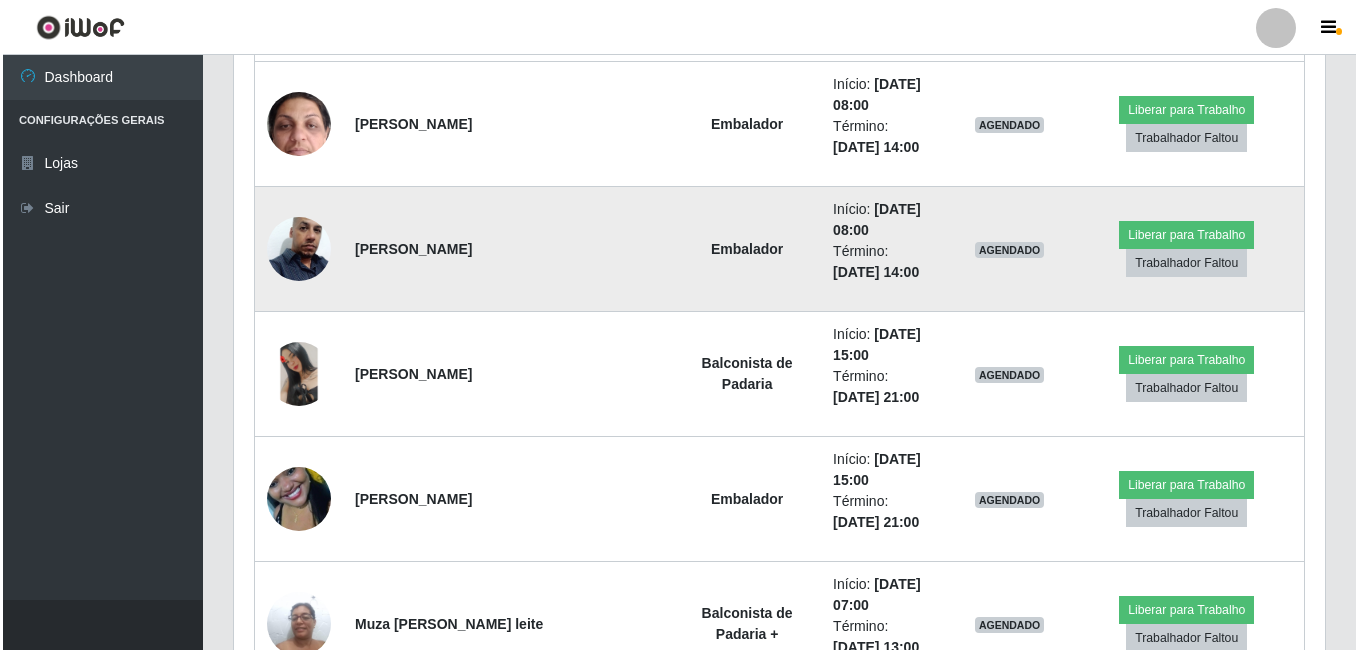 scroll, scrollTop: 2538, scrollLeft: 0, axis: vertical 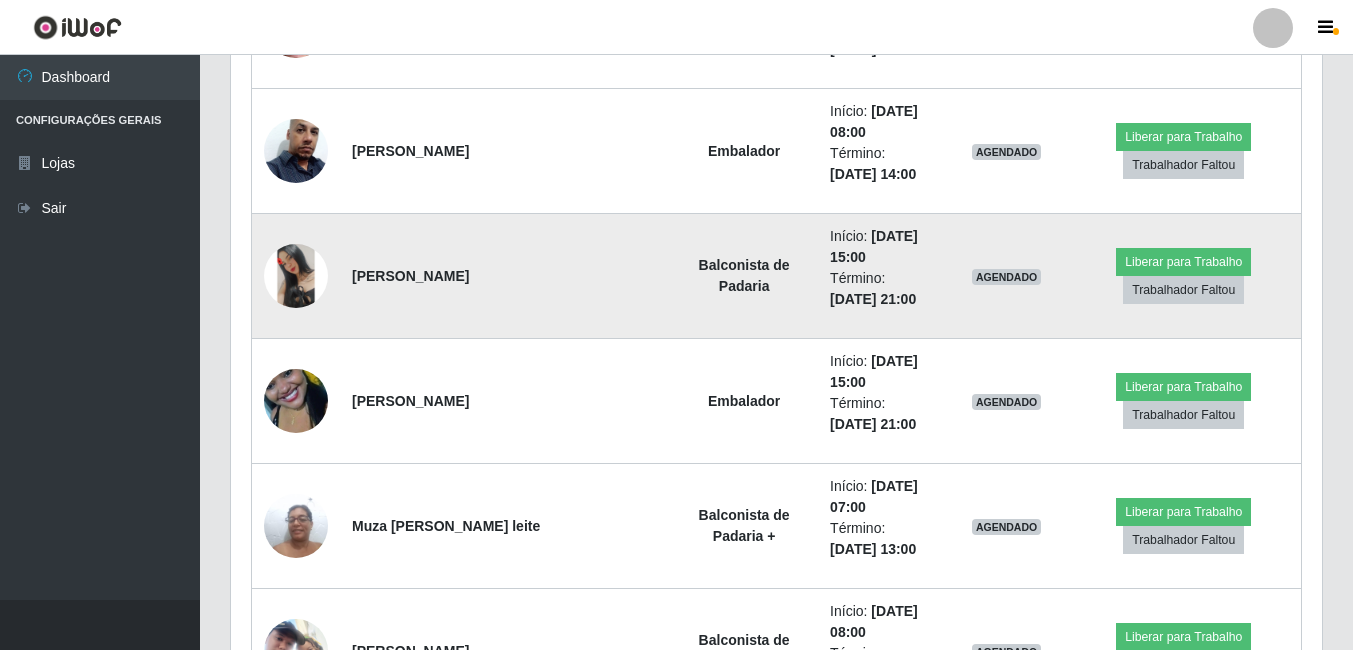 click at bounding box center [296, 276] 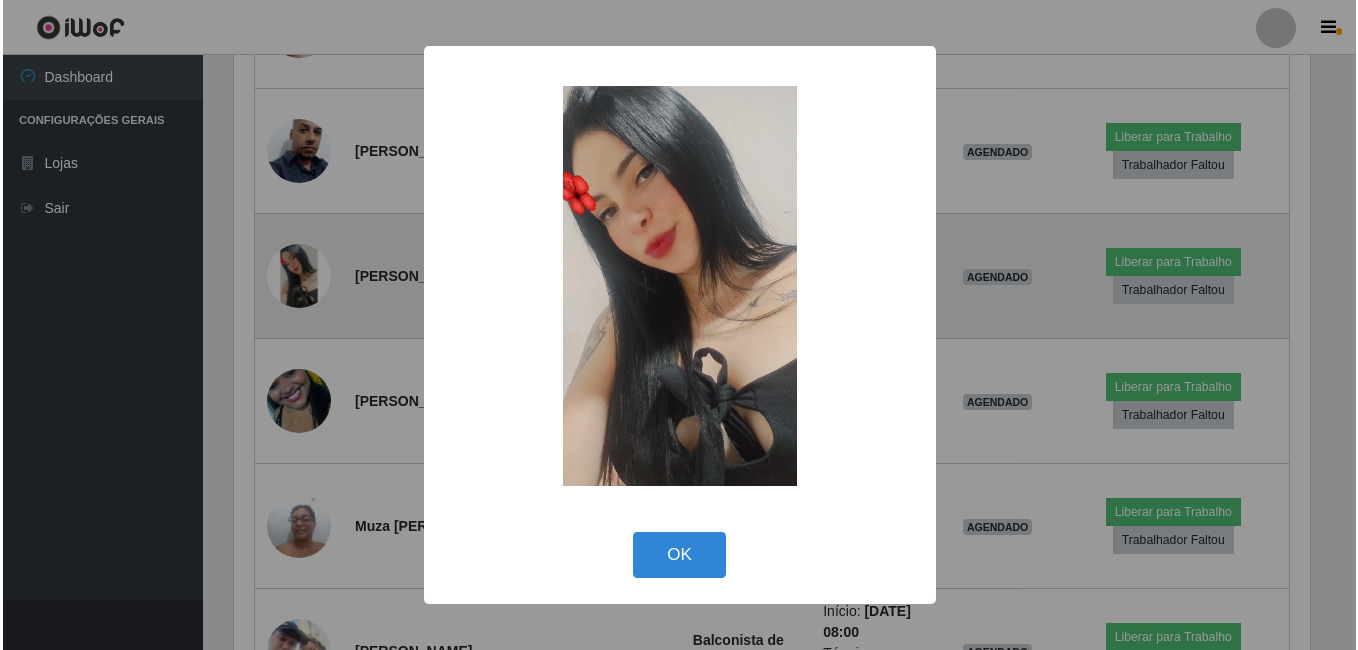 scroll, scrollTop: 999585, scrollLeft: 998919, axis: both 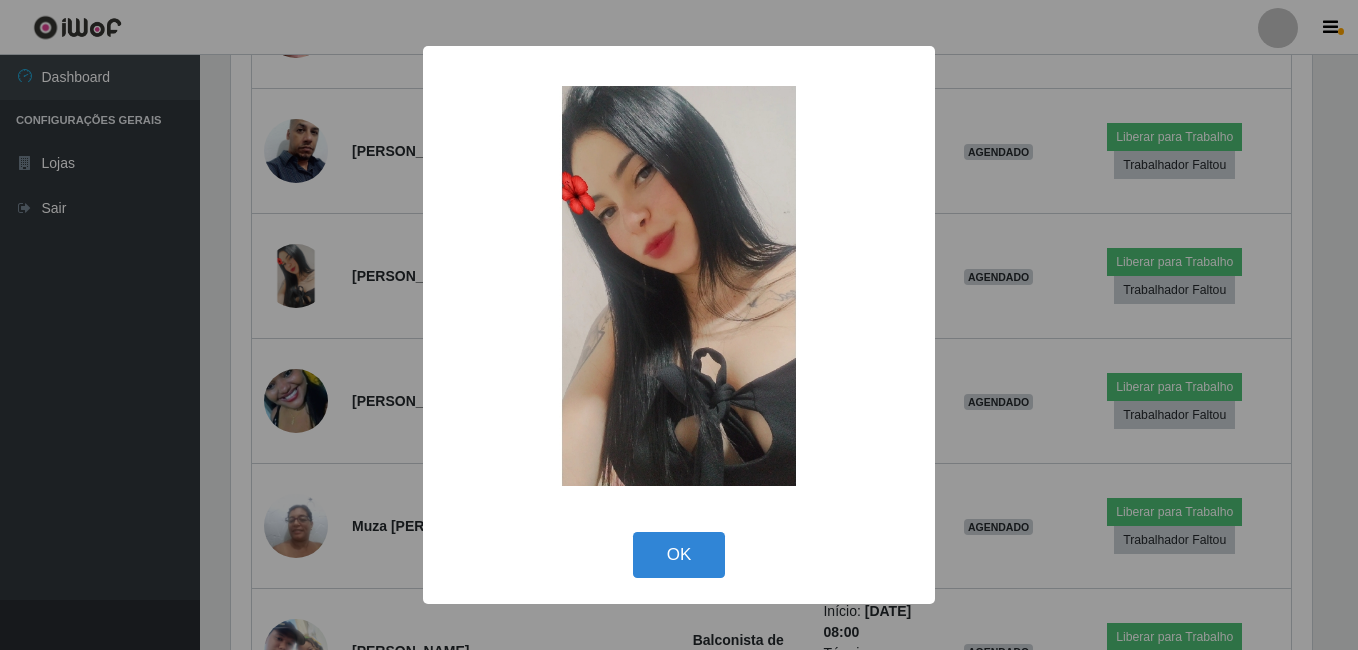 click on "× OK Cancel" at bounding box center (679, 325) 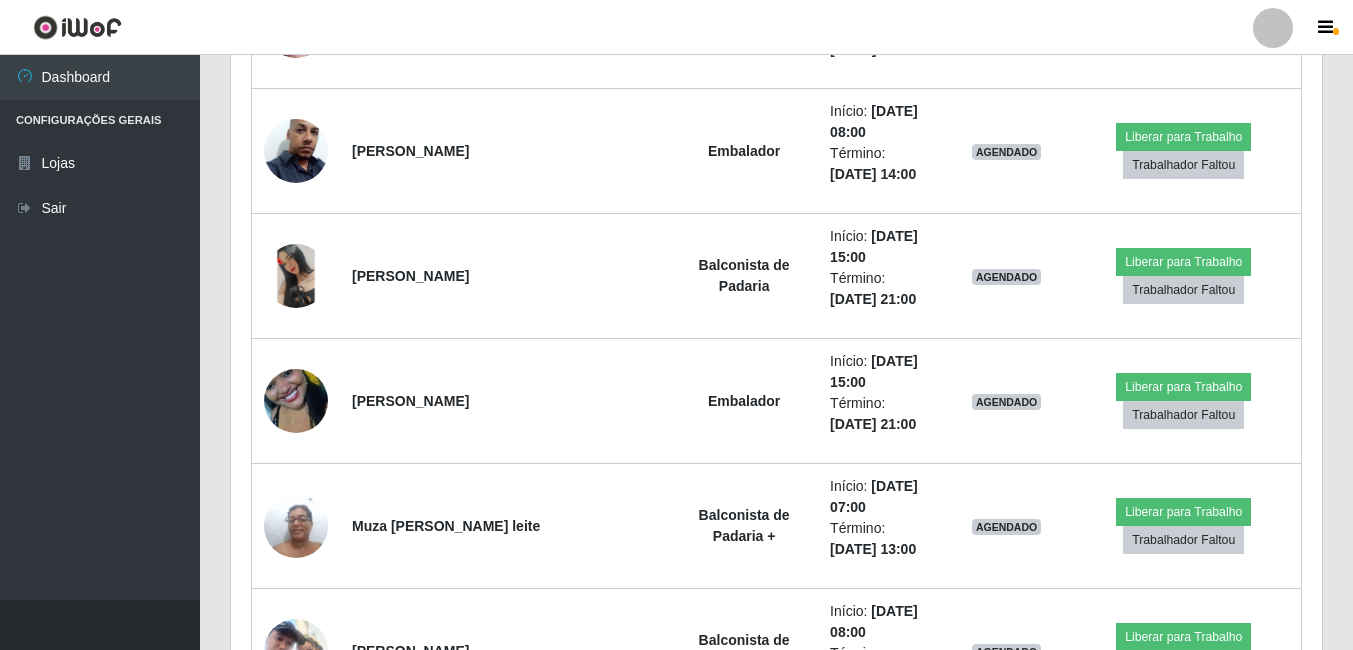 scroll, scrollTop: 999585, scrollLeft: 998909, axis: both 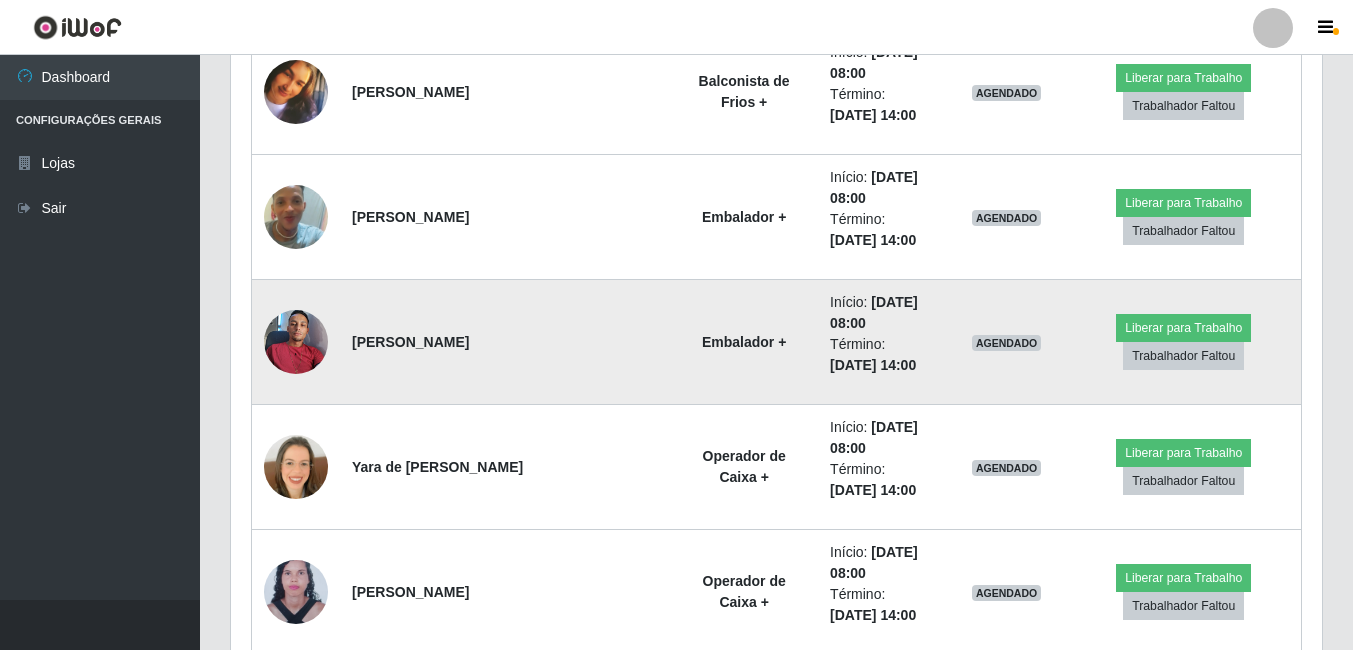 click at bounding box center [296, 341] 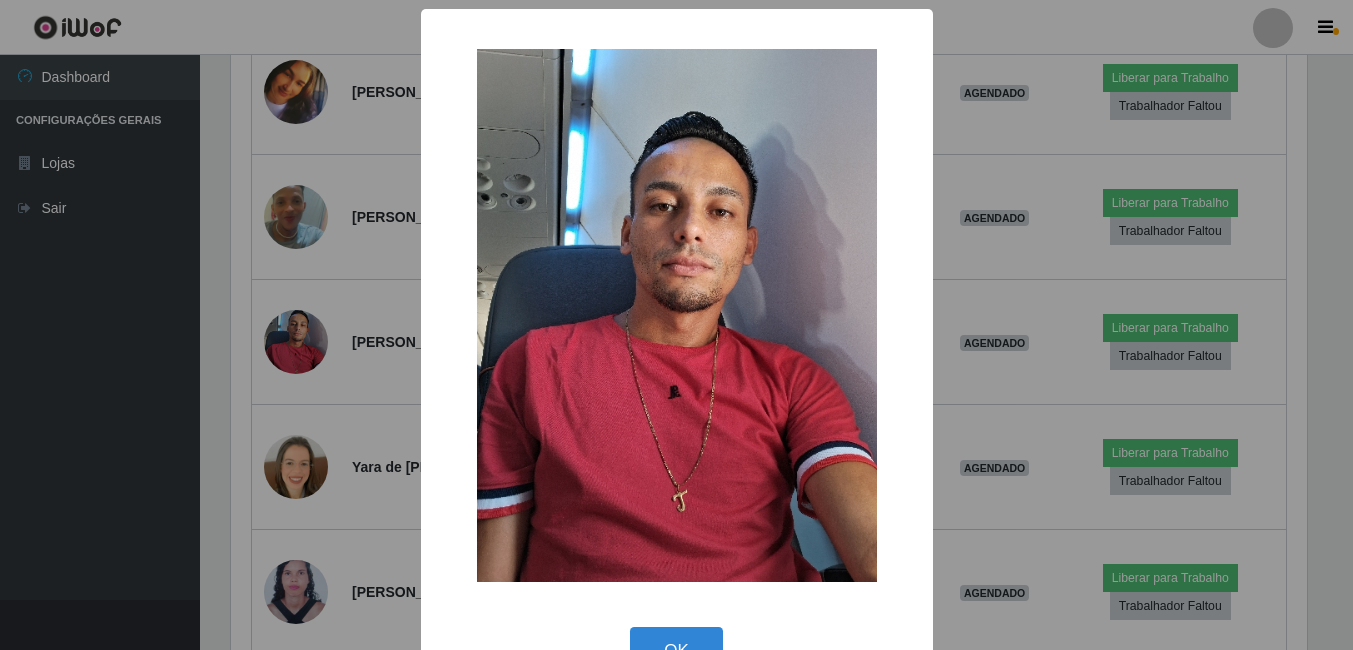 scroll, scrollTop: 999585, scrollLeft: 998919, axis: both 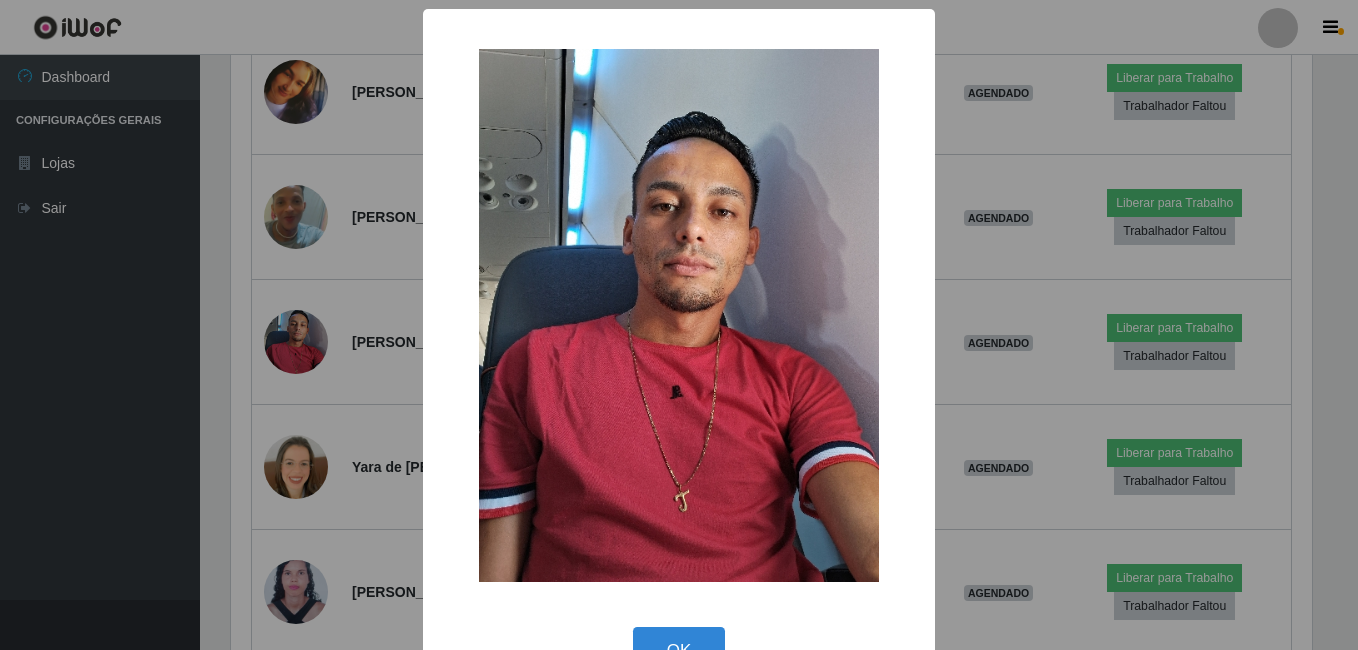 click on "× OK Cancel" at bounding box center [679, 325] 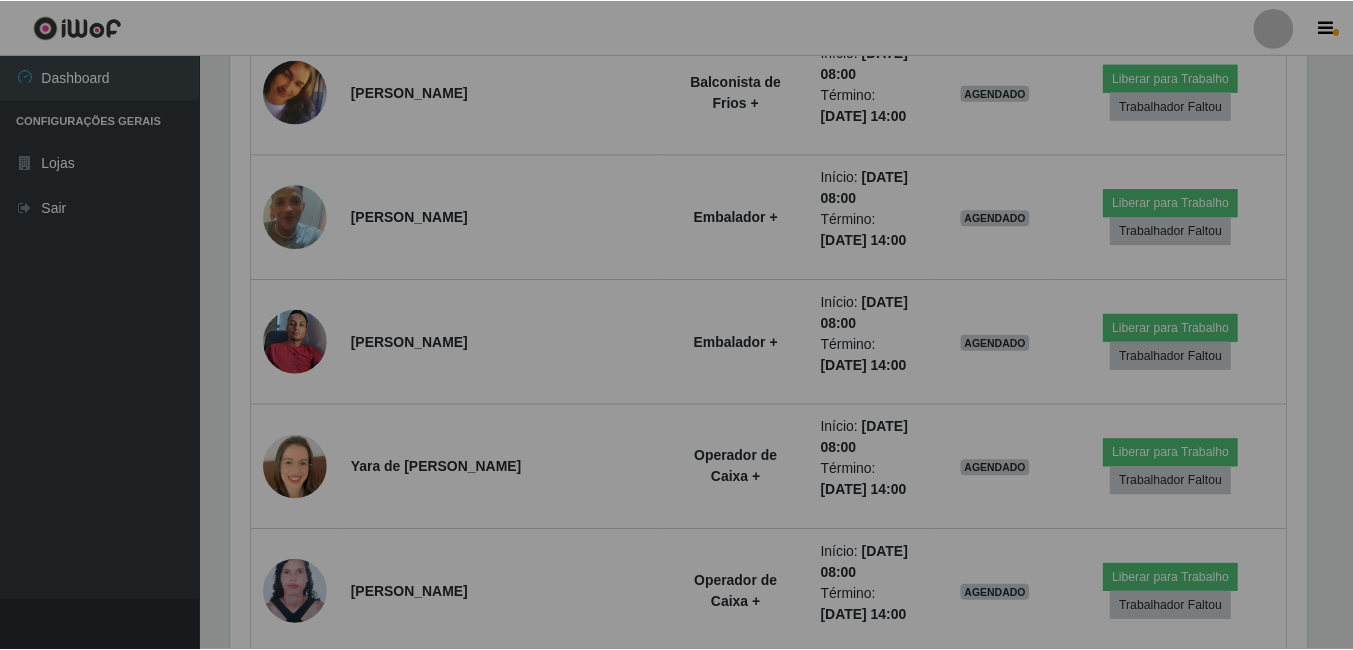 scroll, scrollTop: 999585, scrollLeft: 998909, axis: both 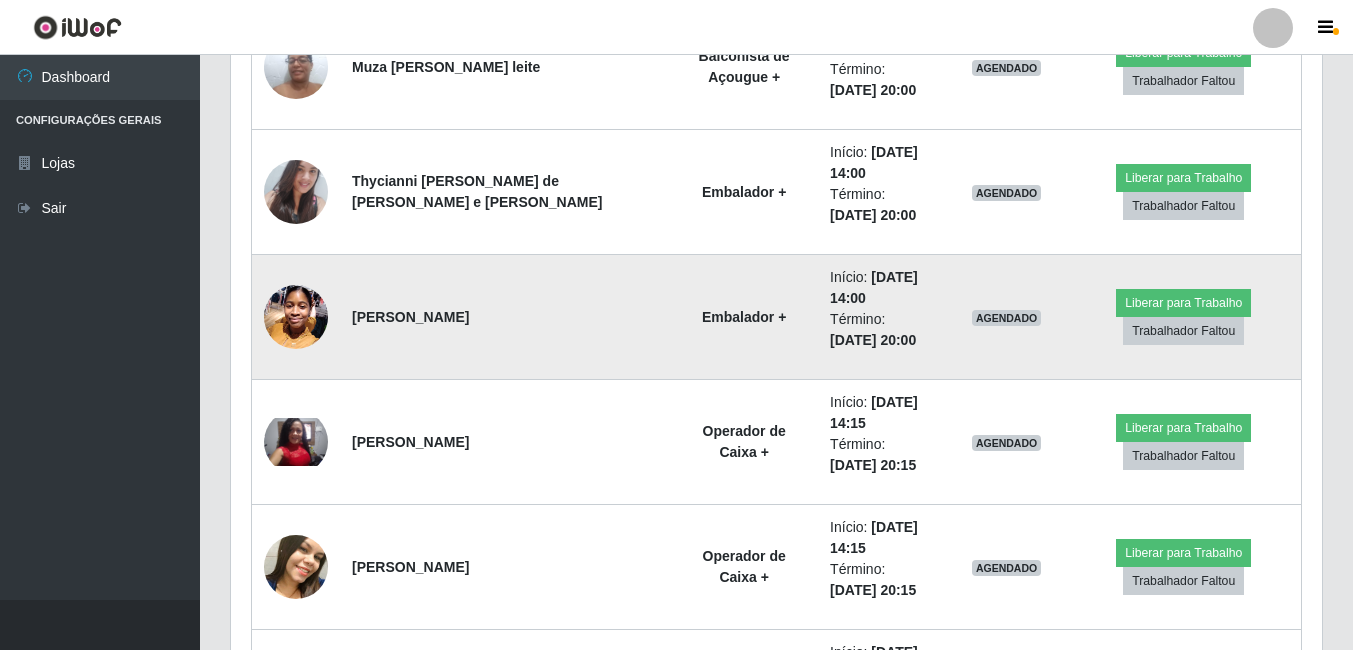 click at bounding box center (296, 316) 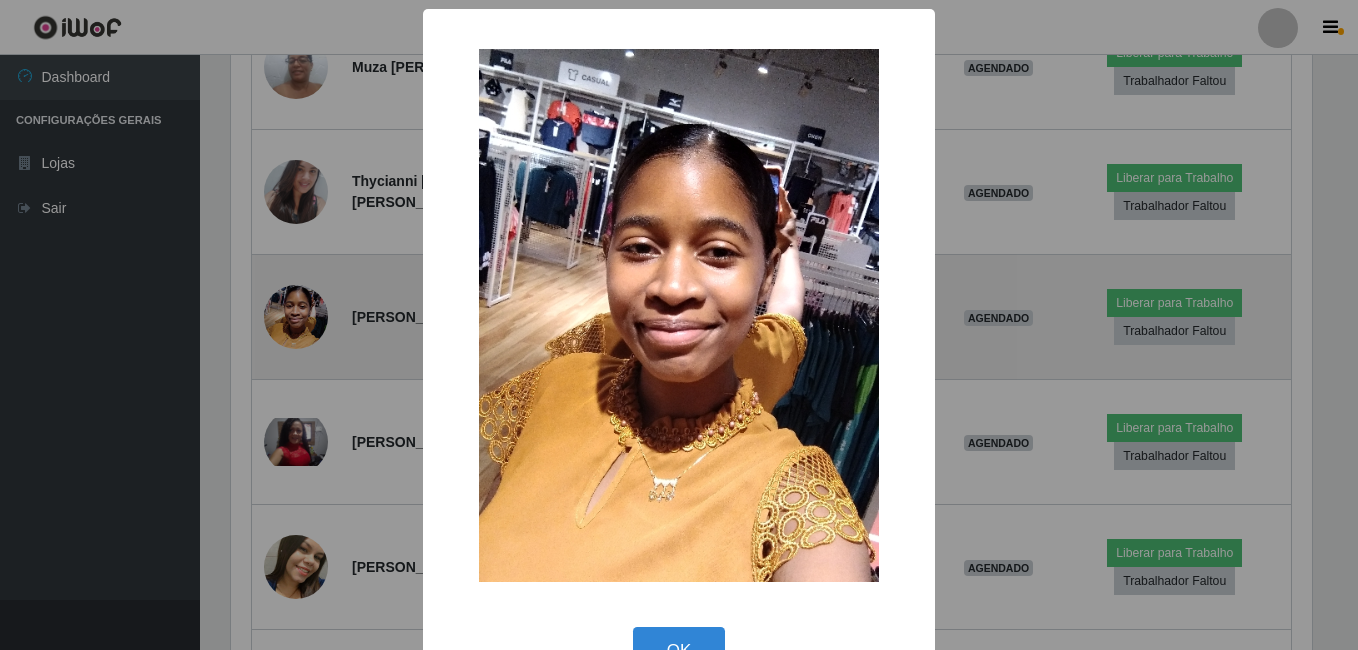 scroll, scrollTop: 999585, scrollLeft: 998919, axis: both 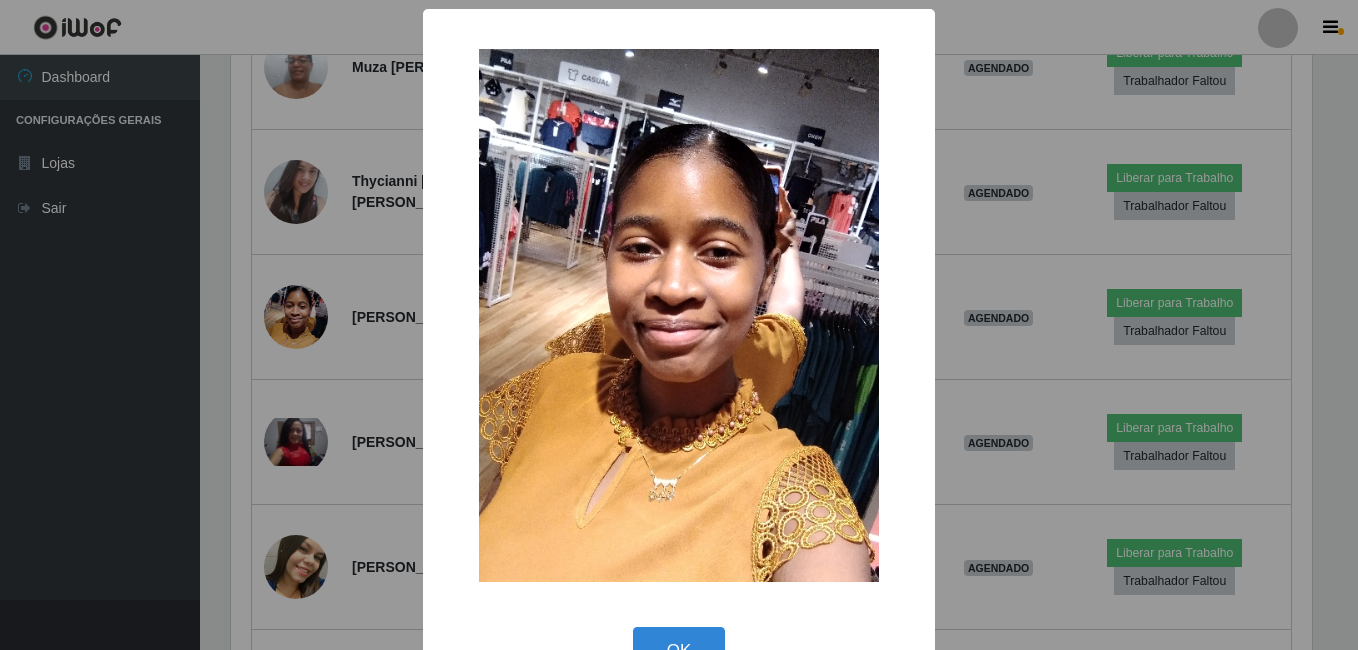 click on "× OK Cancel" at bounding box center [679, 325] 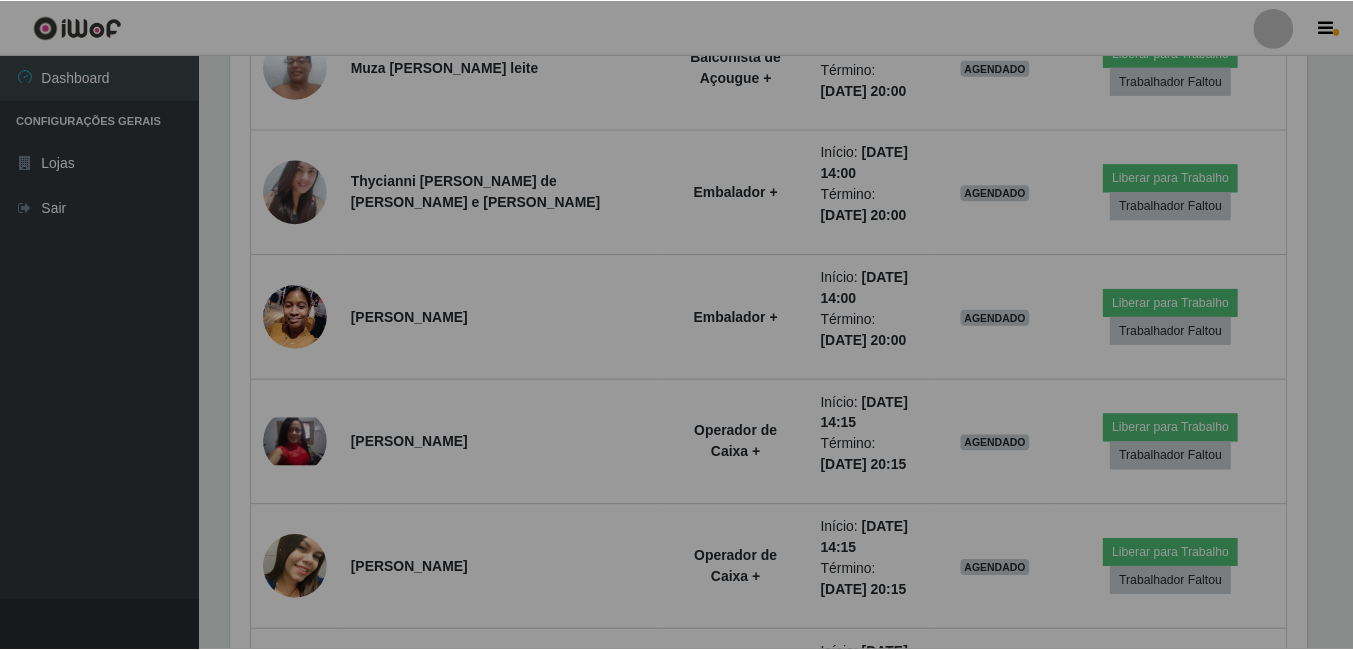 scroll, scrollTop: 999585, scrollLeft: 998909, axis: both 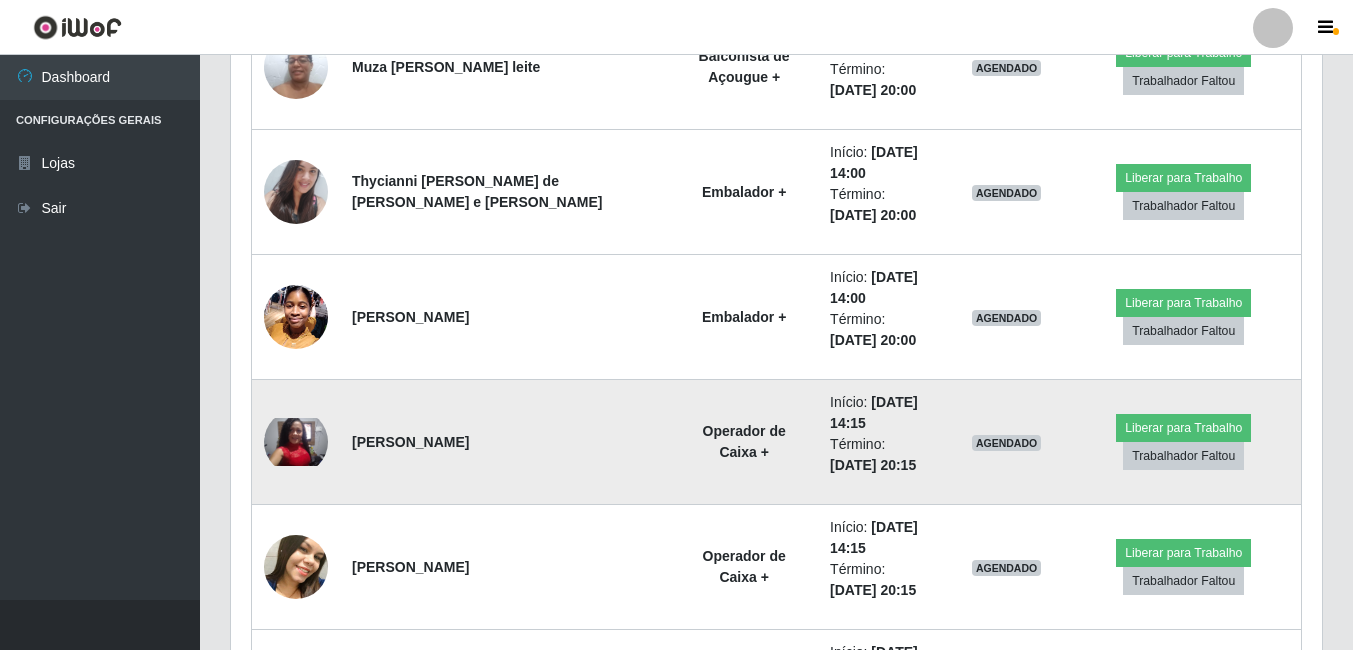 click at bounding box center [296, 442] 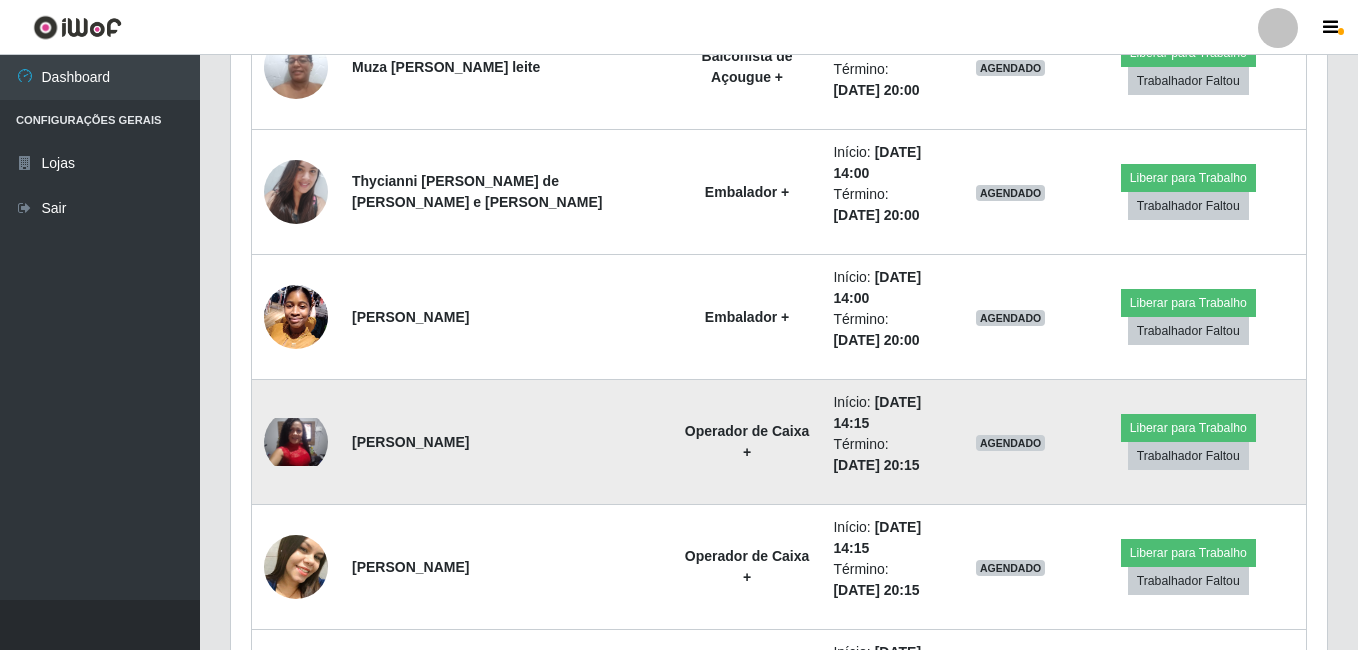 scroll, scrollTop: 999585, scrollLeft: 998919, axis: both 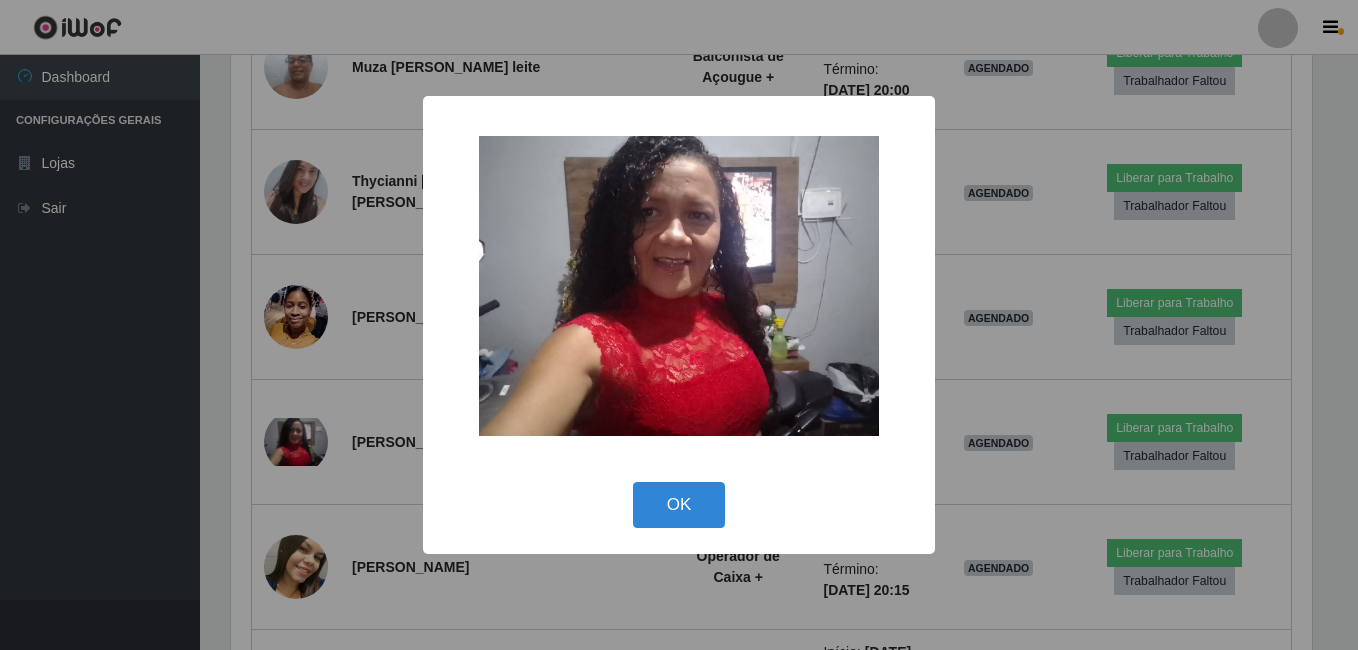 click on "× OK Cancel" at bounding box center (679, 325) 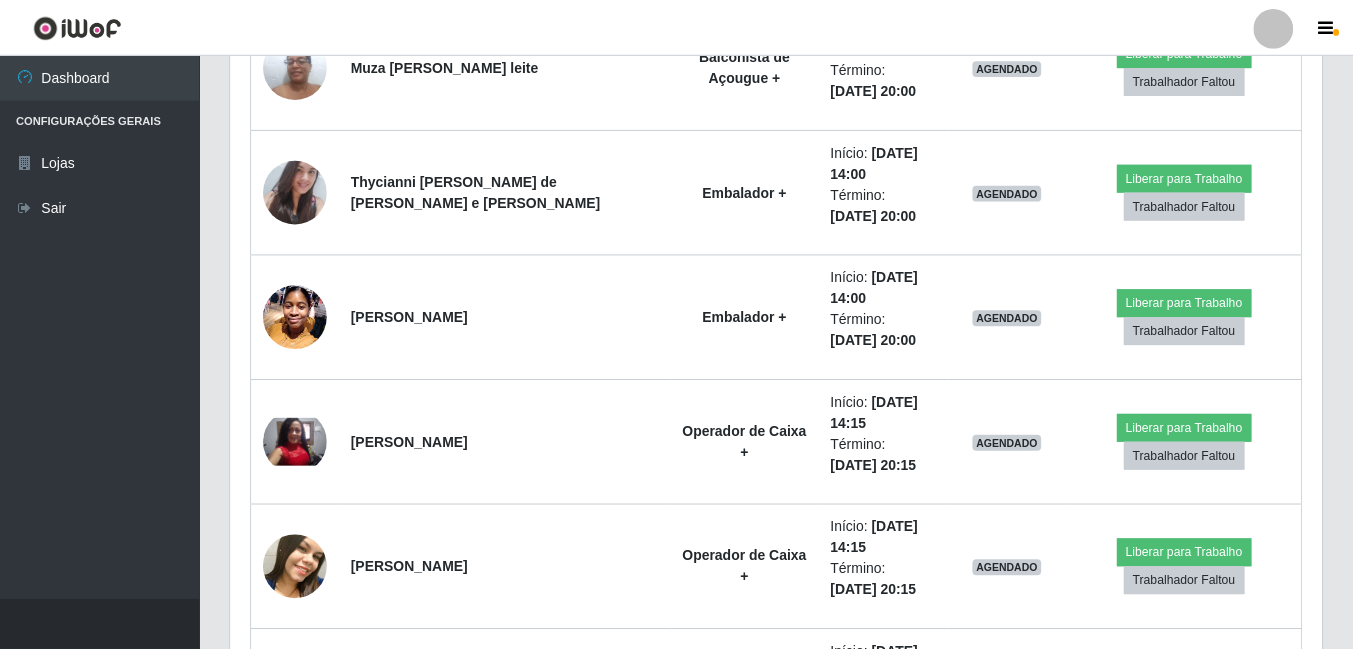 scroll, scrollTop: 999585, scrollLeft: 998909, axis: both 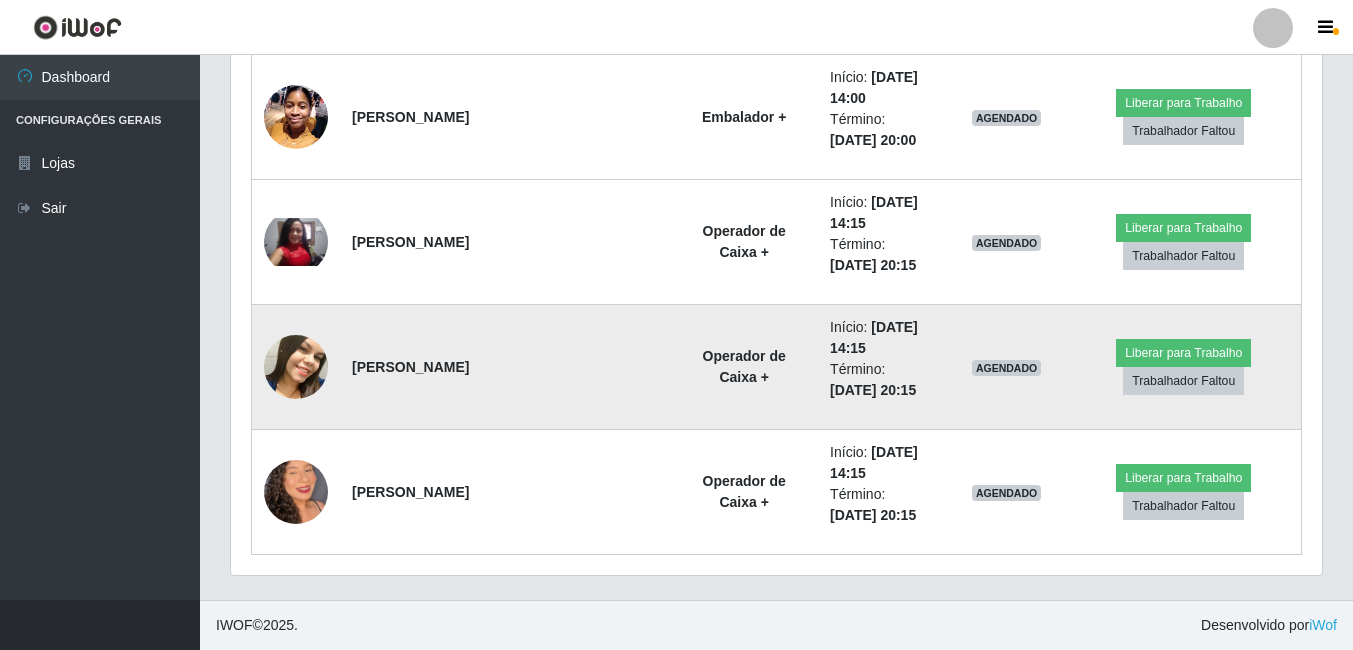 click at bounding box center [296, 367] 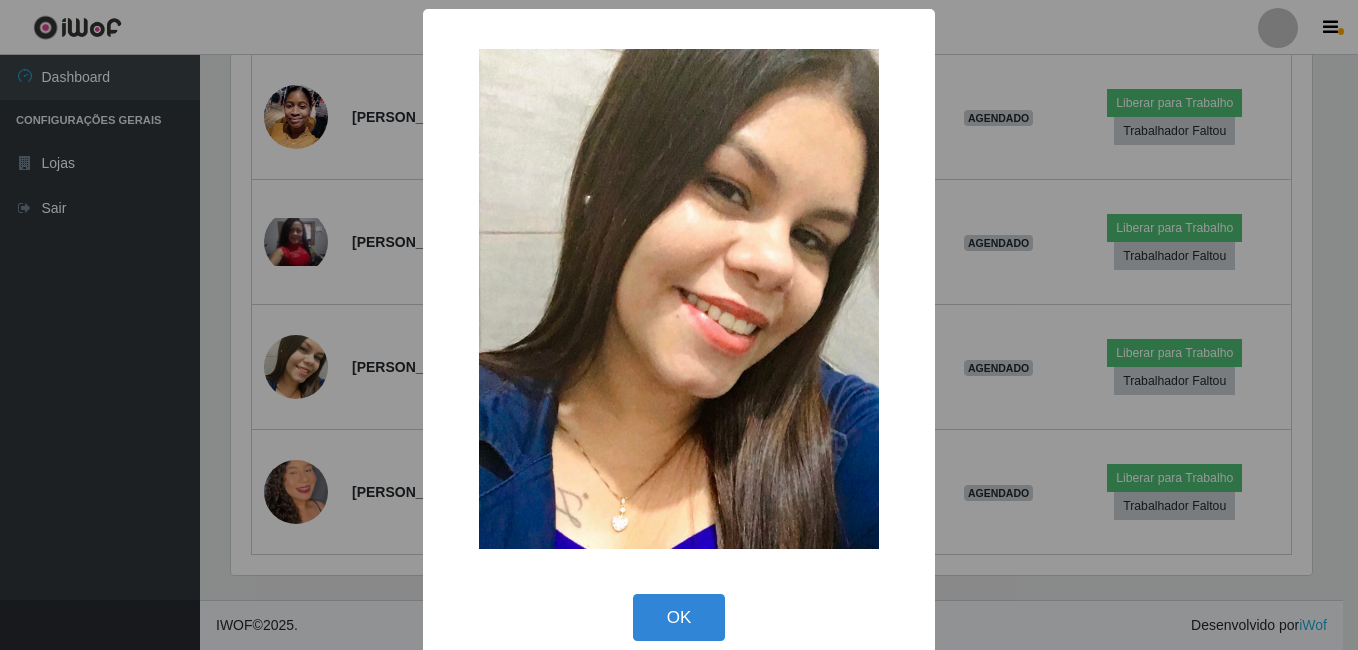 scroll, scrollTop: 999585, scrollLeft: 998919, axis: both 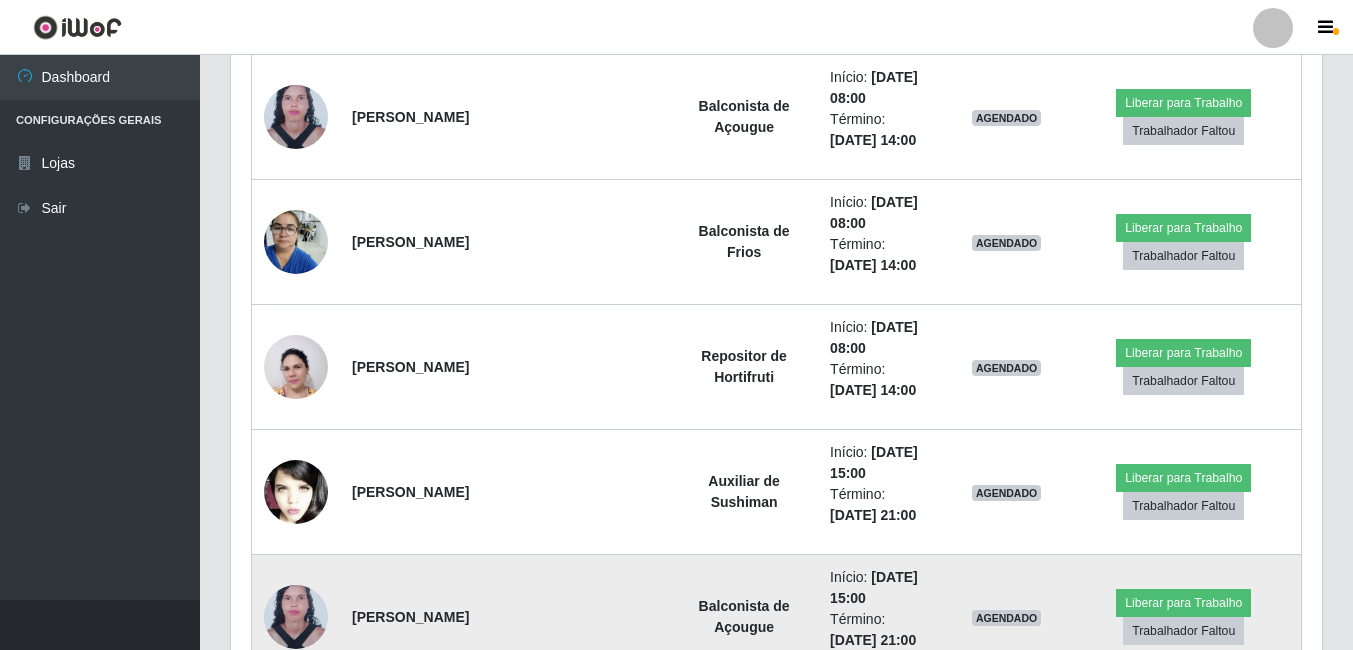 click at bounding box center (296, 617) 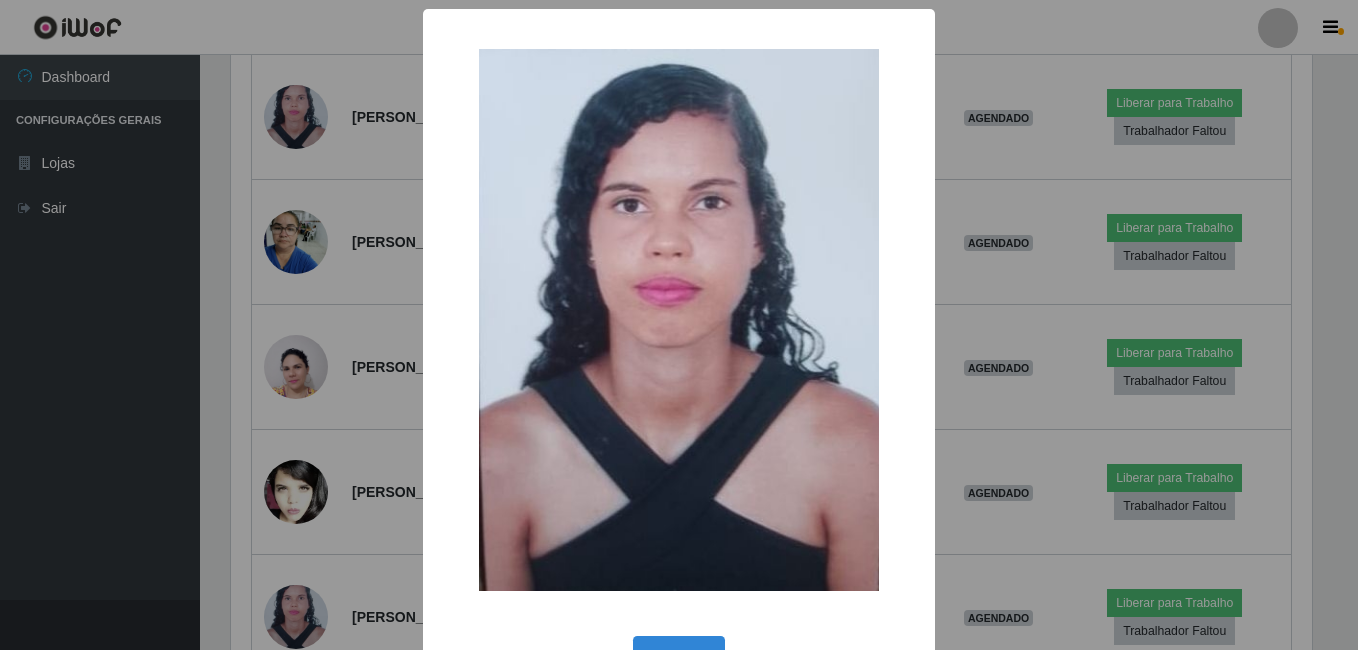 click on "× OK Cancel" at bounding box center (679, 325) 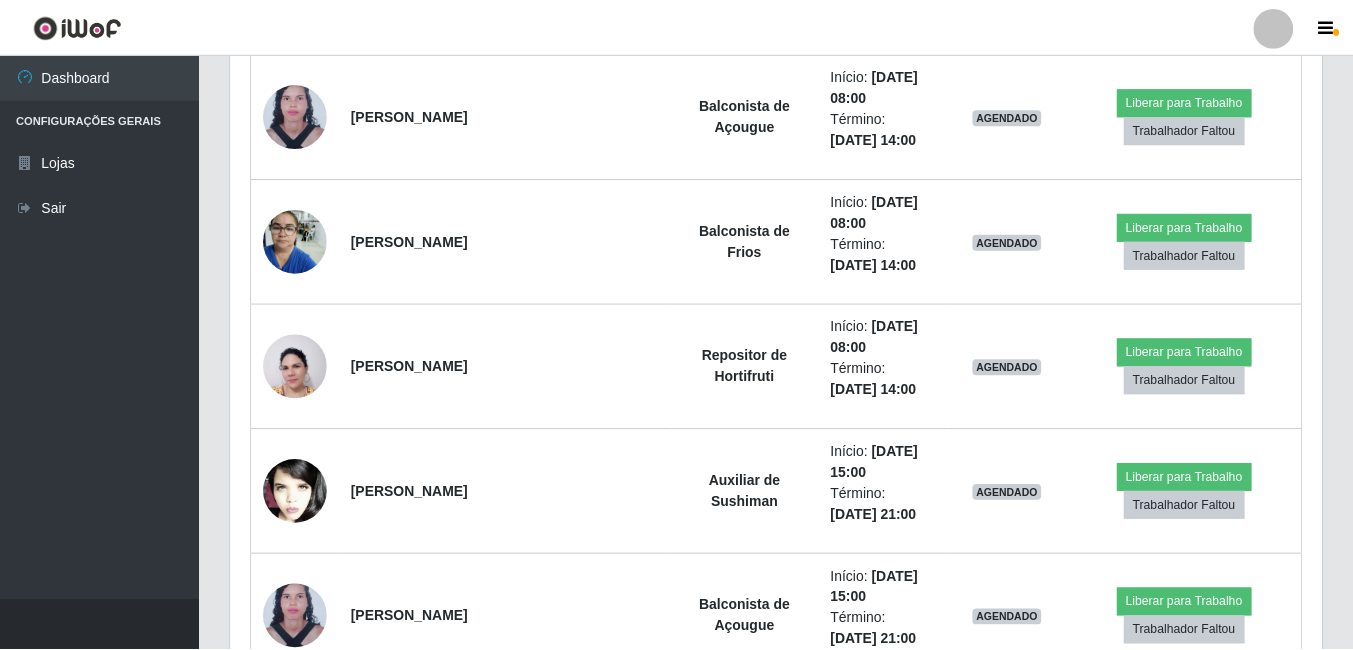 scroll, scrollTop: 999585, scrollLeft: 998909, axis: both 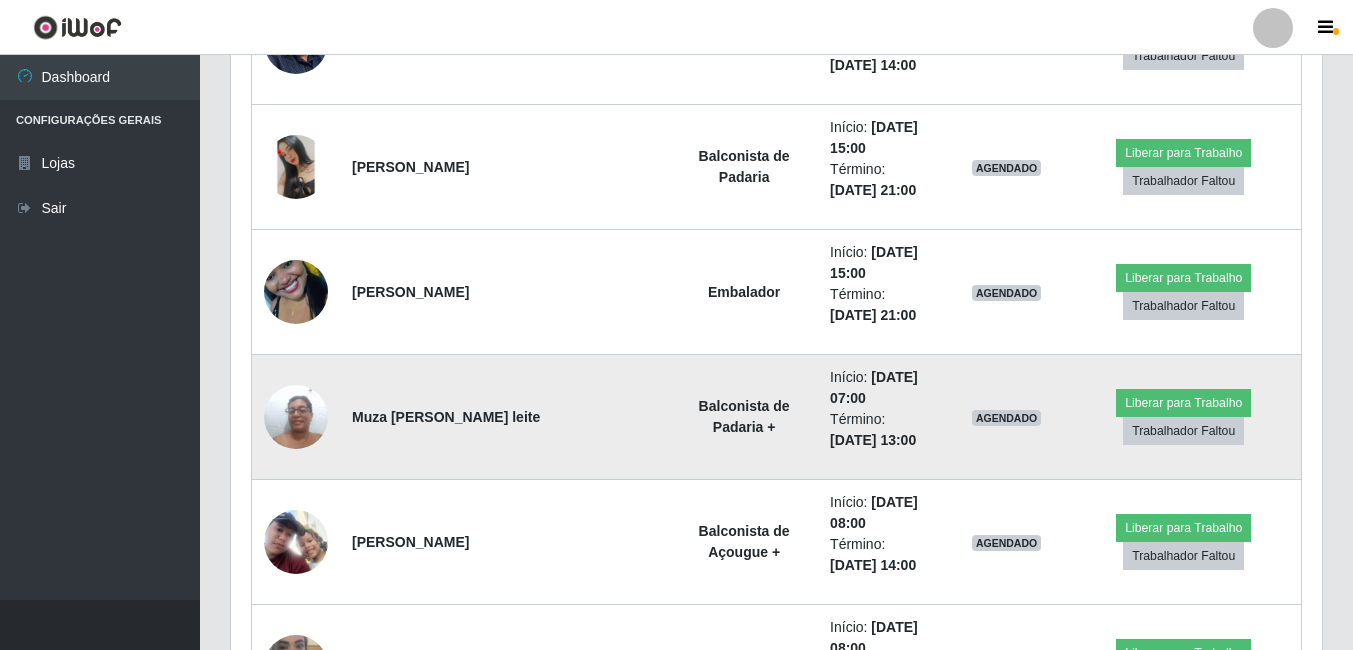 click at bounding box center (296, 416) 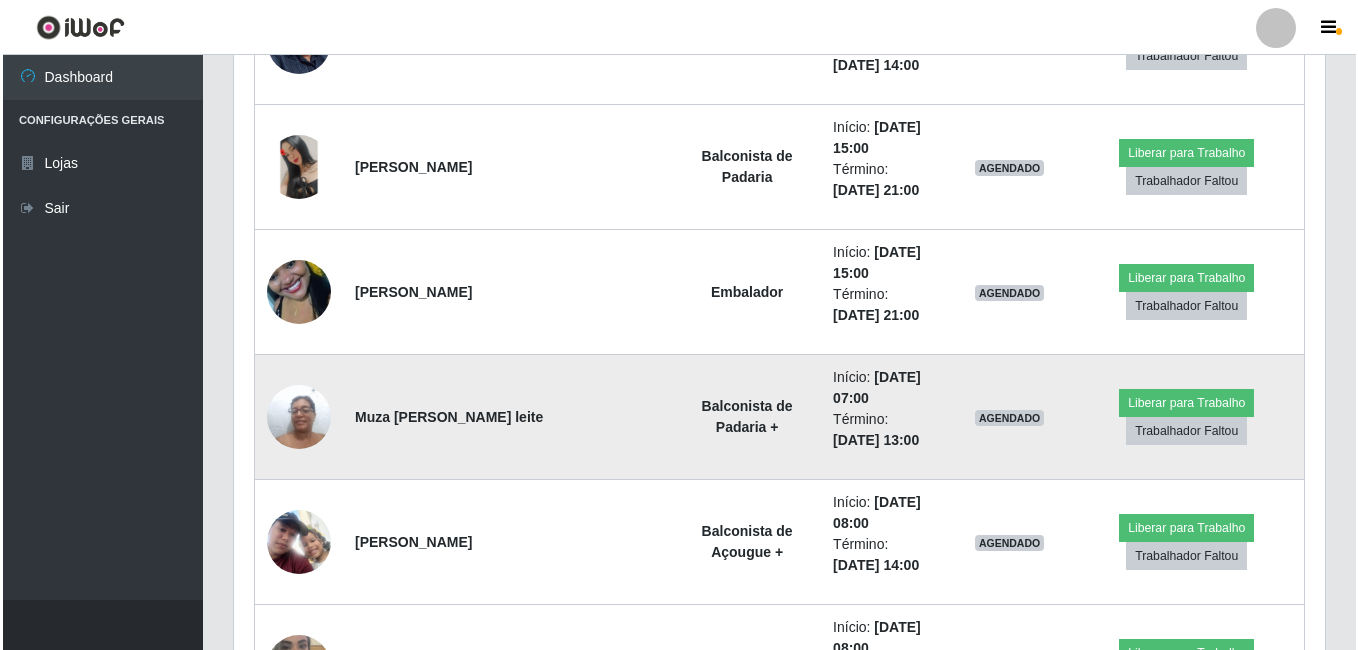 scroll, scrollTop: 999585, scrollLeft: 998919, axis: both 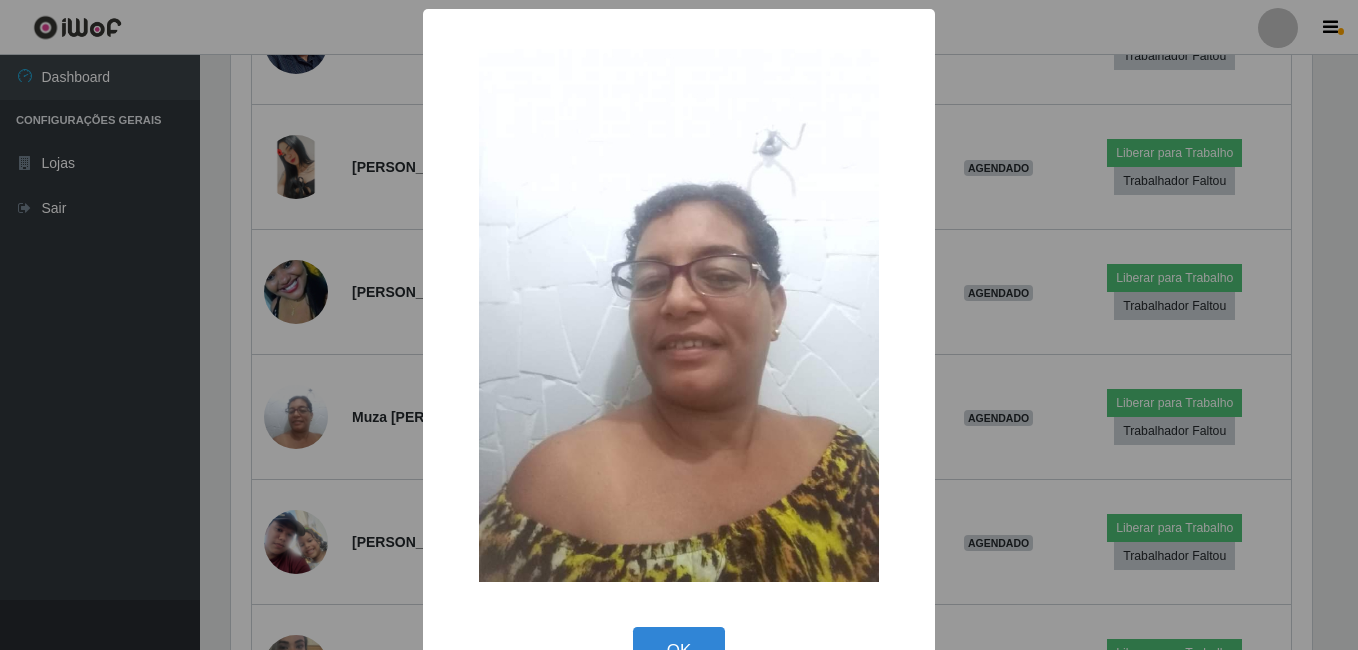 click on "× OK Cancel" at bounding box center (679, 325) 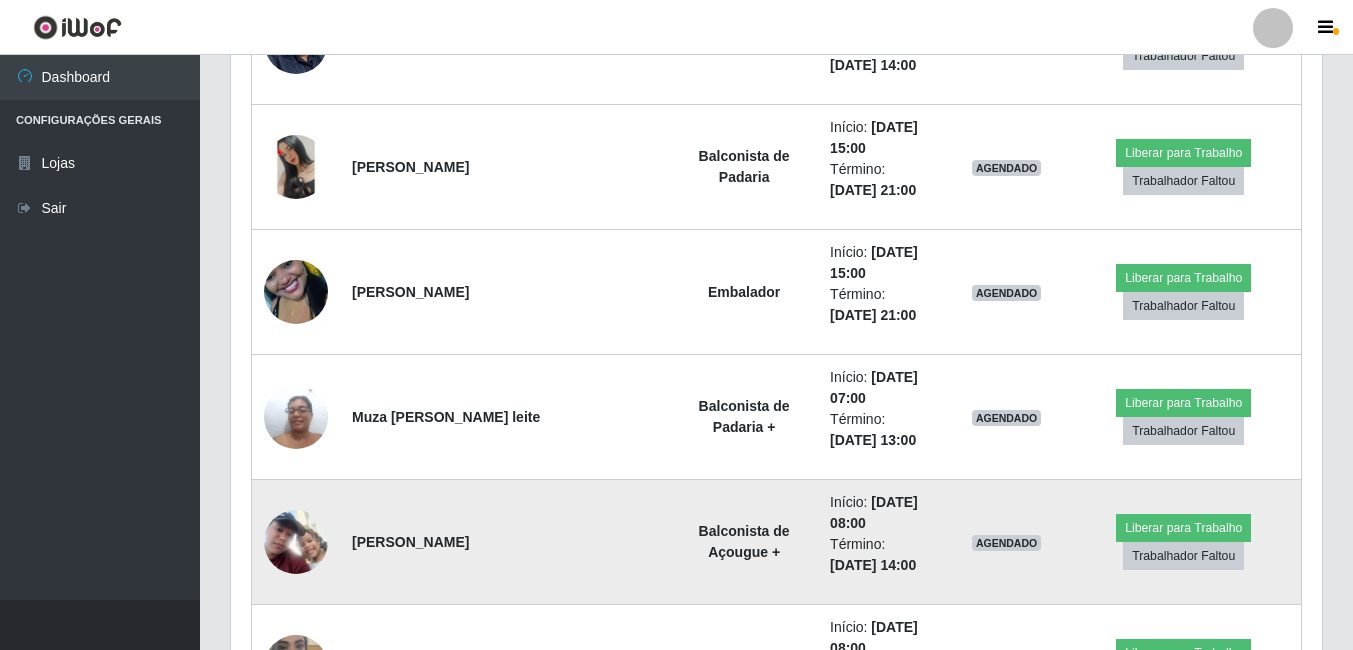 scroll, scrollTop: 999585, scrollLeft: 998909, axis: both 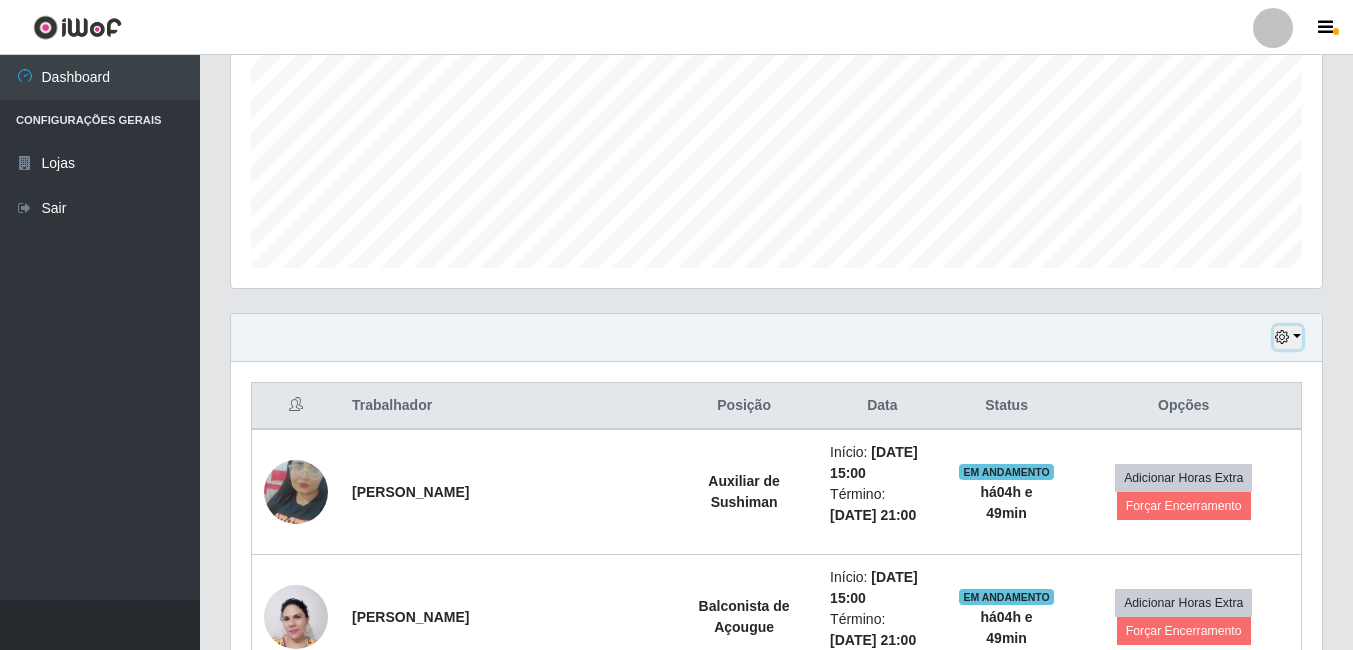 click at bounding box center (1282, 337) 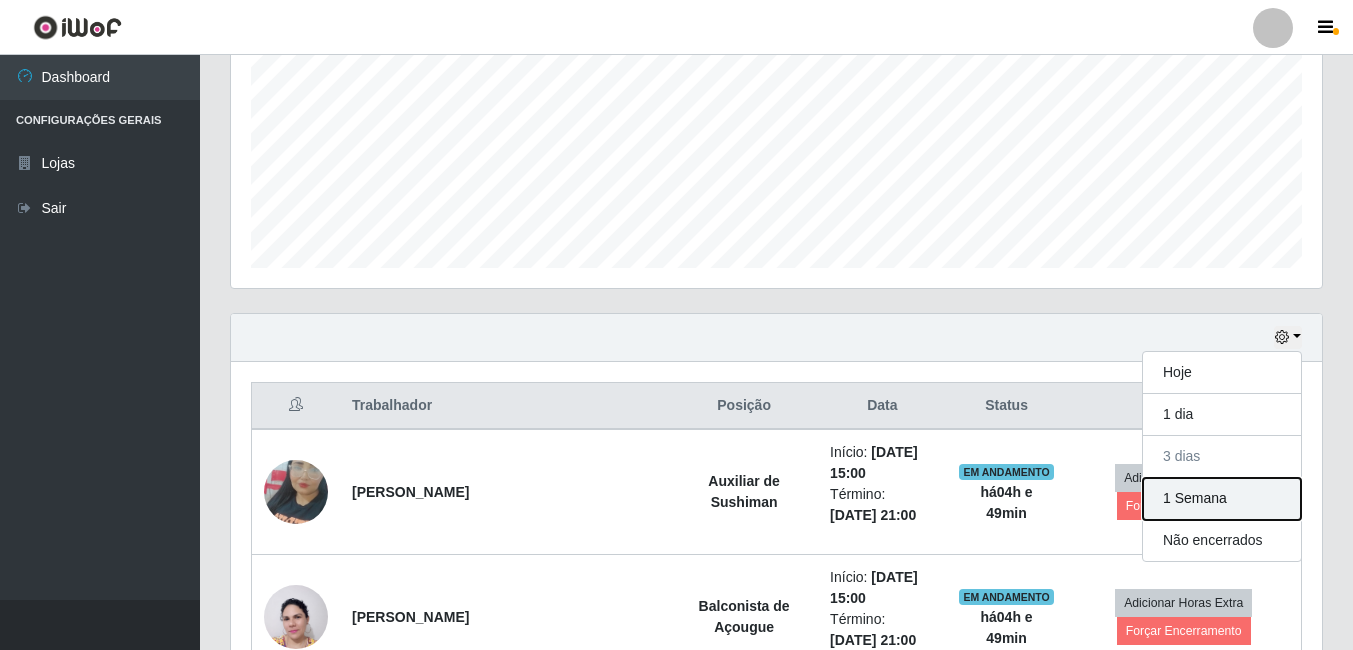 click on "1 Semana" at bounding box center (1222, 499) 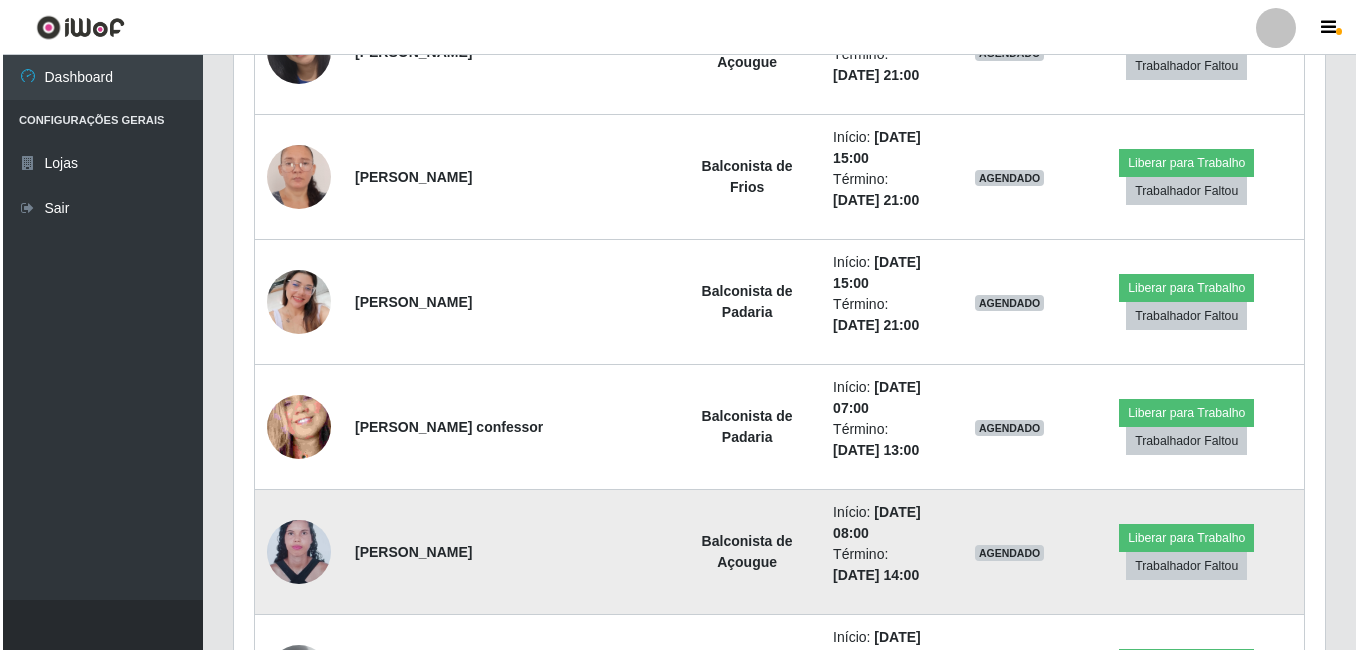 scroll, scrollTop: 8047, scrollLeft: 0, axis: vertical 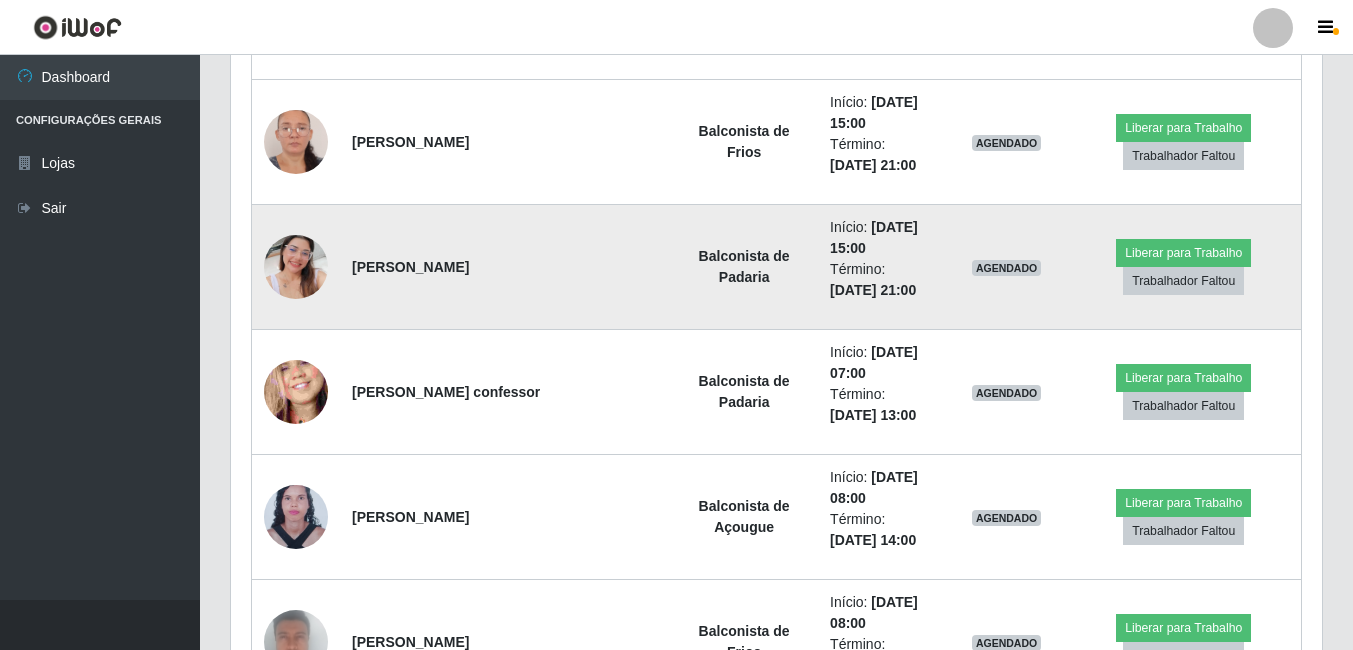 click at bounding box center [296, 267] 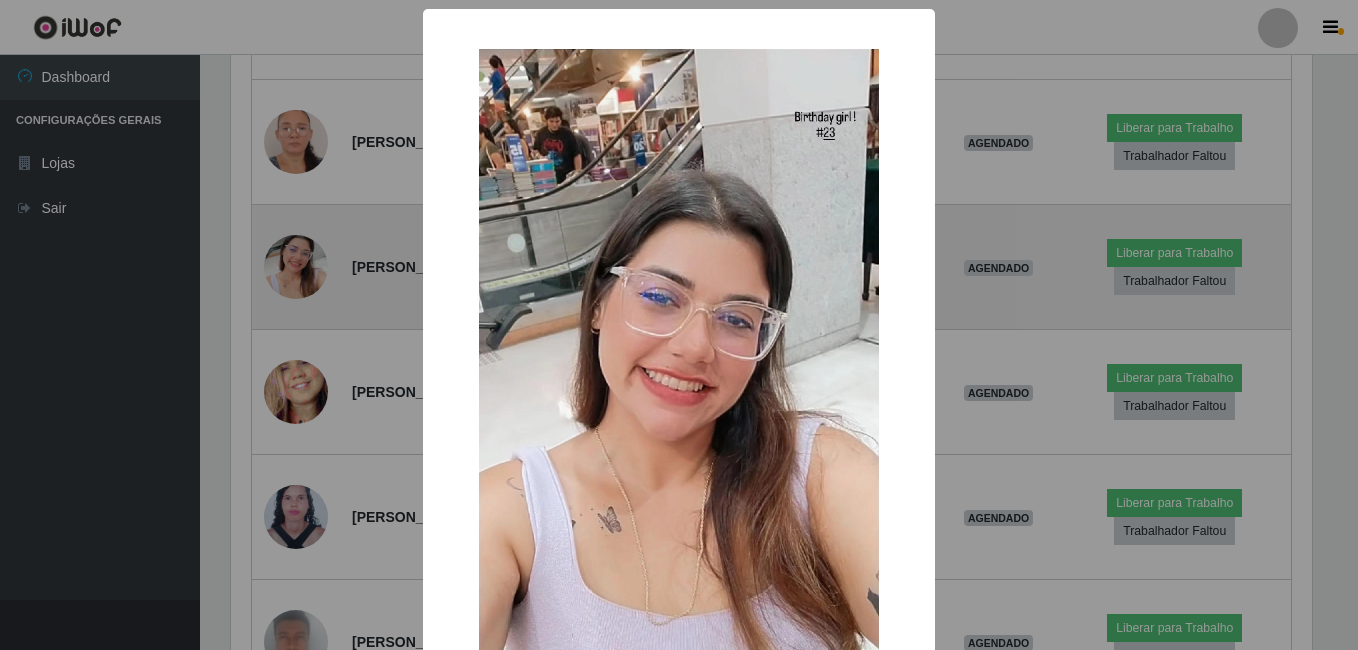 scroll, scrollTop: 999585, scrollLeft: 998919, axis: both 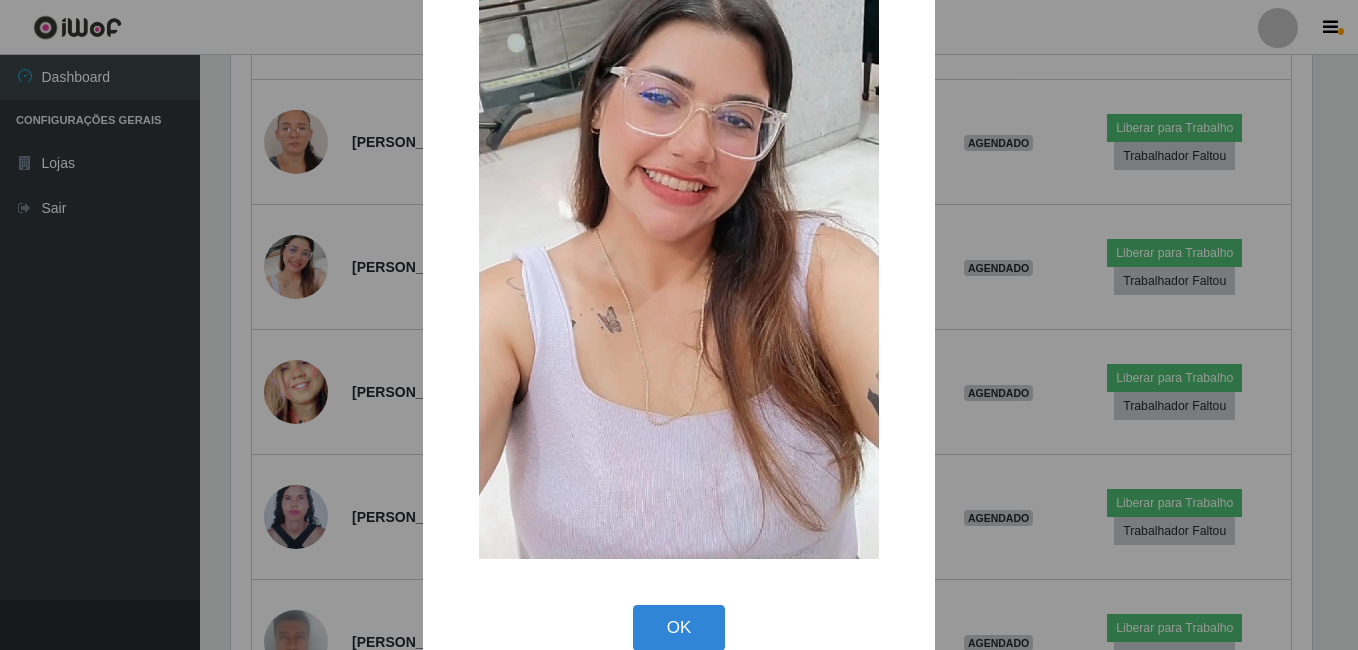 click on "× OK Cancel" at bounding box center [679, 325] 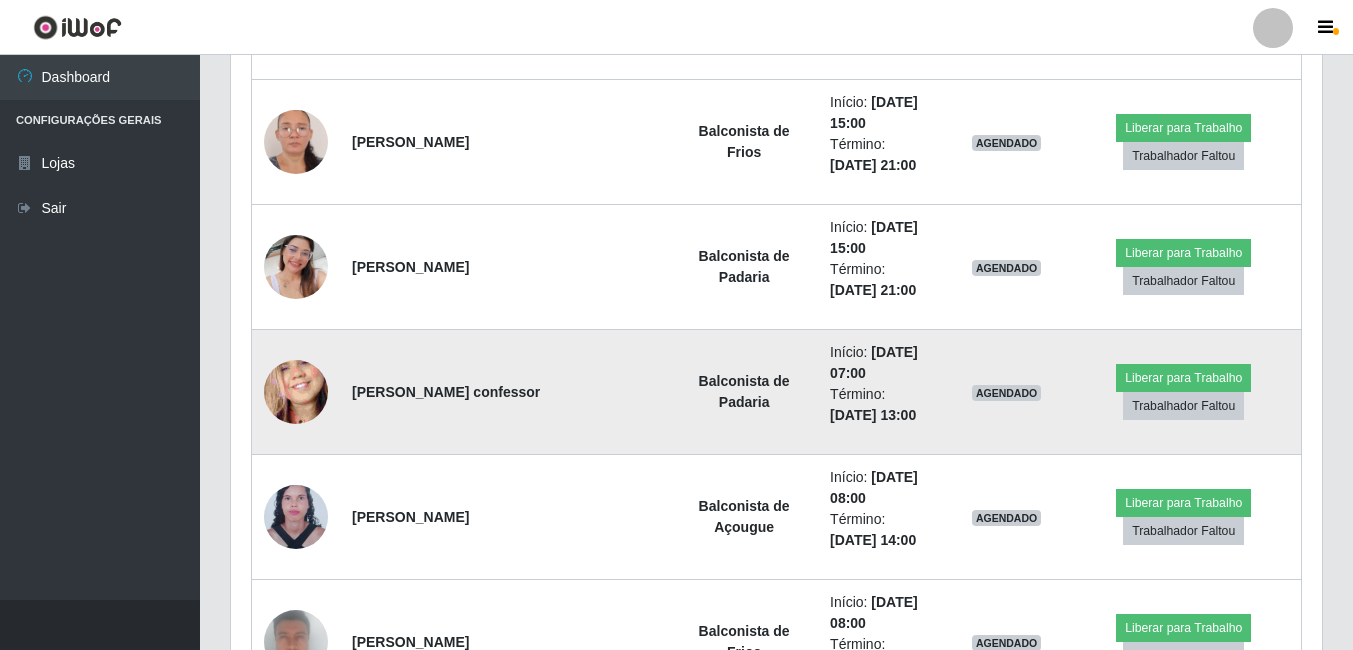 scroll, scrollTop: 999585, scrollLeft: 998909, axis: both 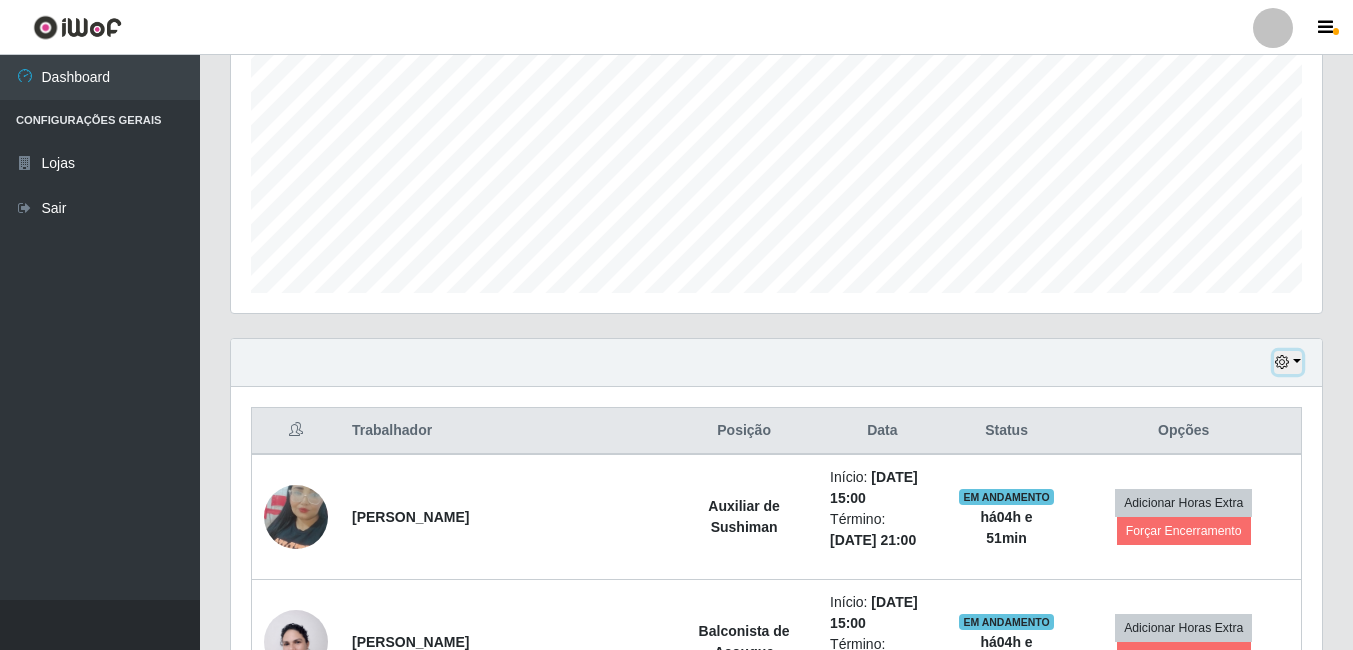 click at bounding box center [1288, 362] 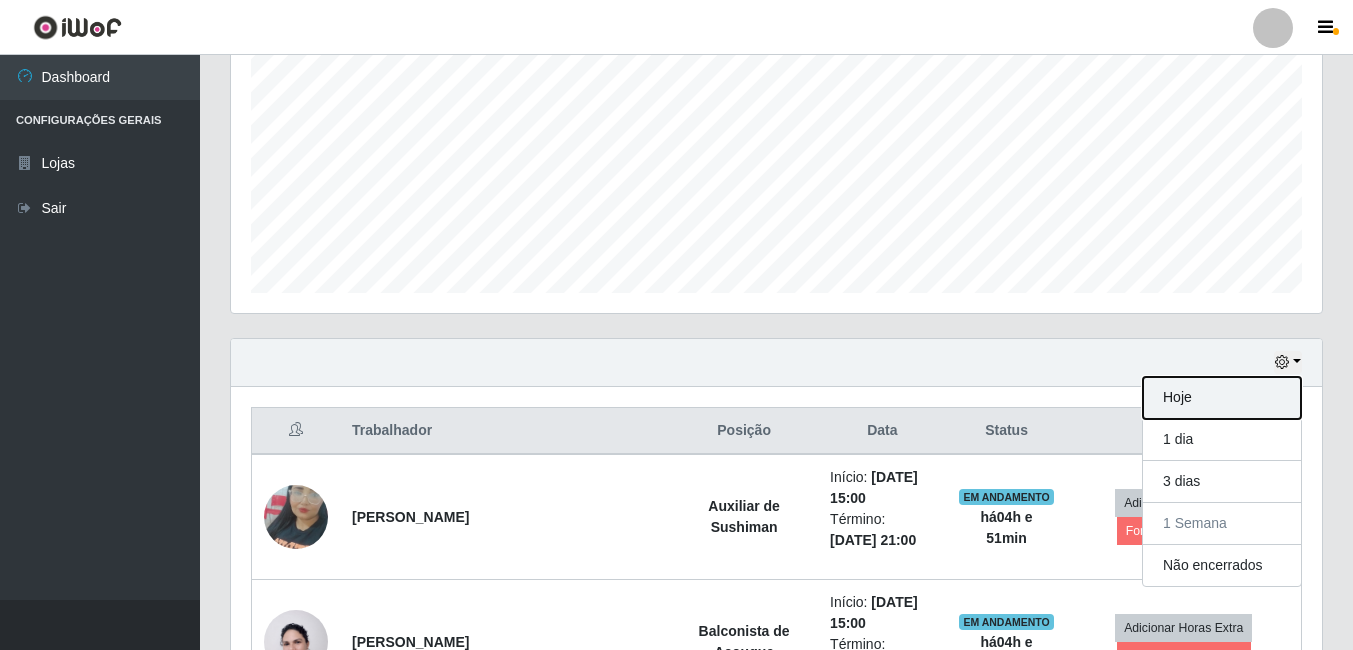 click on "Hoje" at bounding box center [1222, 398] 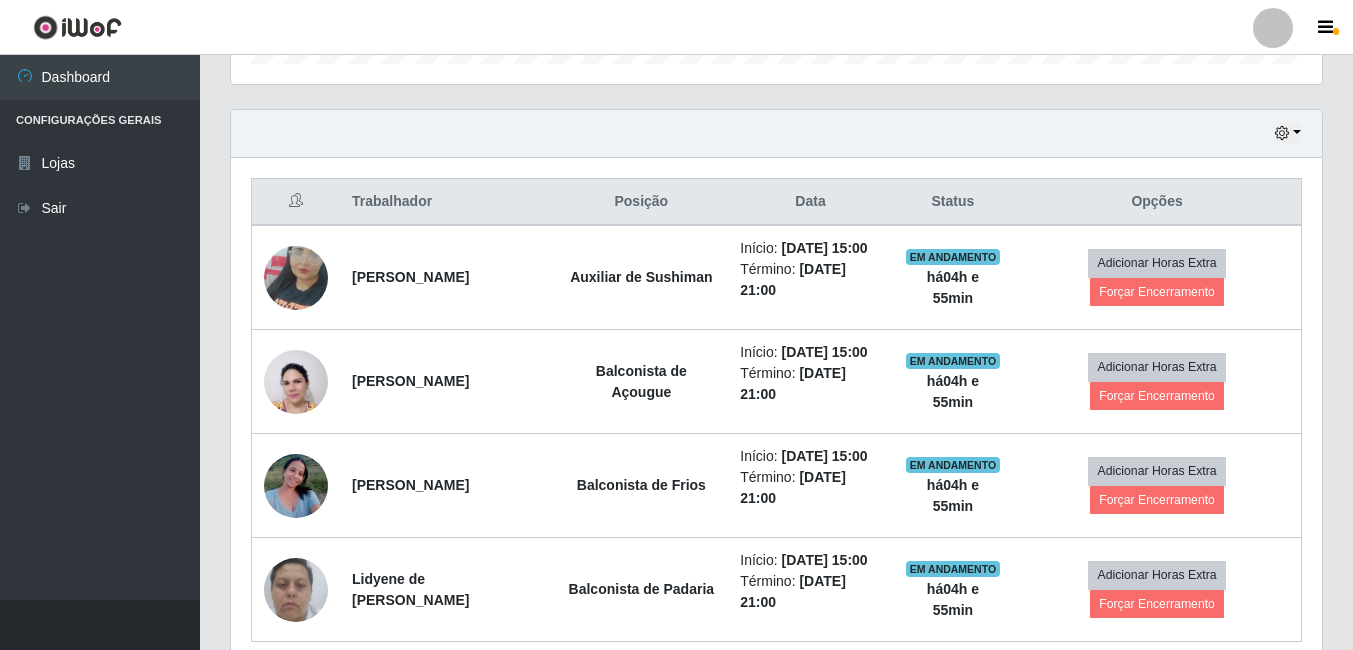 scroll, scrollTop: 538, scrollLeft: 0, axis: vertical 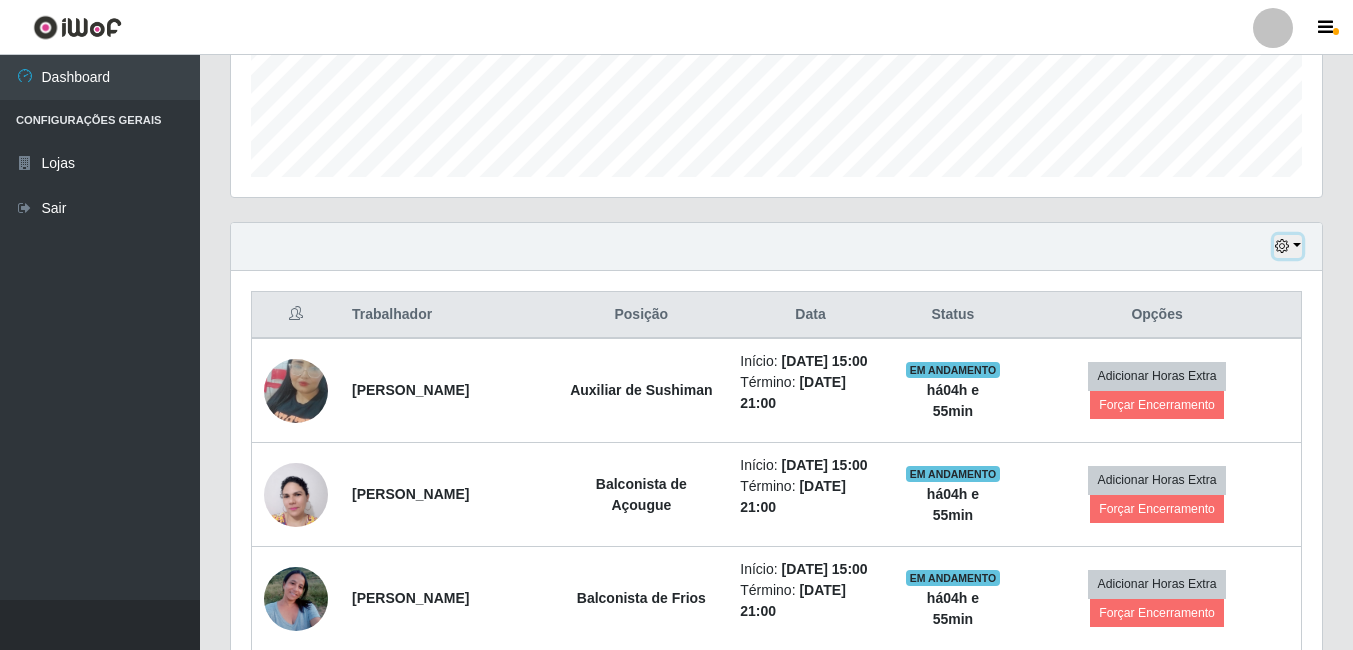 click at bounding box center [1282, 246] 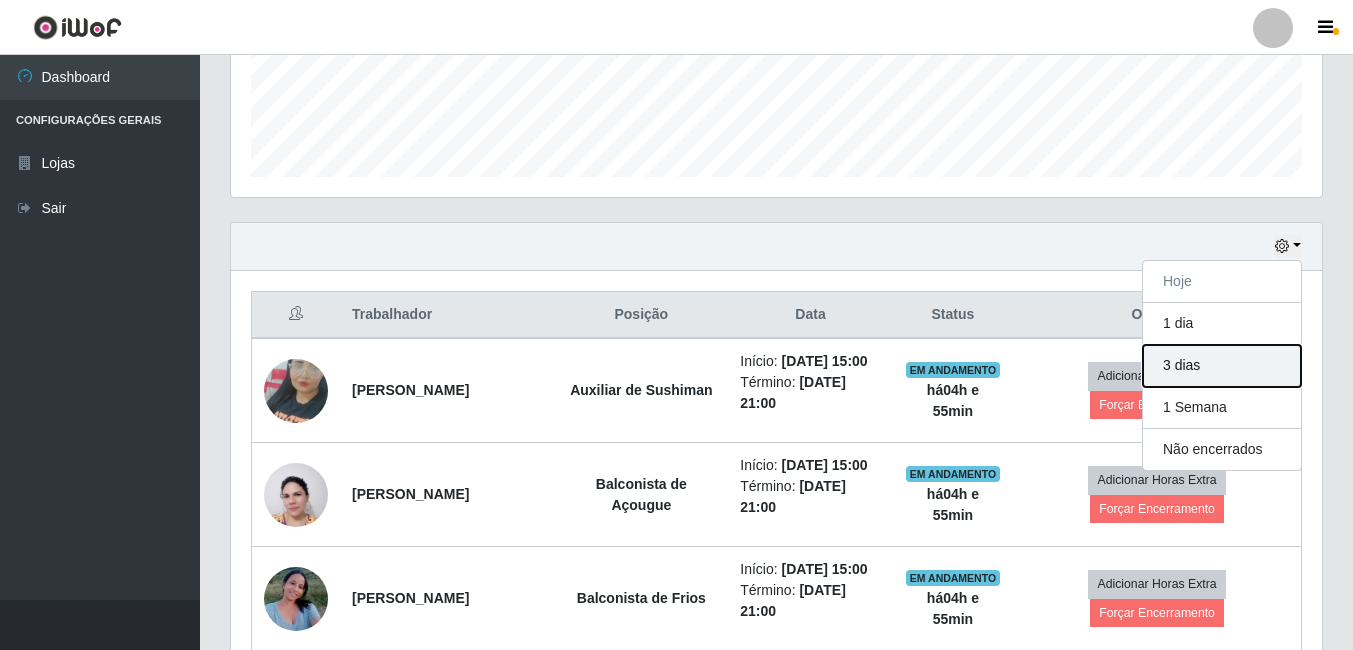 click on "3 dias" at bounding box center [1222, 366] 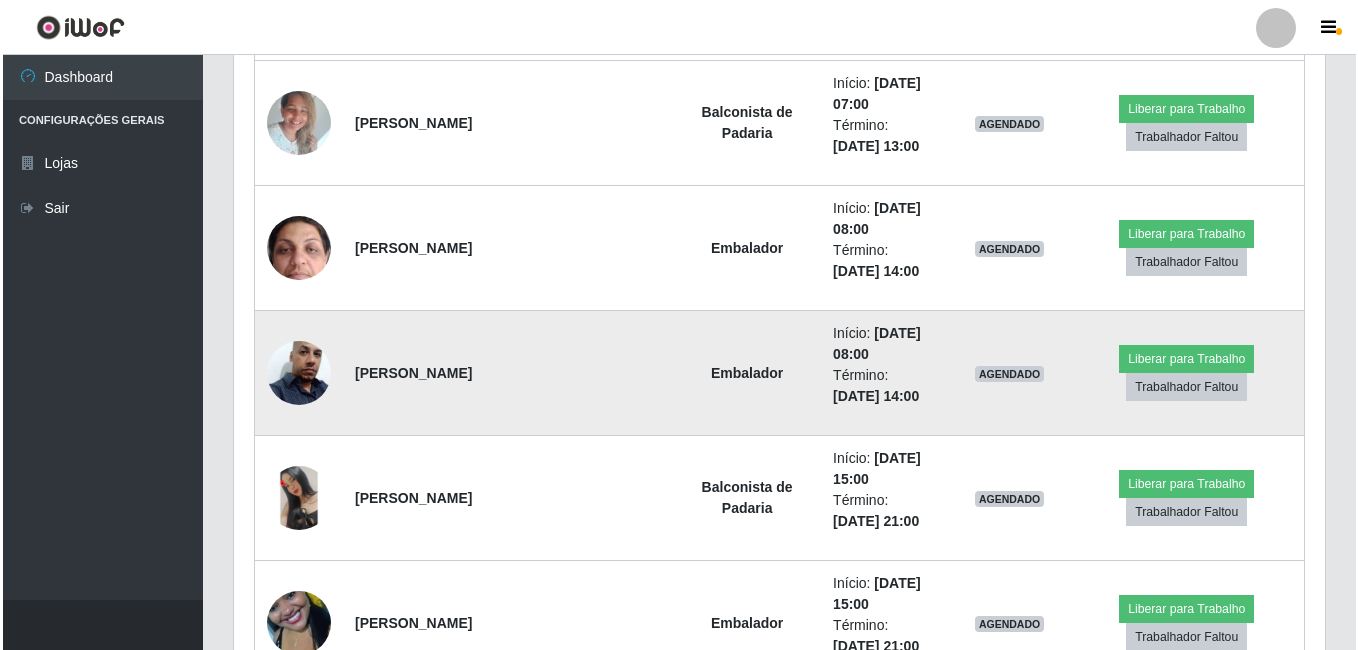 scroll, scrollTop: 2338, scrollLeft: 0, axis: vertical 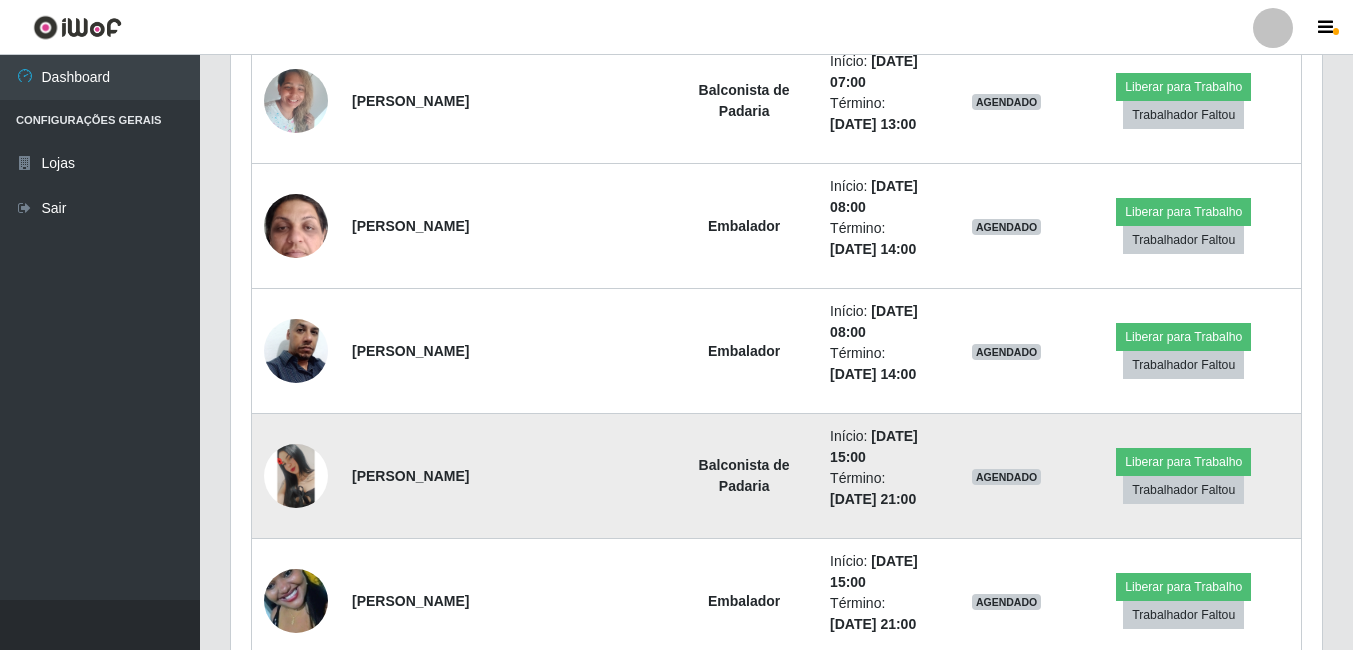 click at bounding box center (296, 476) 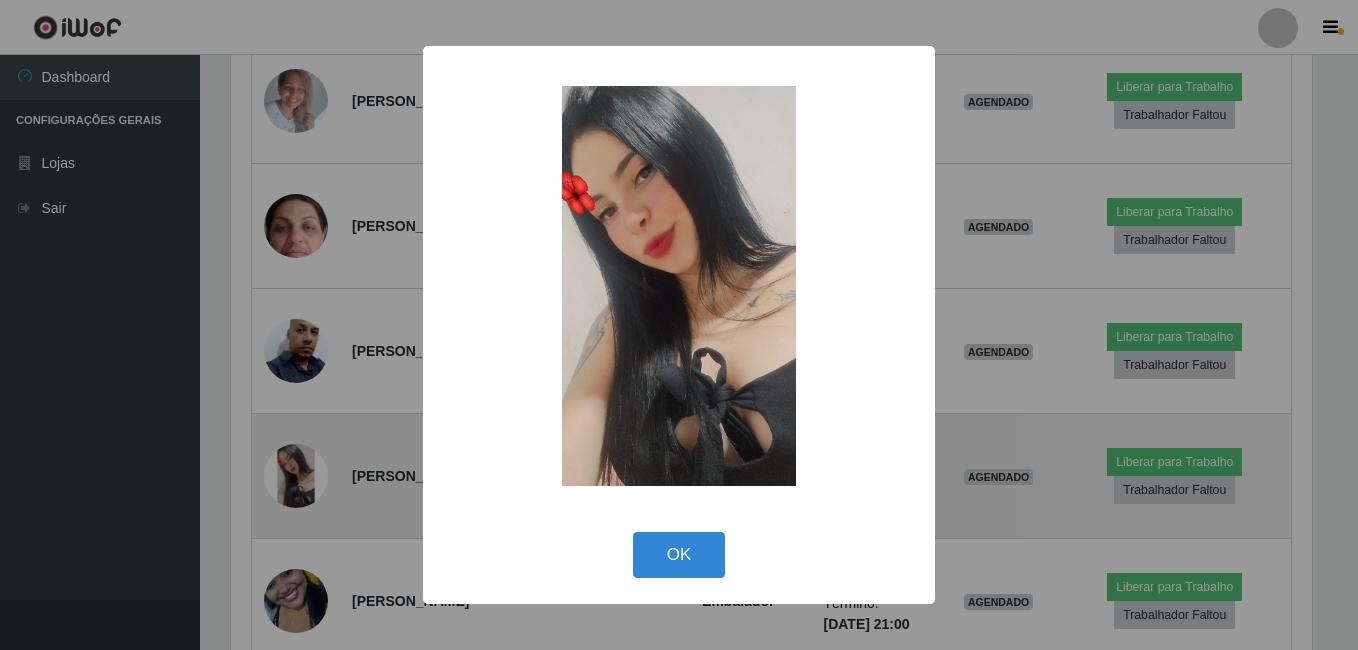 scroll, scrollTop: 999585, scrollLeft: 998919, axis: both 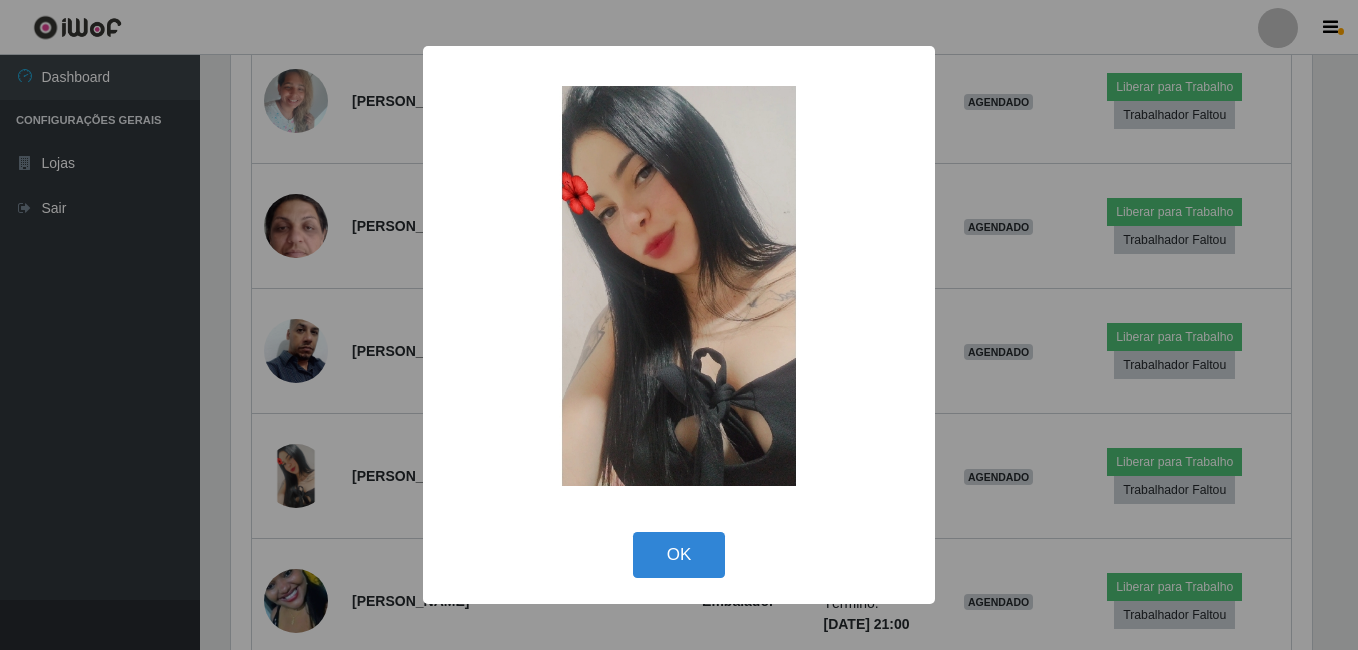 drag, startPoint x: 86, startPoint y: 453, endPoint x: 125, endPoint y: 438, distance: 41.785164 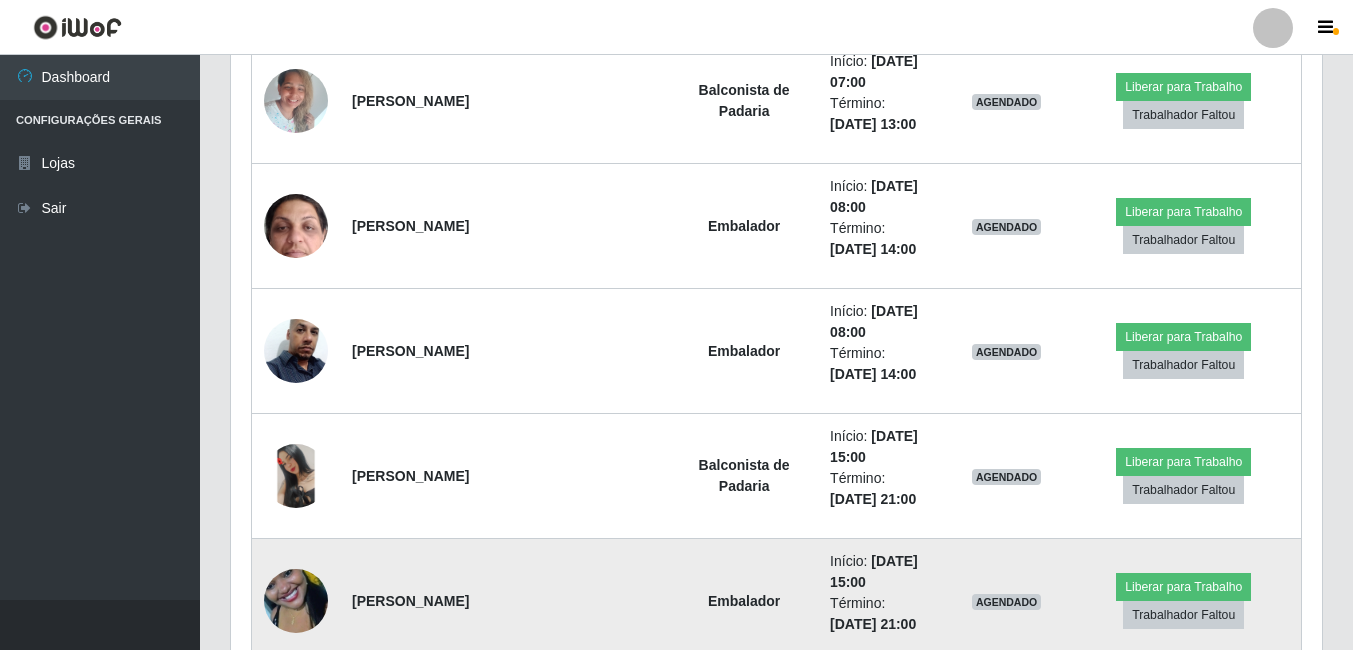 scroll, scrollTop: 999585, scrollLeft: 998909, axis: both 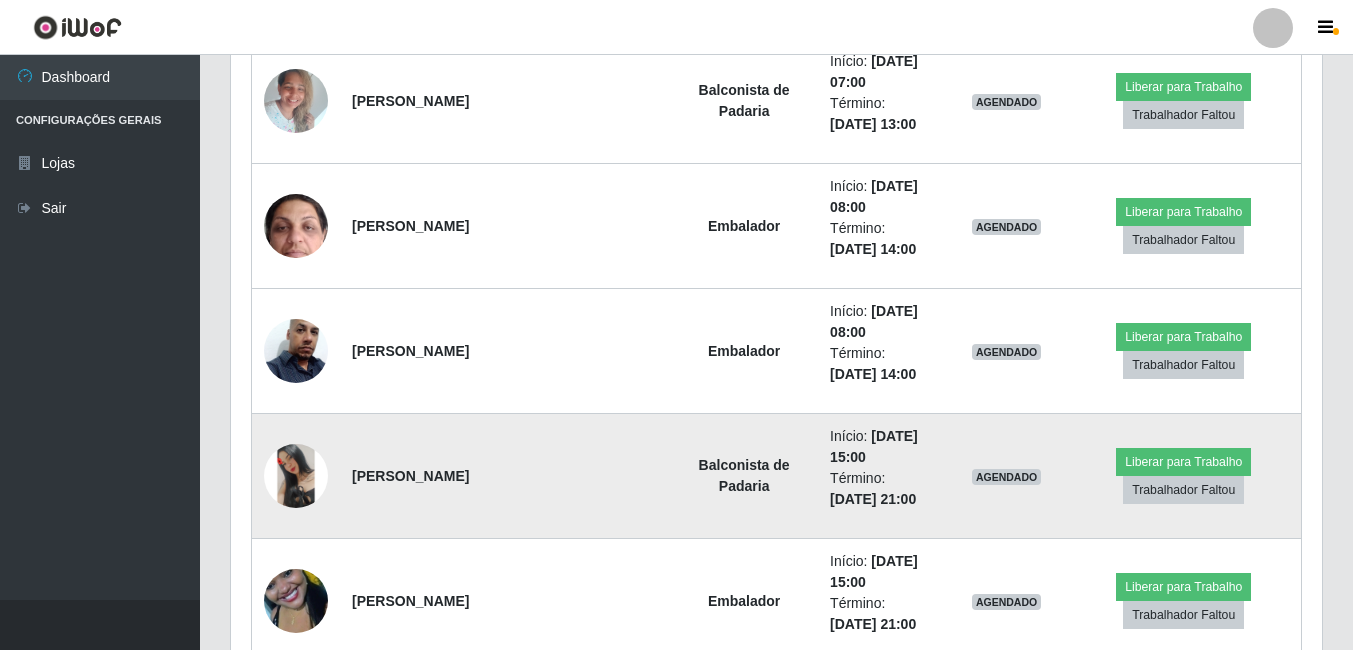 click at bounding box center [296, 476] 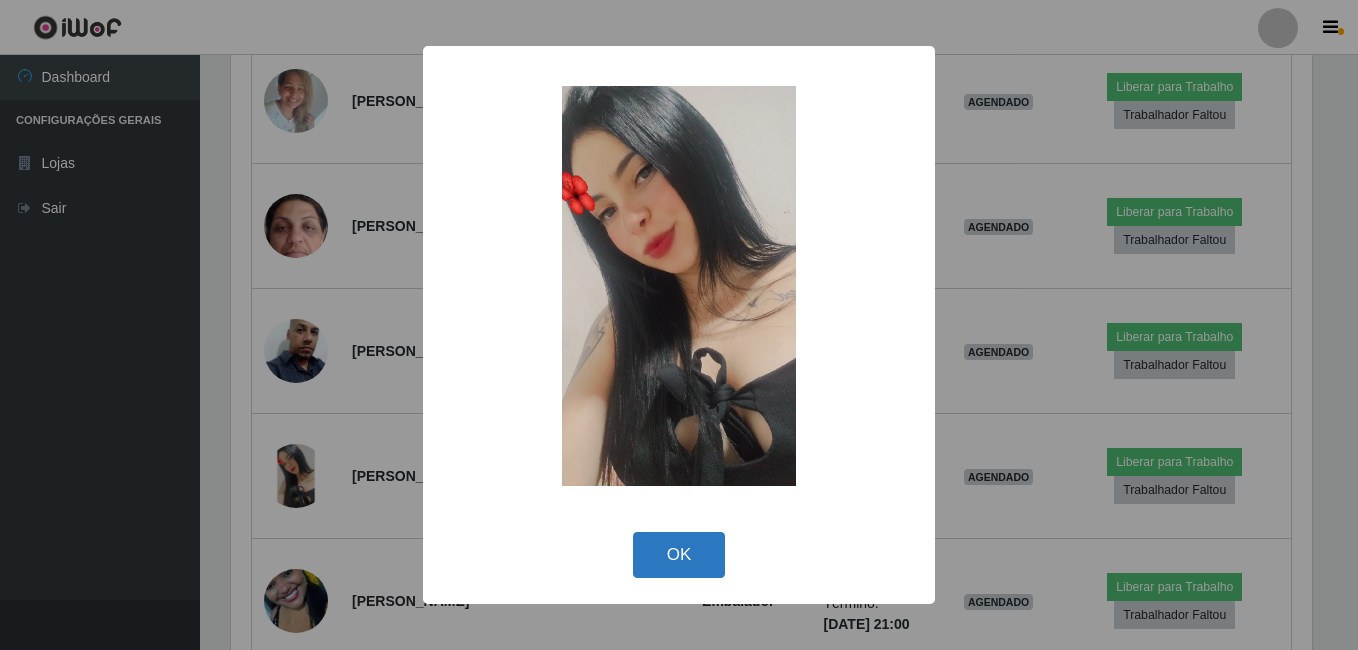 click on "OK" at bounding box center [679, 555] 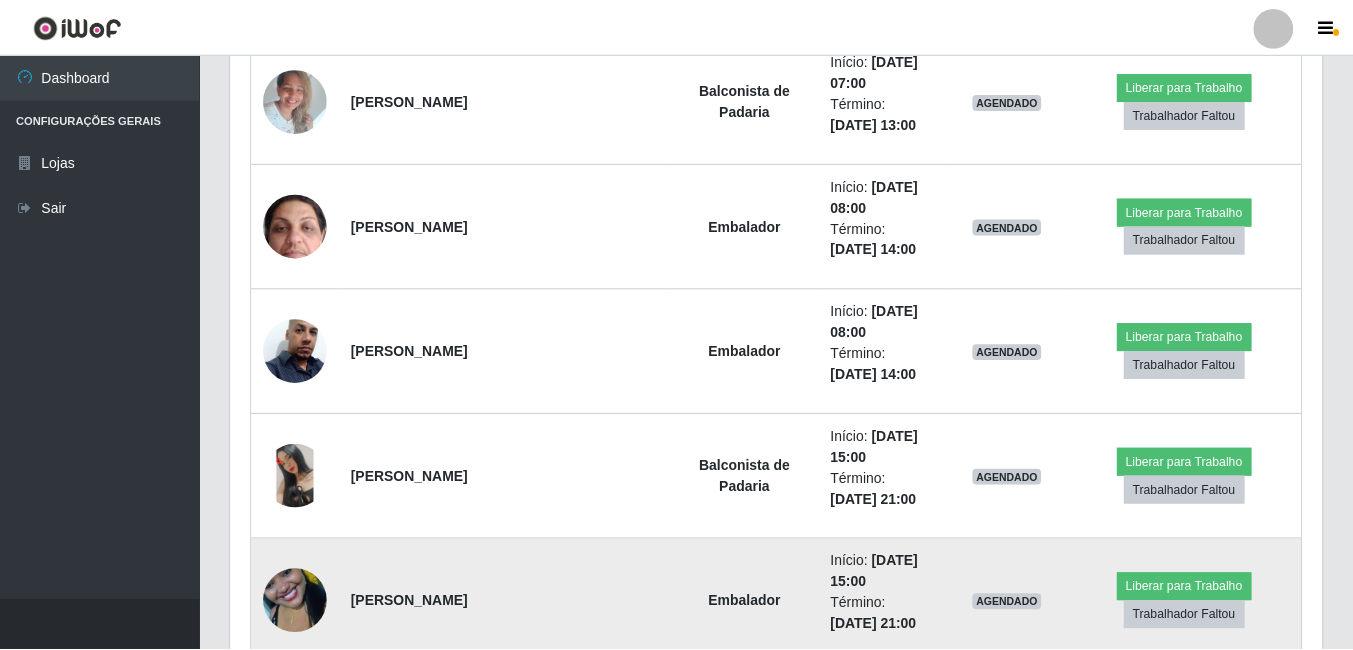 scroll, scrollTop: 999585, scrollLeft: 998909, axis: both 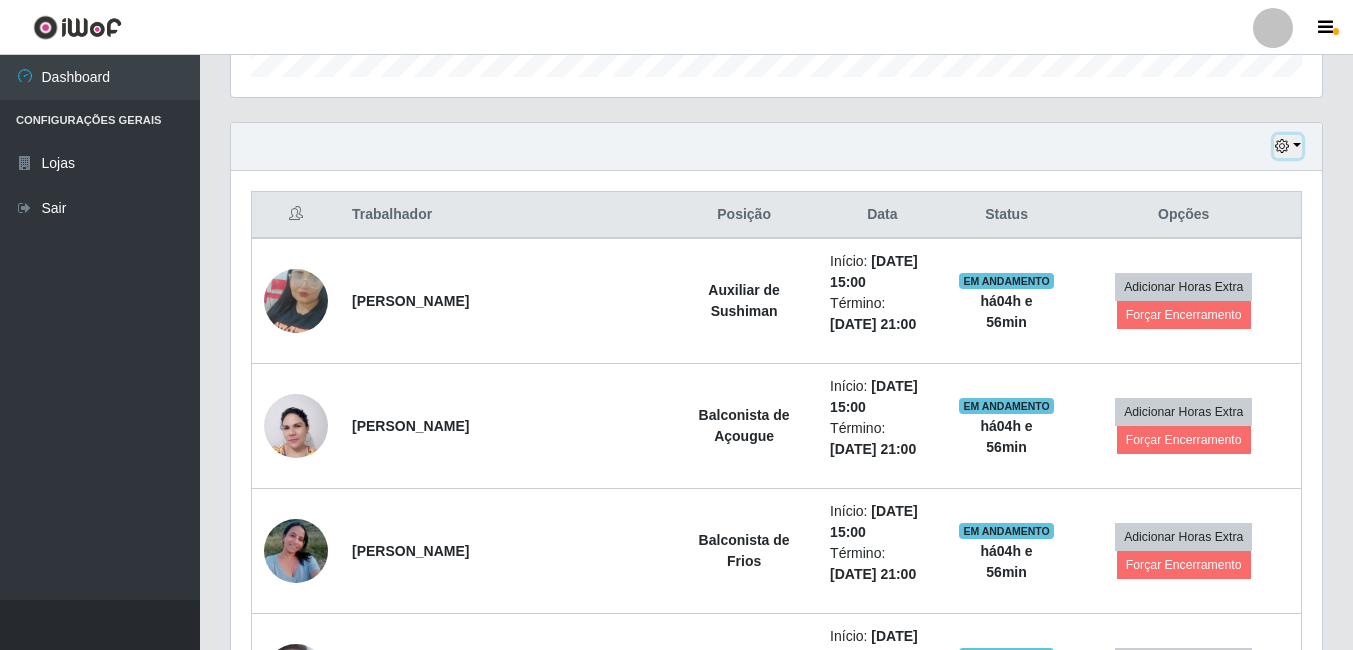 click at bounding box center (1288, 146) 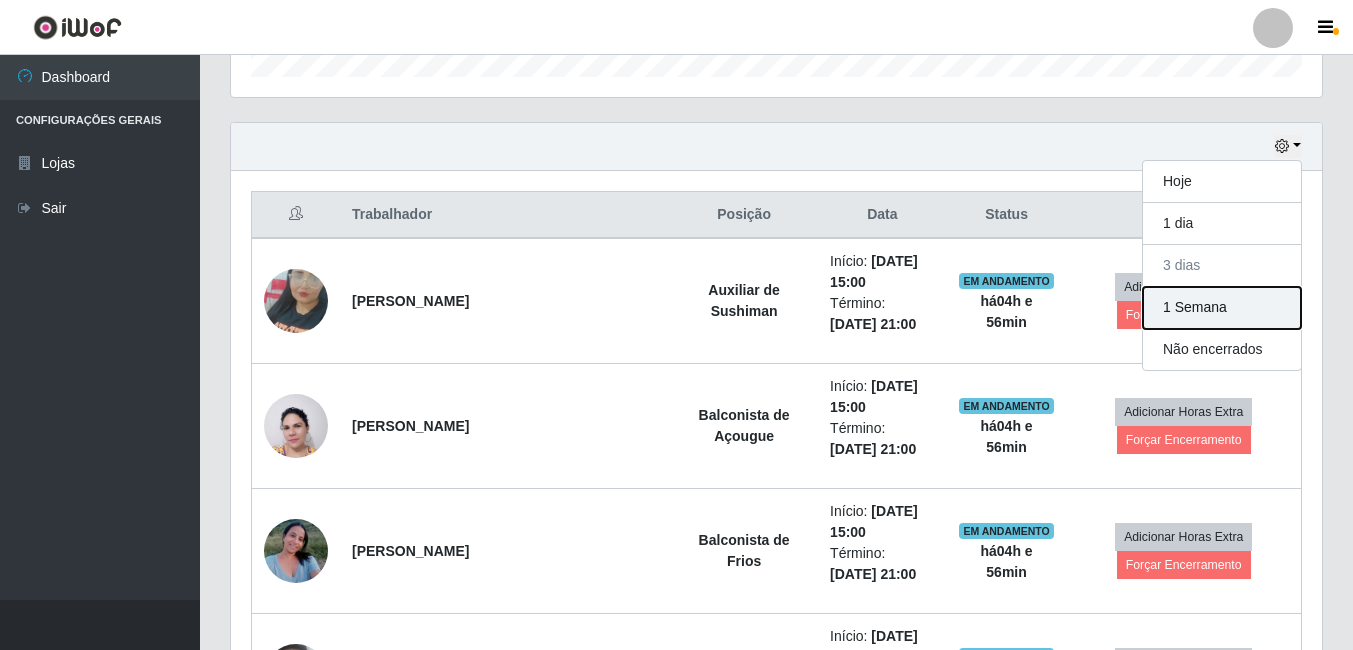click on "1 Semana" at bounding box center [1222, 308] 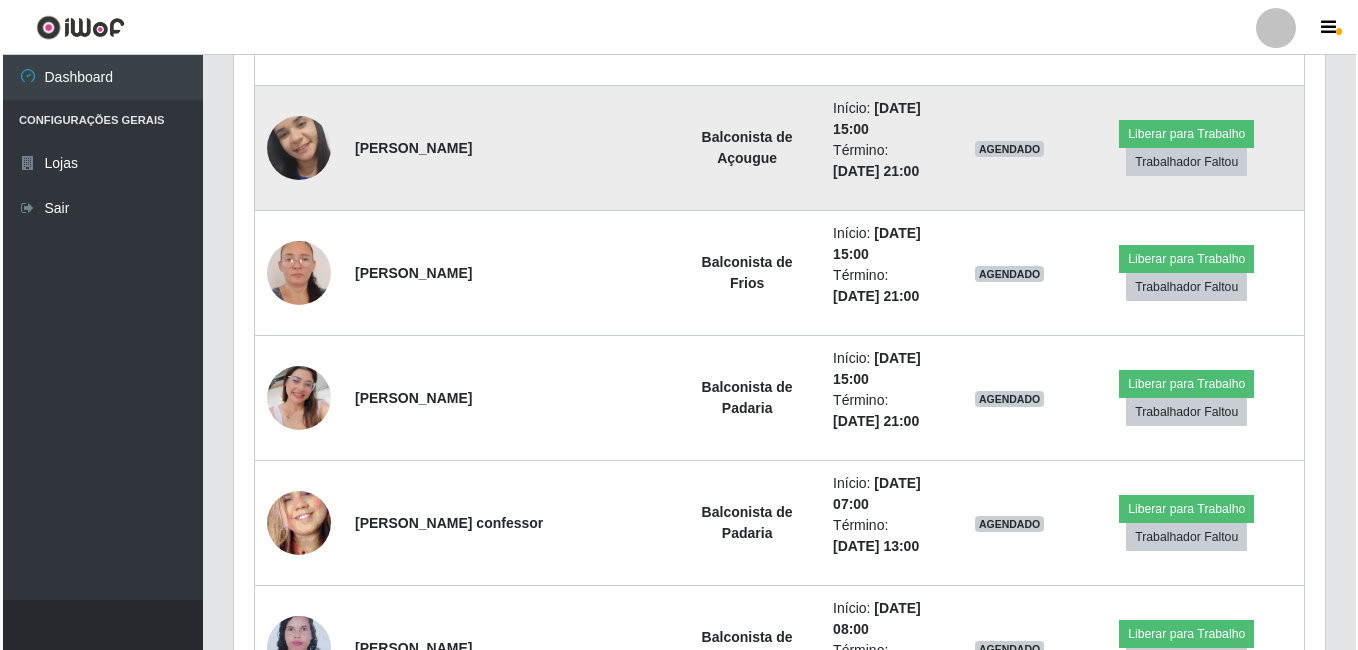 scroll, scrollTop: 7938, scrollLeft: 0, axis: vertical 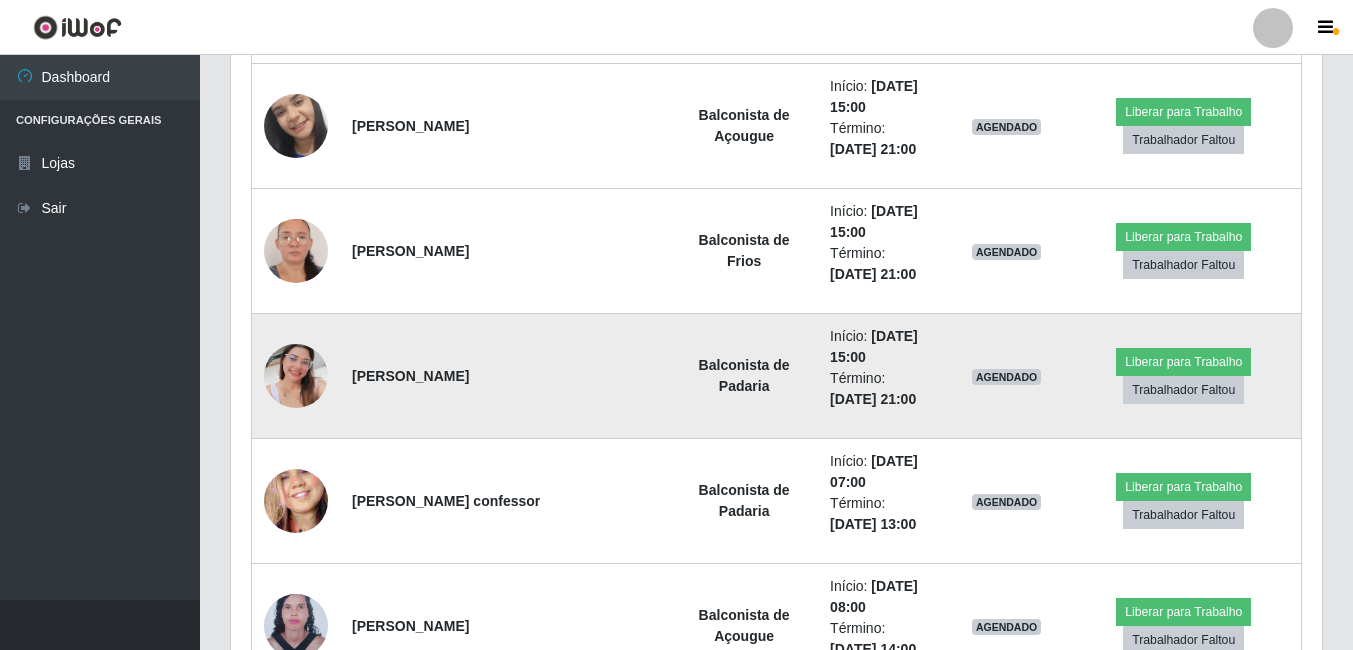 click at bounding box center (296, 376) 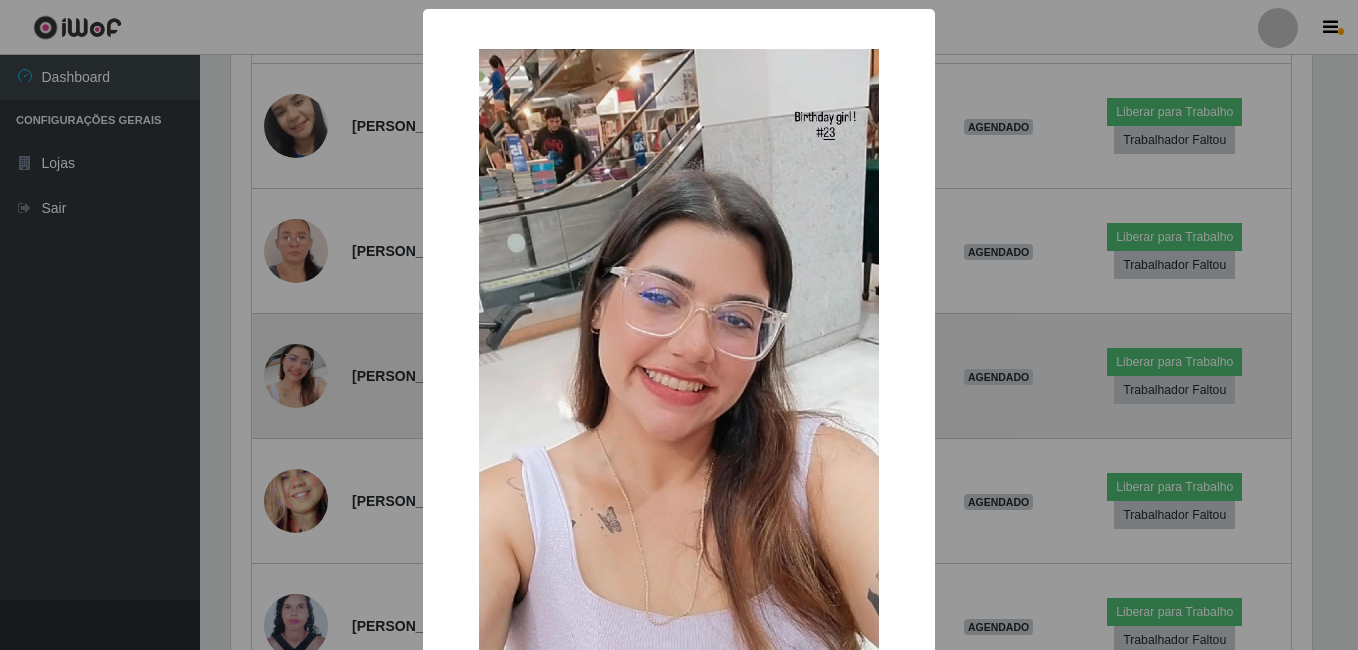 scroll, scrollTop: 999585, scrollLeft: 998919, axis: both 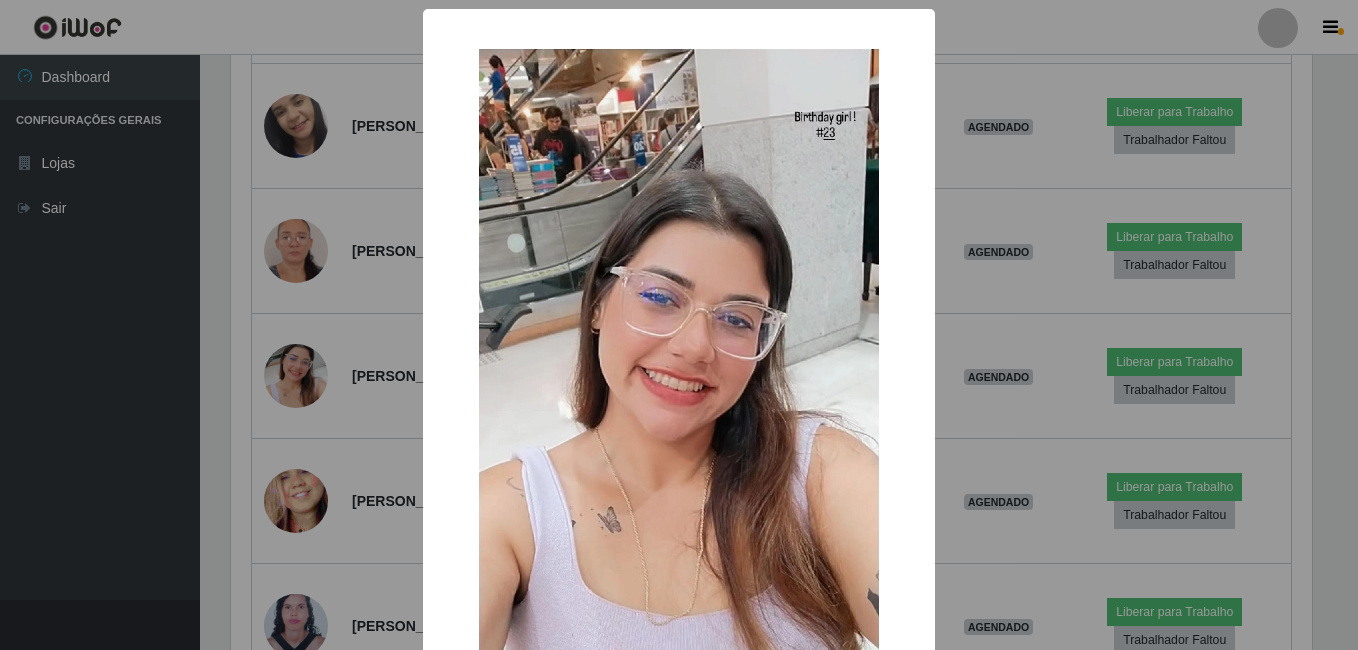 click on "× OK Cancel" at bounding box center (679, 325) 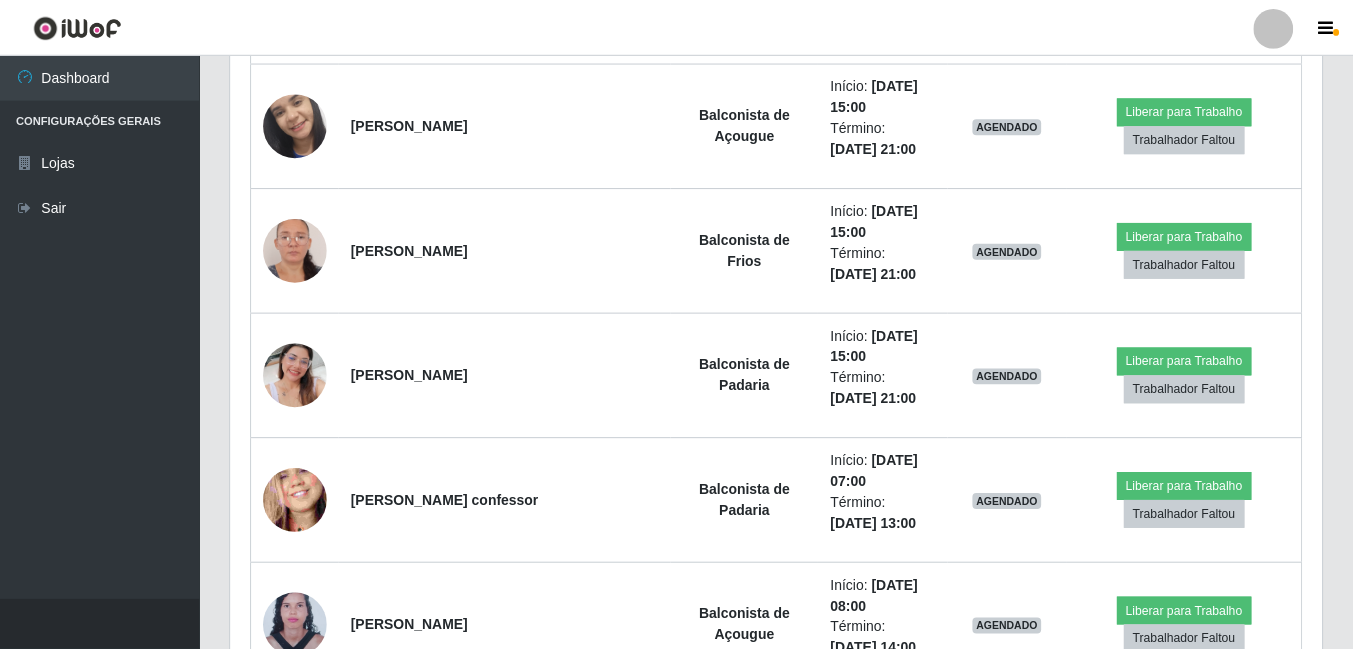 scroll, scrollTop: 999585, scrollLeft: 998909, axis: both 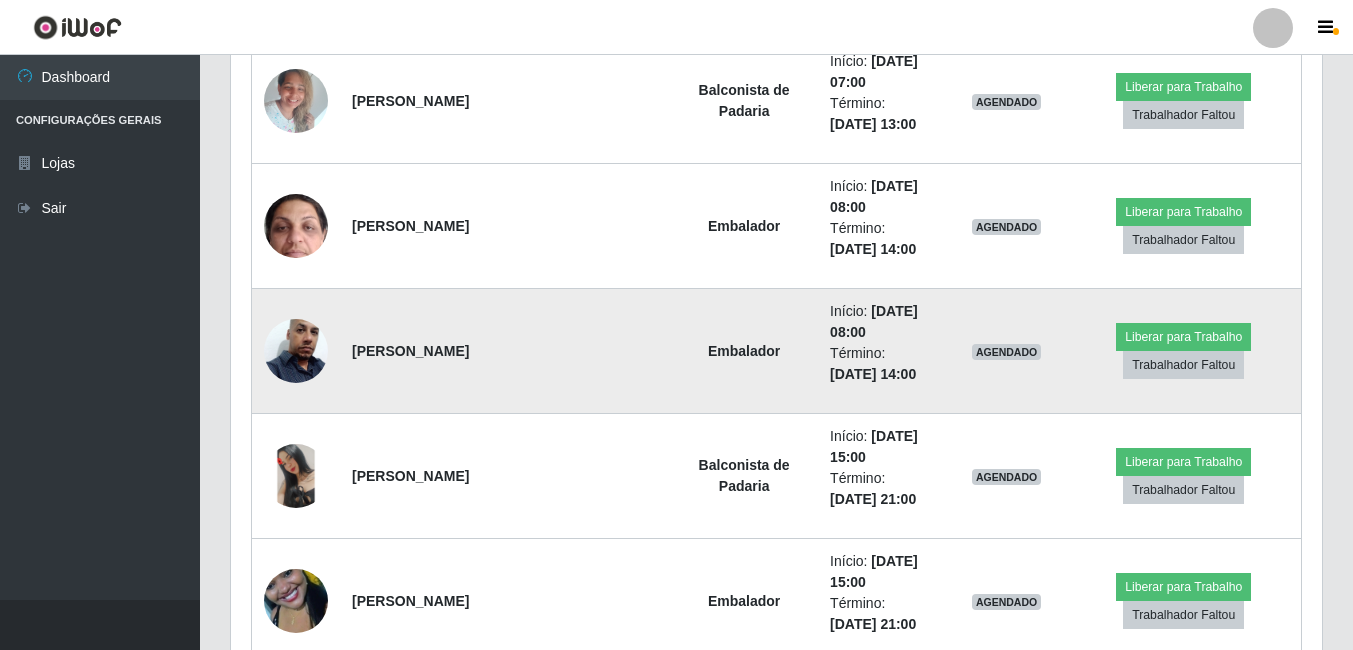 click at bounding box center (296, 351) 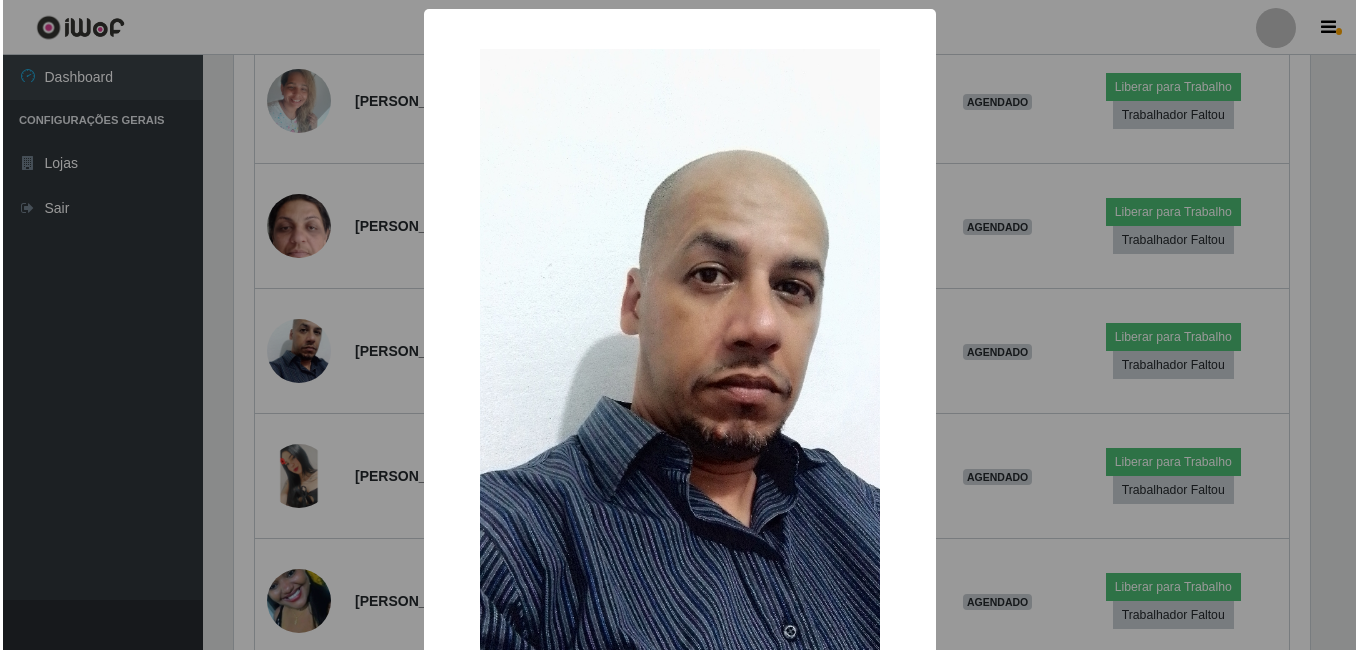 scroll, scrollTop: 999585, scrollLeft: 998919, axis: both 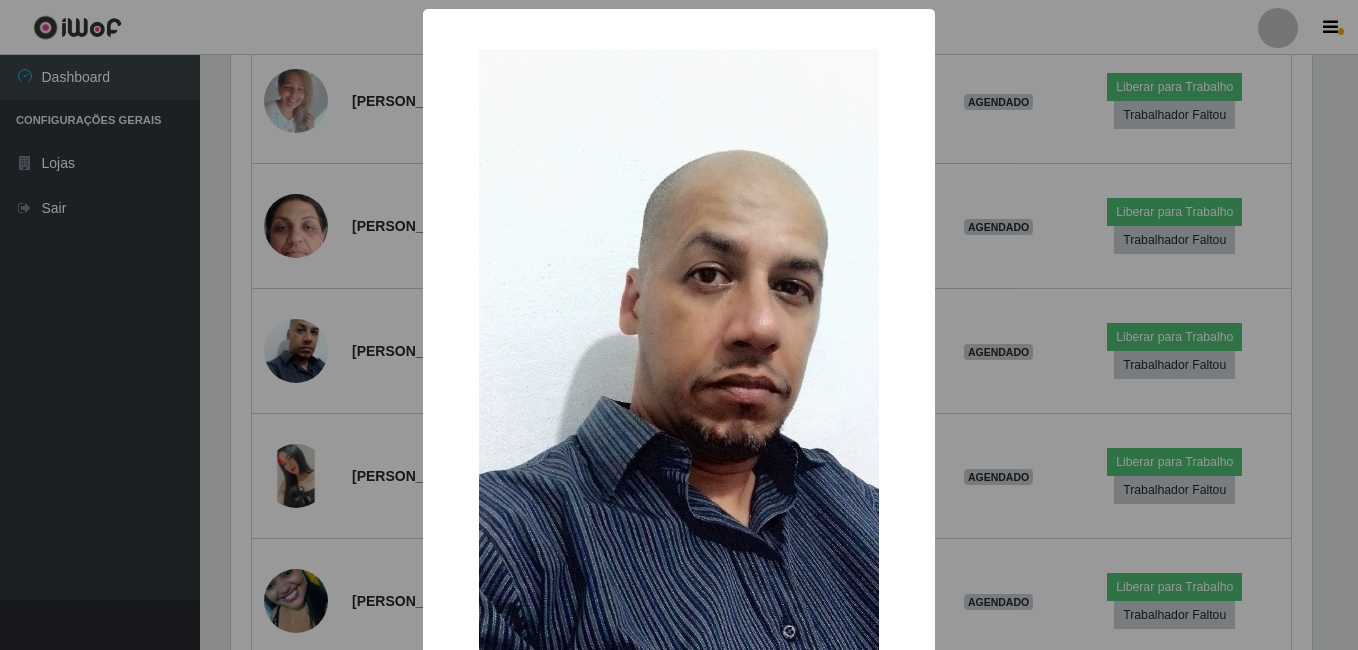 click on "× OK Cancel" at bounding box center (679, 325) 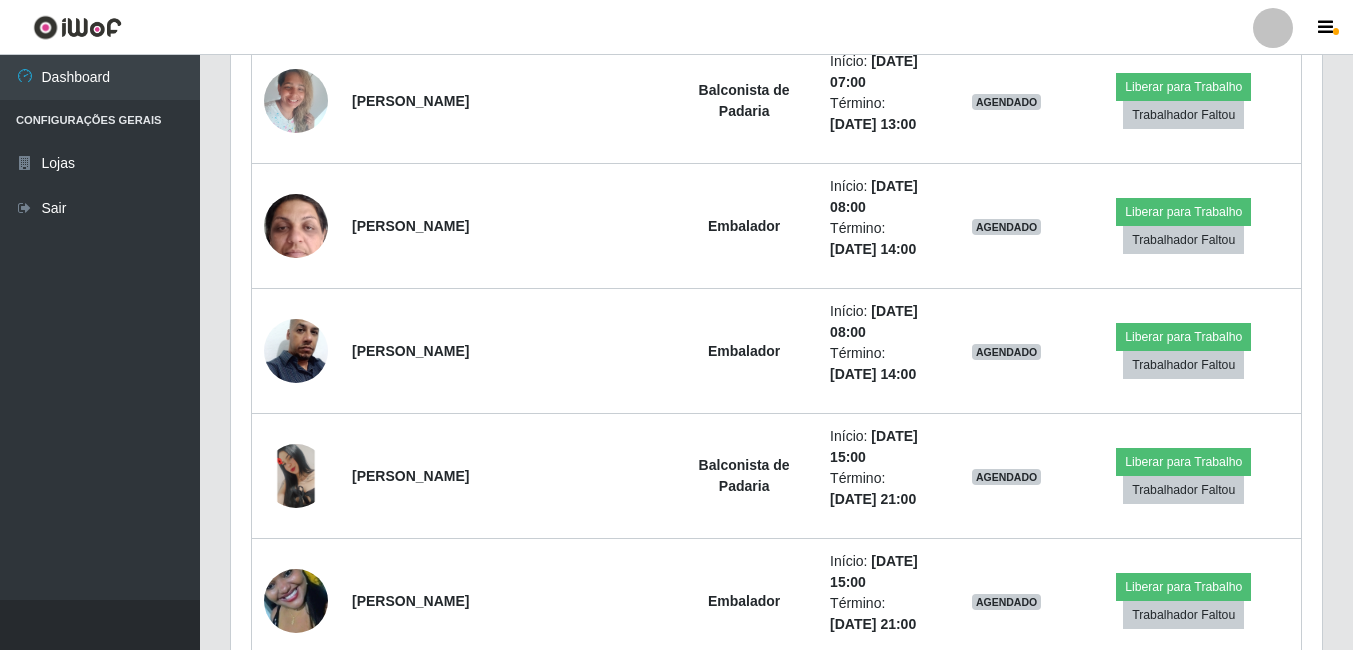 scroll, scrollTop: 999585, scrollLeft: 998909, axis: both 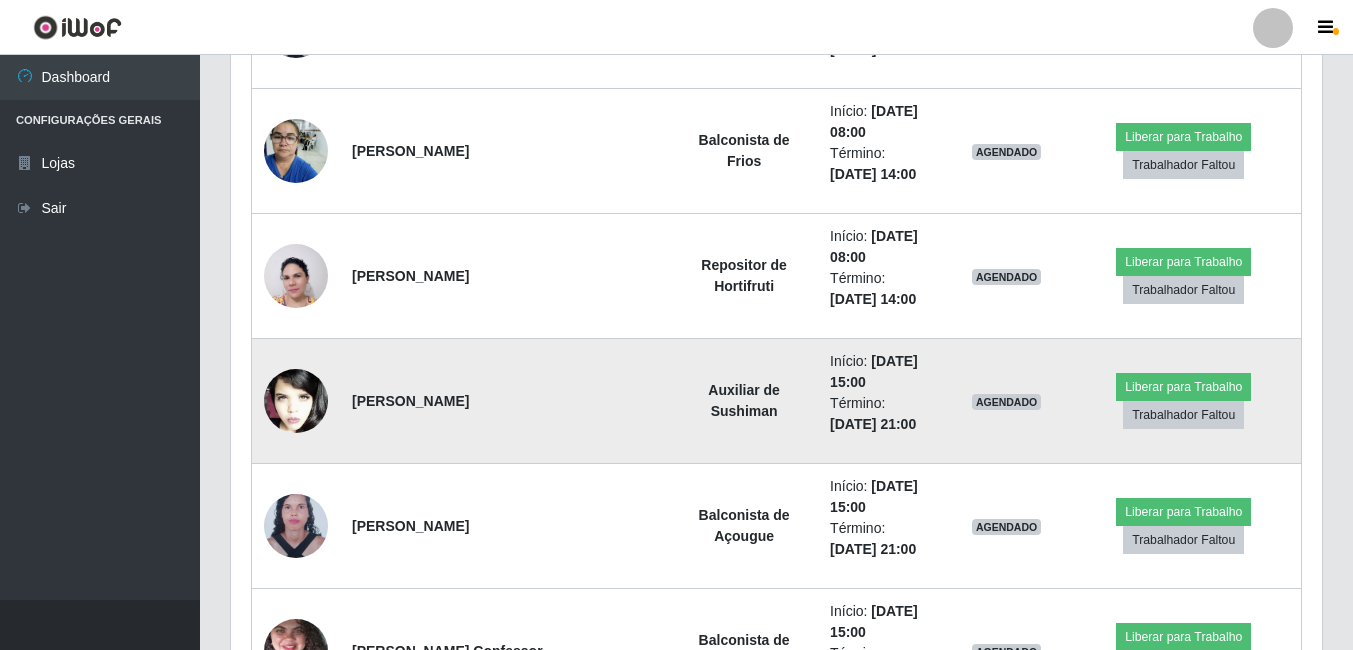 click at bounding box center [296, 401] 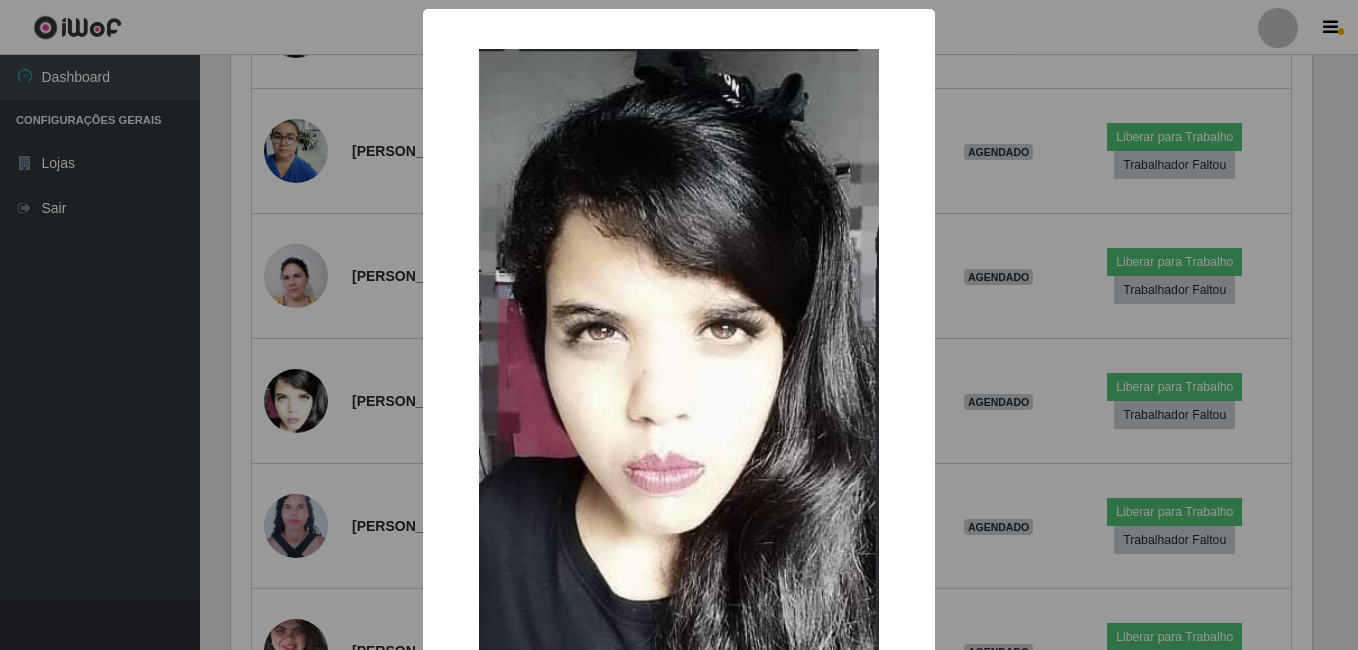 click on "× OK Cancel" at bounding box center [679, 325] 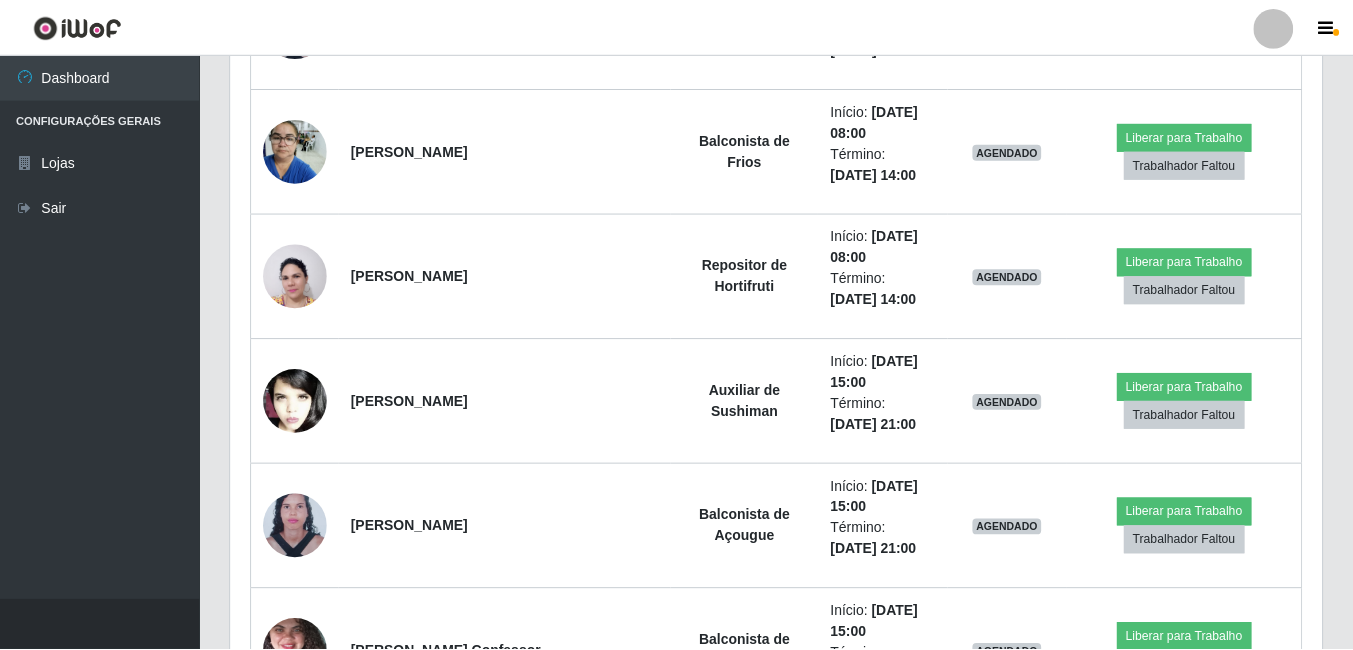 scroll, scrollTop: 999585, scrollLeft: 998909, axis: both 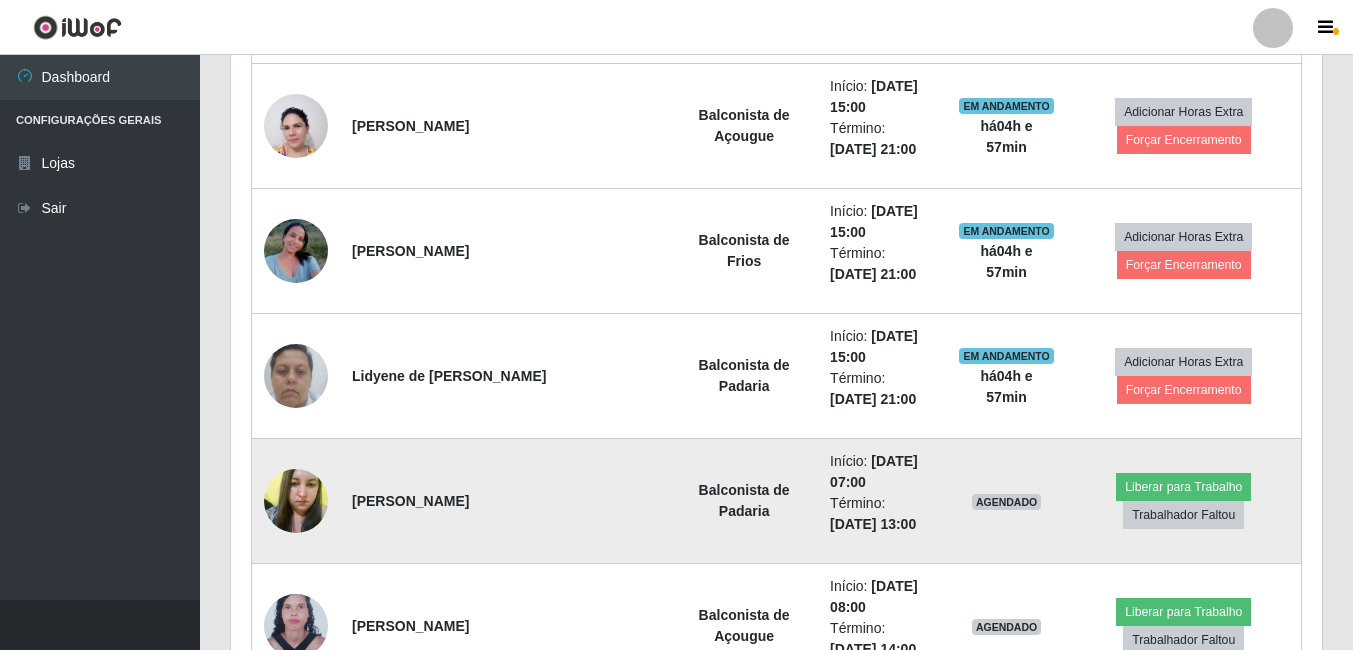 click at bounding box center (296, 500) 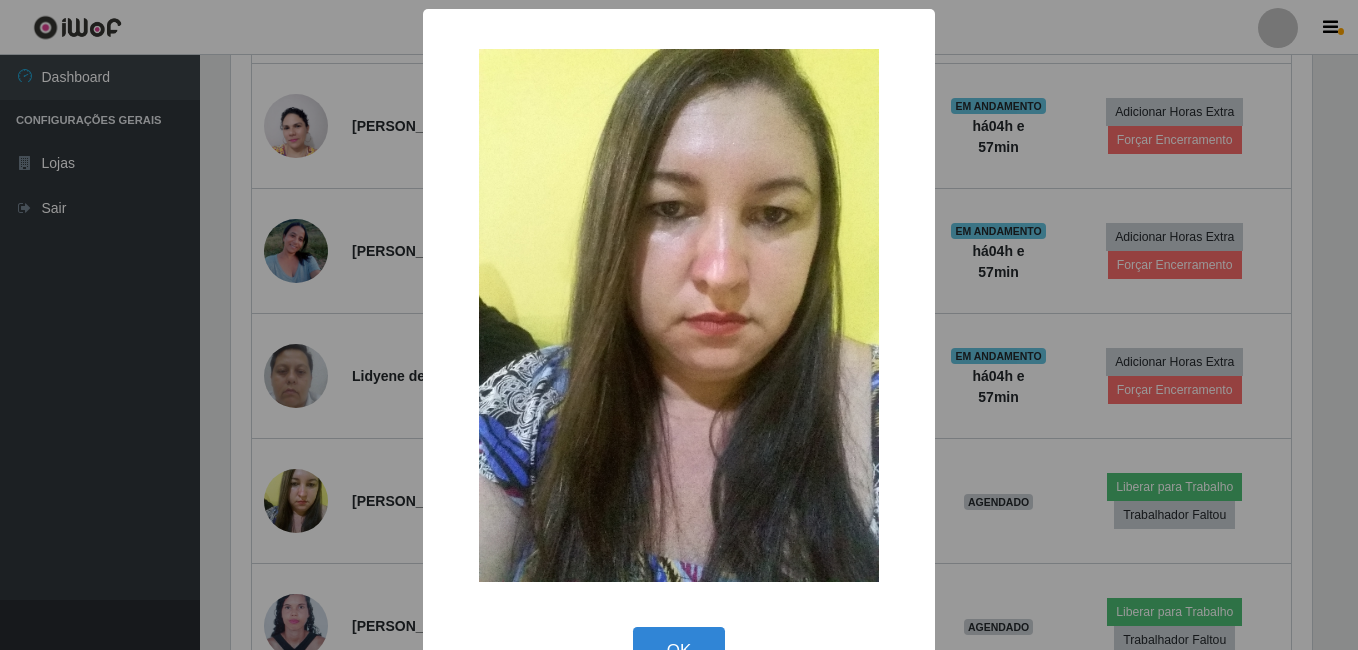 scroll, scrollTop: 999585, scrollLeft: 998919, axis: both 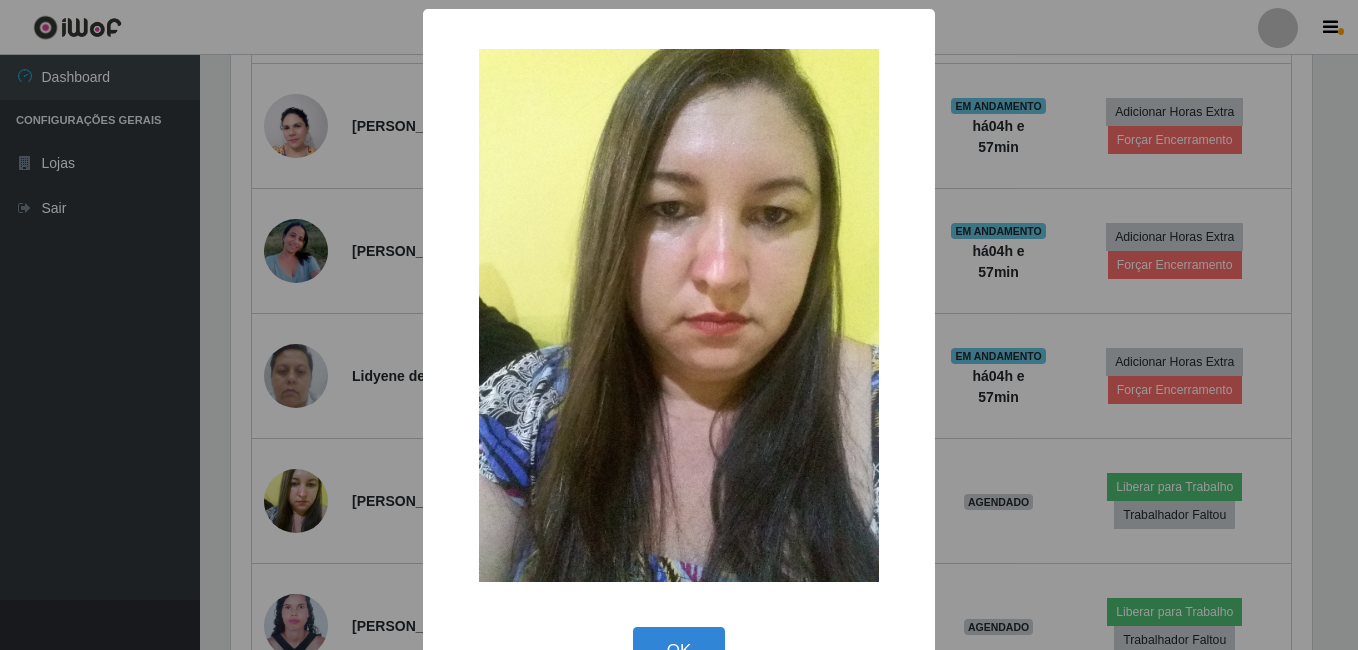 click on "× OK Cancel" at bounding box center (679, 325) 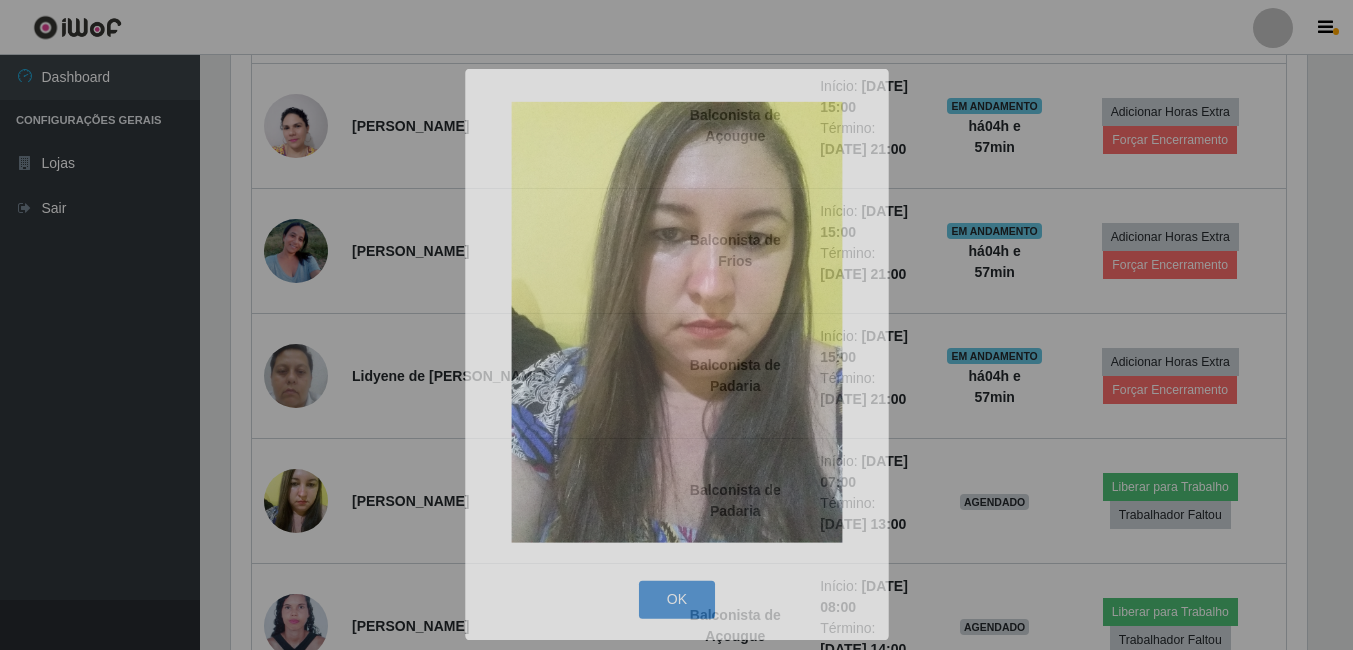 scroll, scrollTop: 999585, scrollLeft: 998909, axis: both 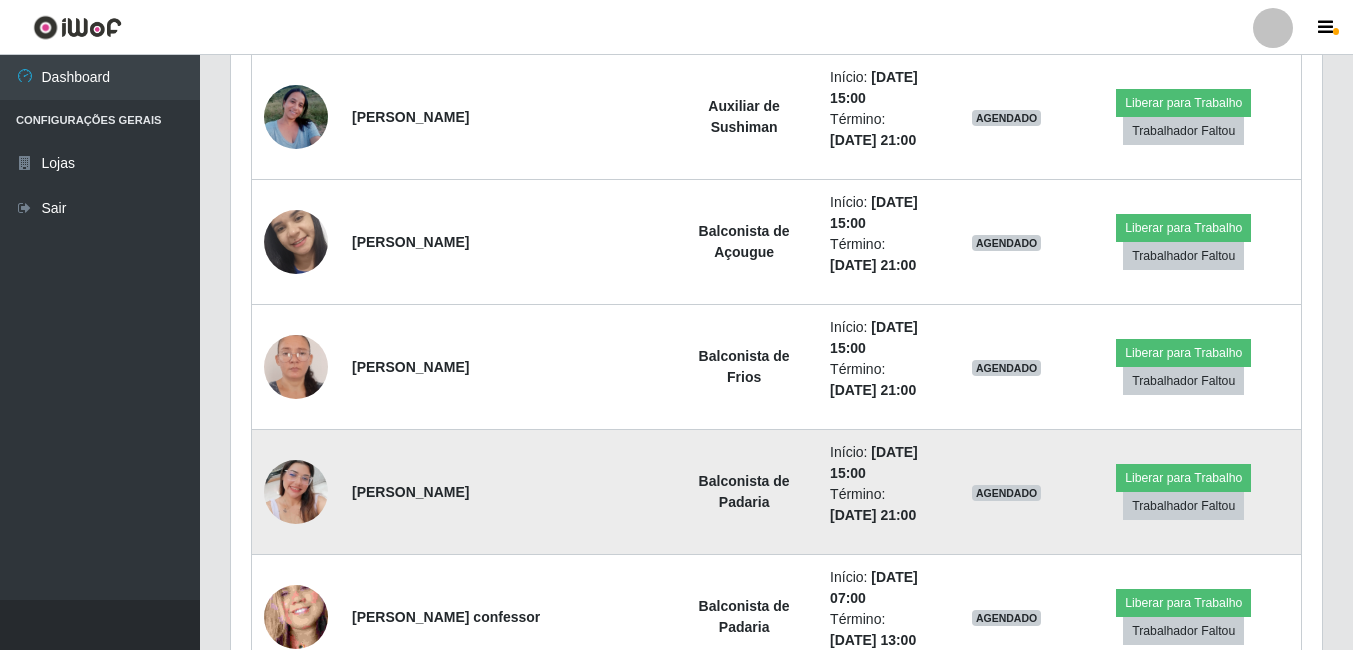 click at bounding box center (296, 492) 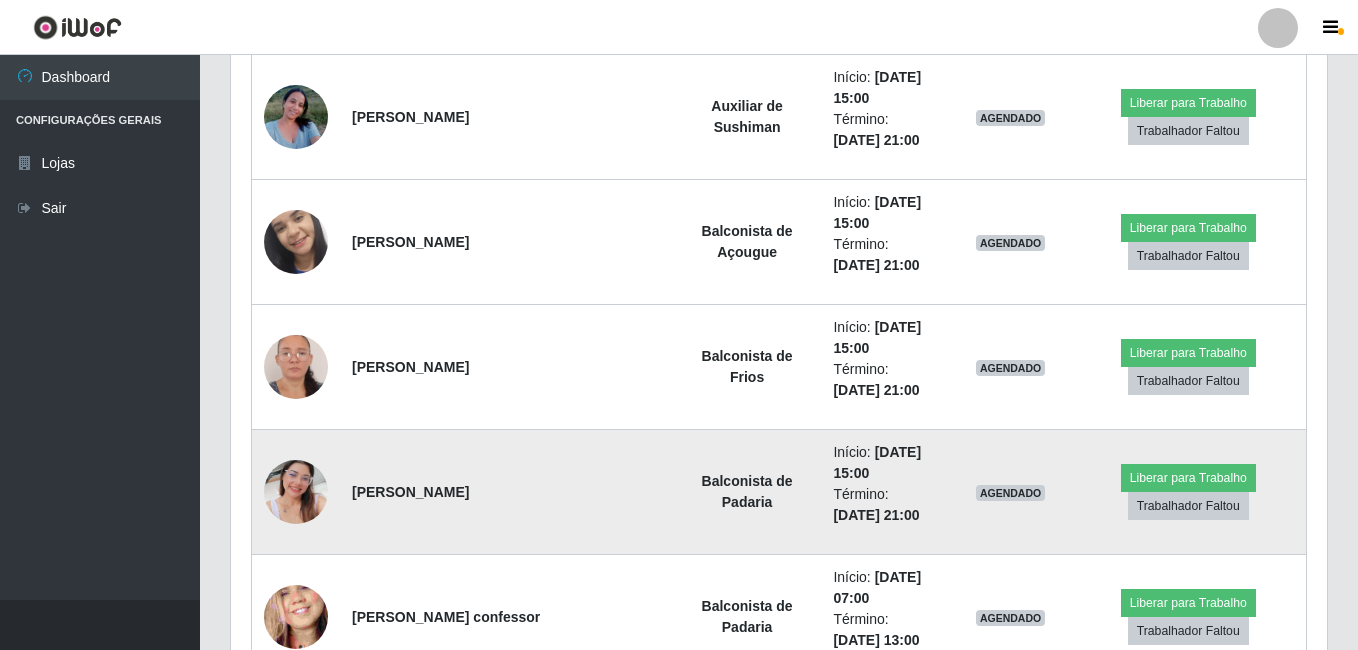 scroll, scrollTop: 999585, scrollLeft: 998919, axis: both 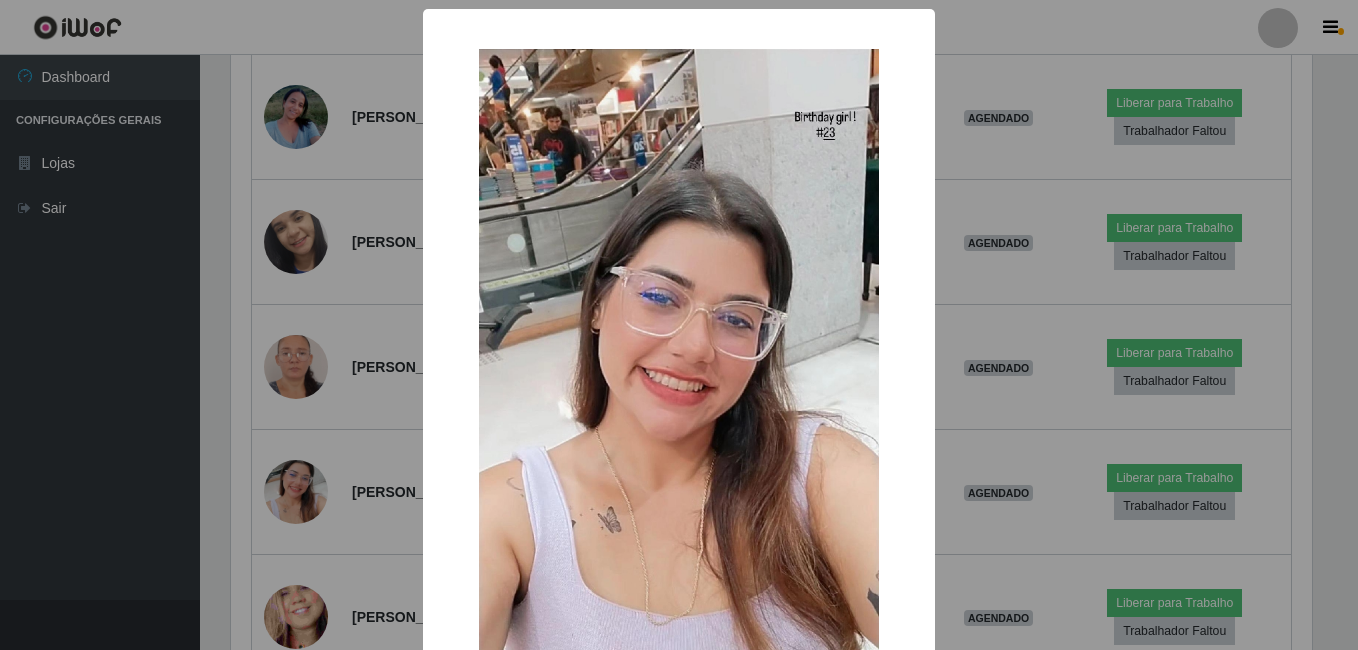 click on "× OK Cancel" at bounding box center (679, 325) 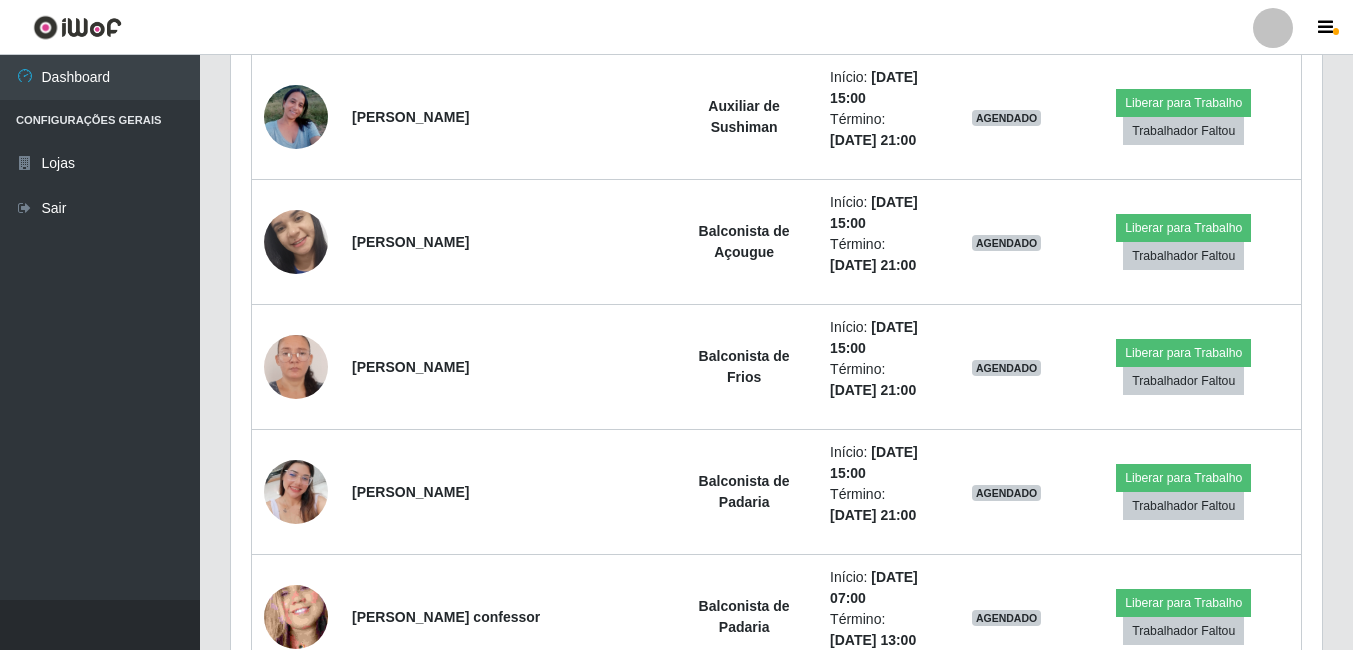 scroll, scrollTop: 999585, scrollLeft: 998909, axis: both 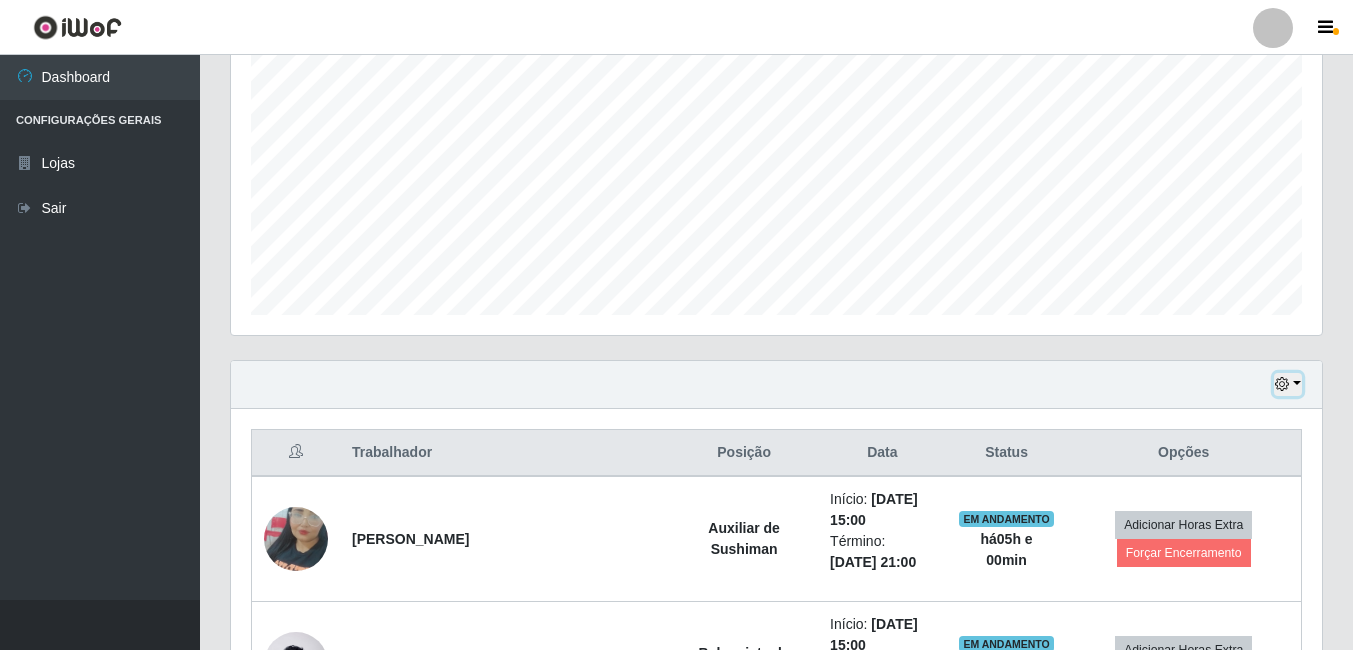 click at bounding box center (1282, 384) 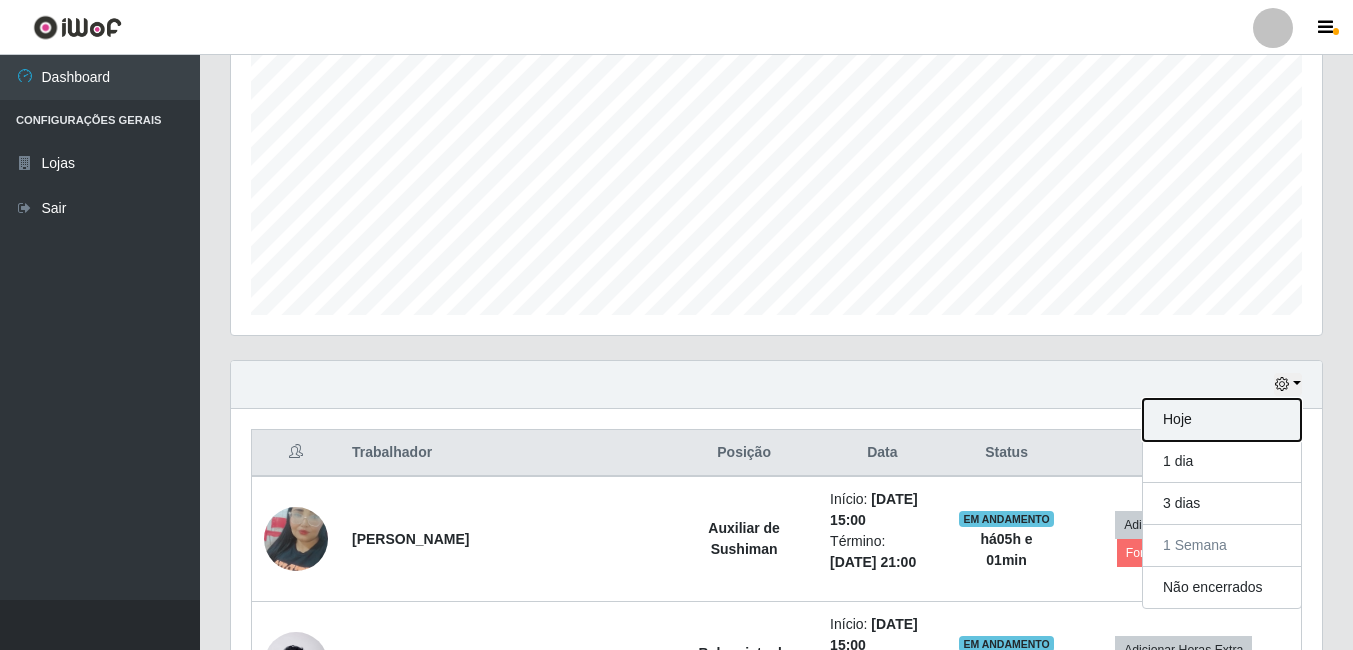 click on "Hoje" at bounding box center (1222, 420) 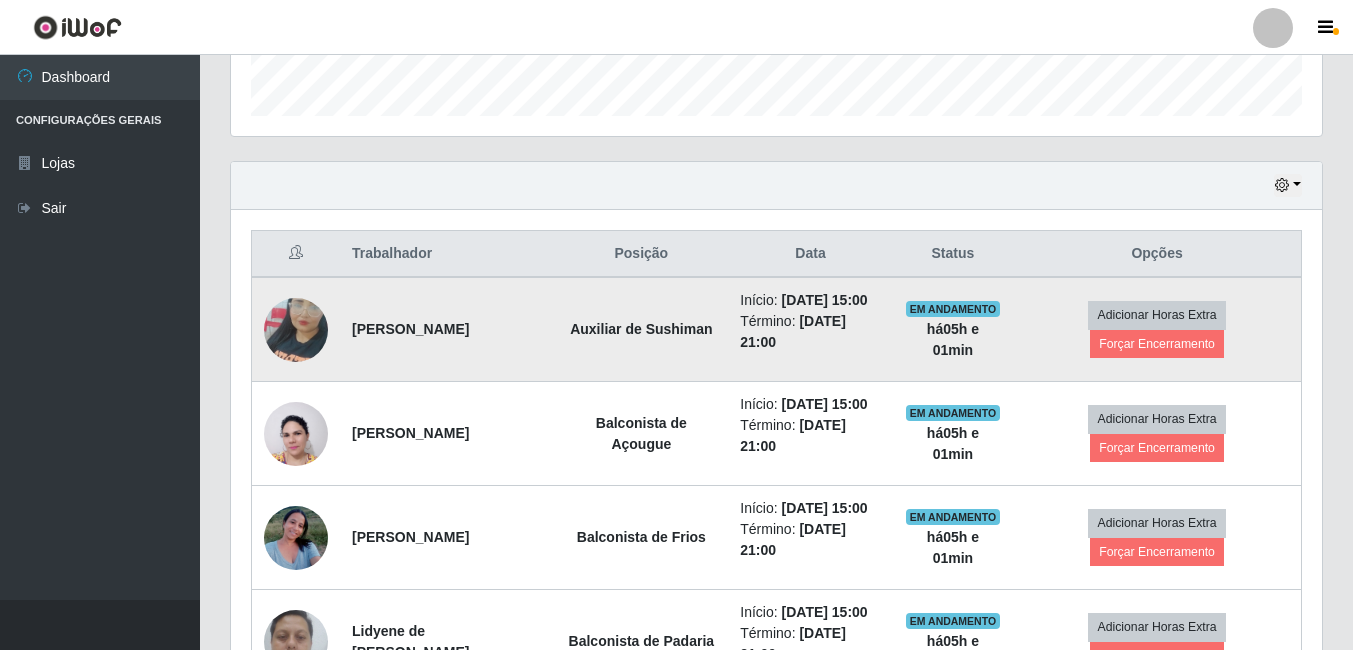 scroll, scrollTop: 600, scrollLeft: 0, axis: vertical 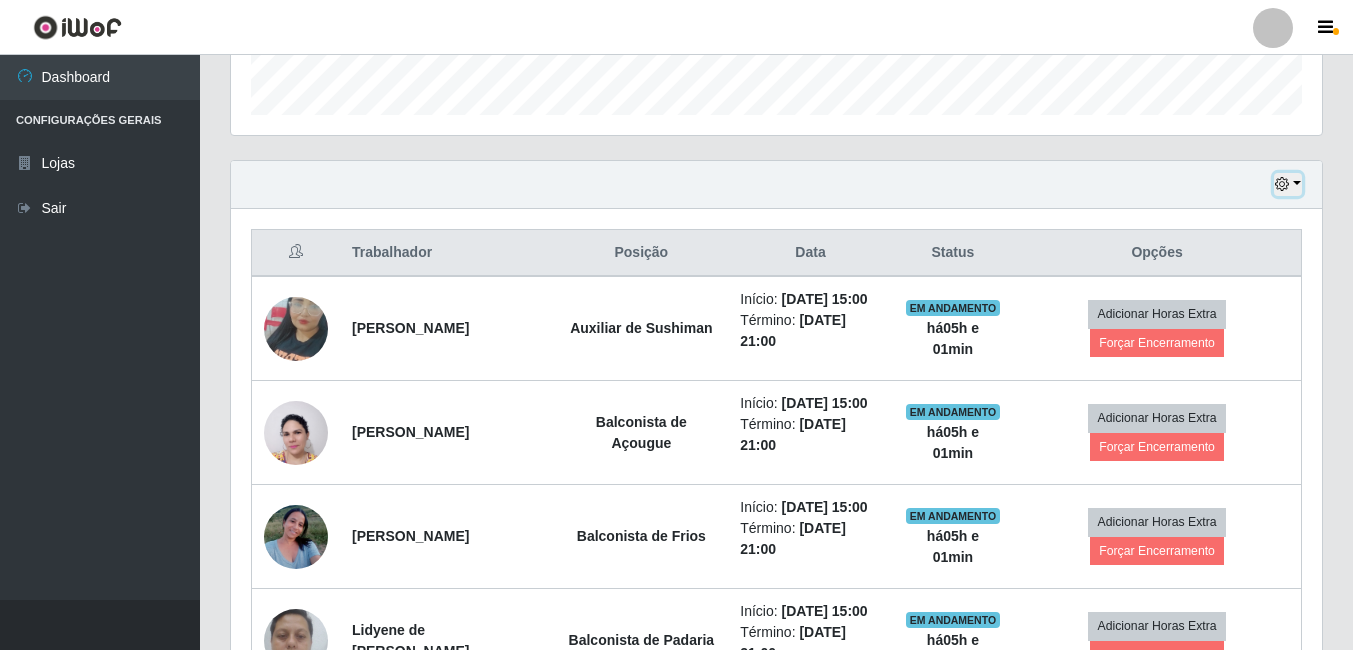 click at bounding box center [1282, 184] 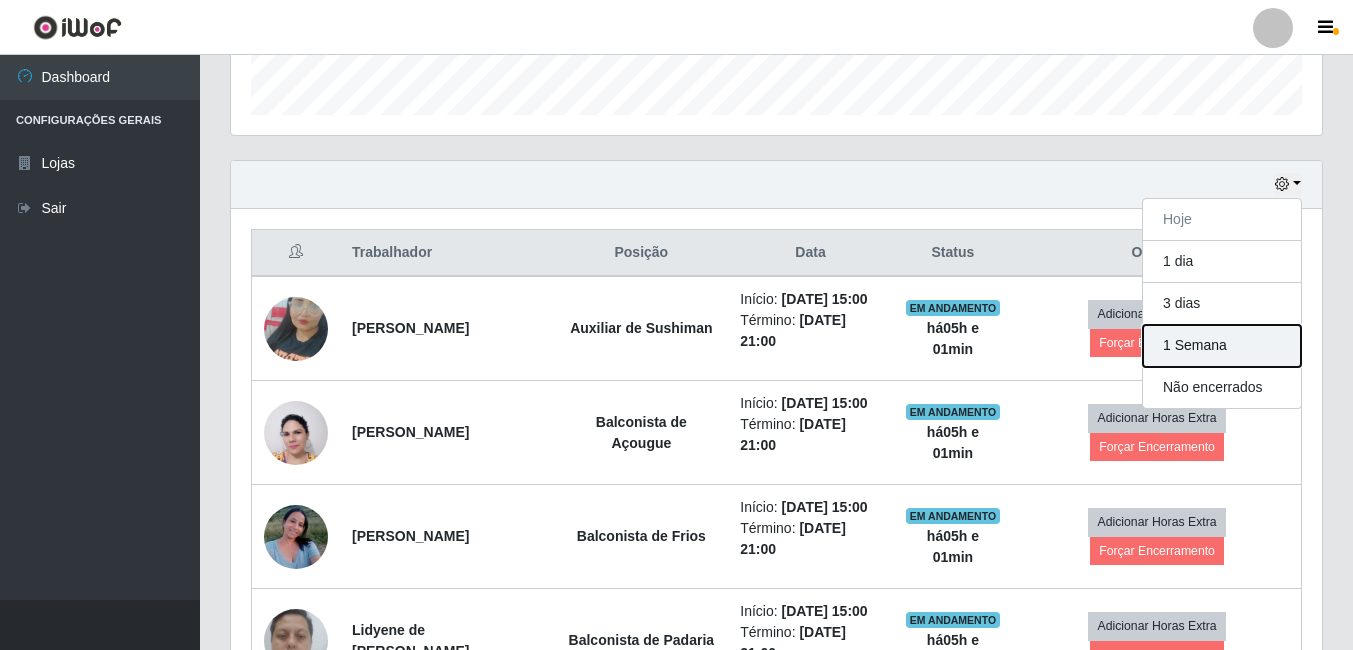 click on "1 Semana" at bounding box center [1222, 346] 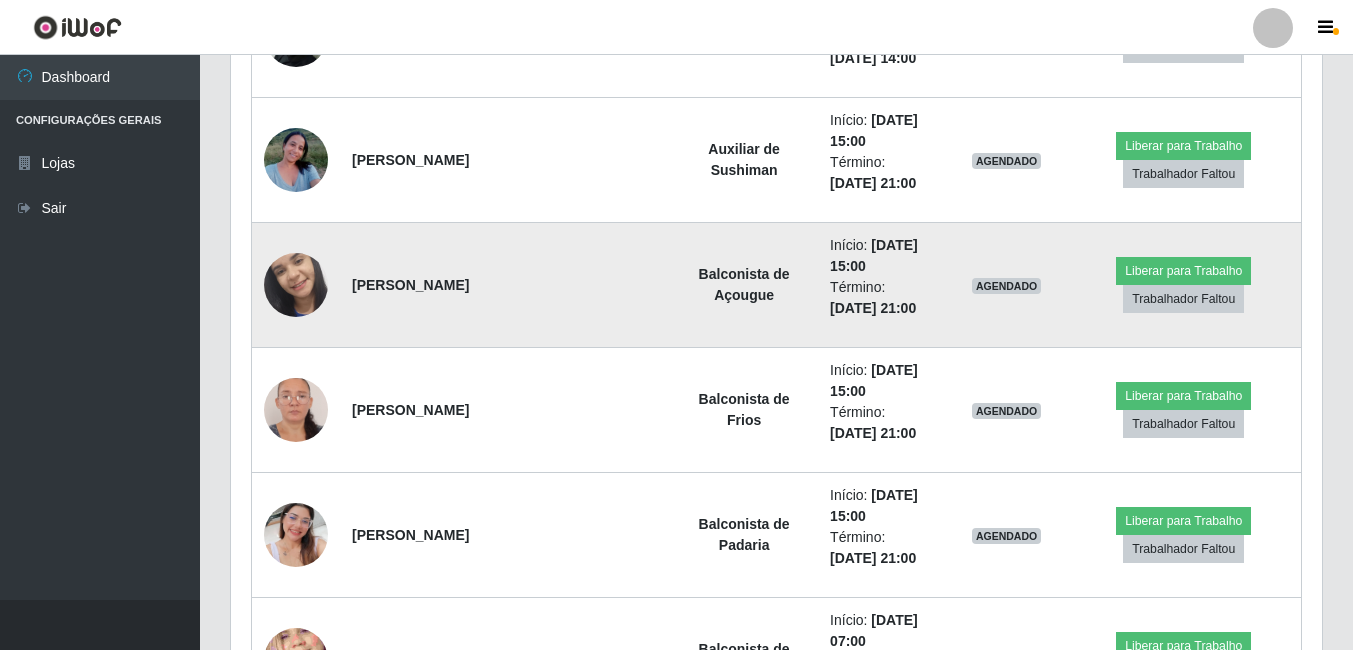 scroll, scrollTop: 7900, scrollLeft: 0, axis: vertical 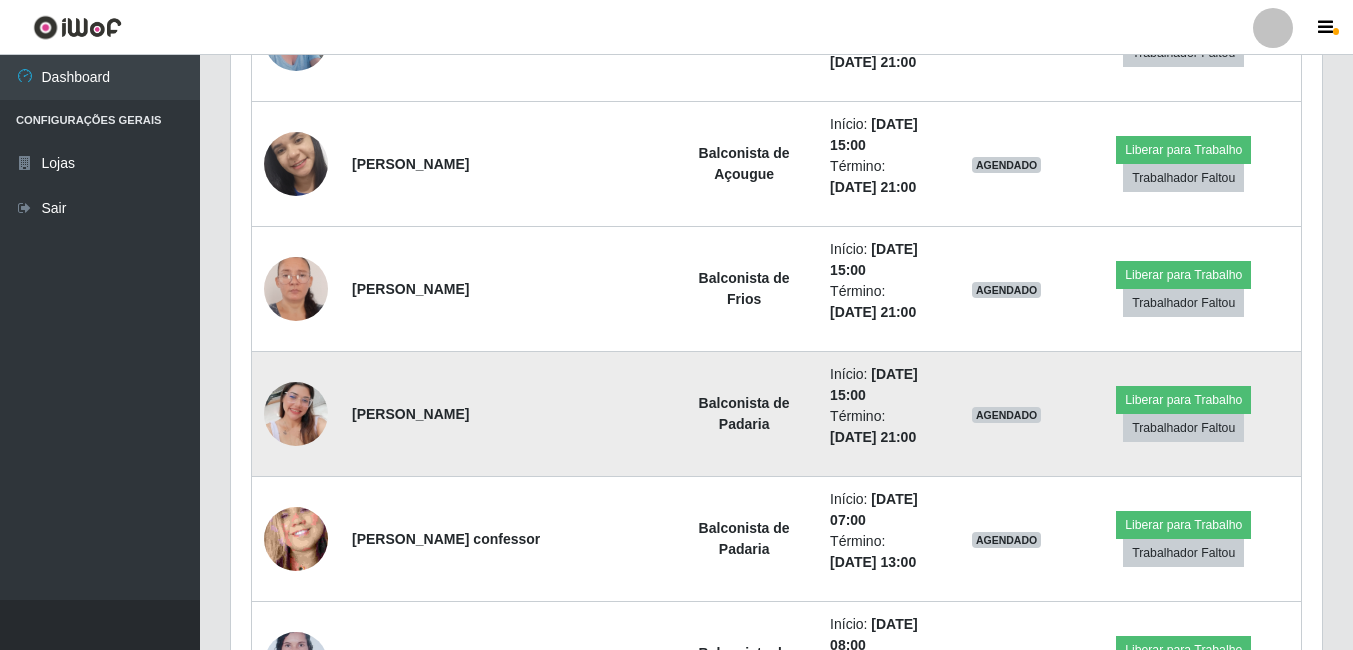 click at bounding box center [296, 414] 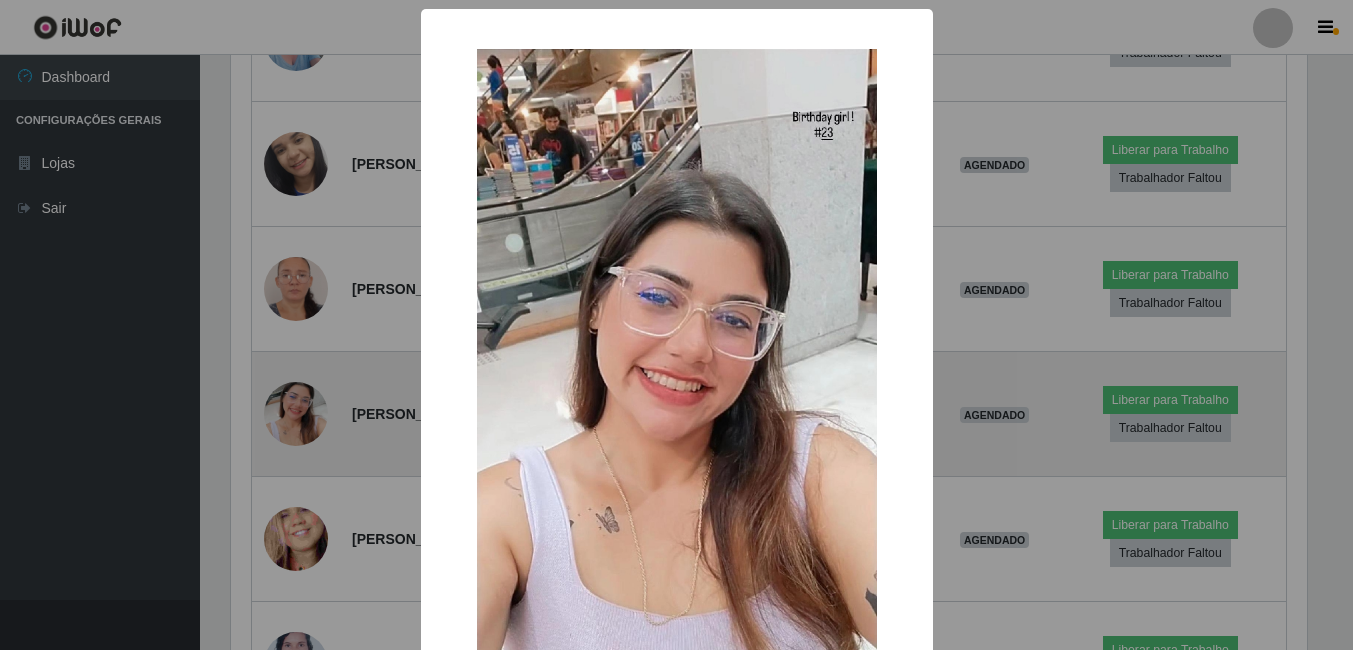 scroll, scrollTop: 999585, scrollLeft: 998919, axis: both 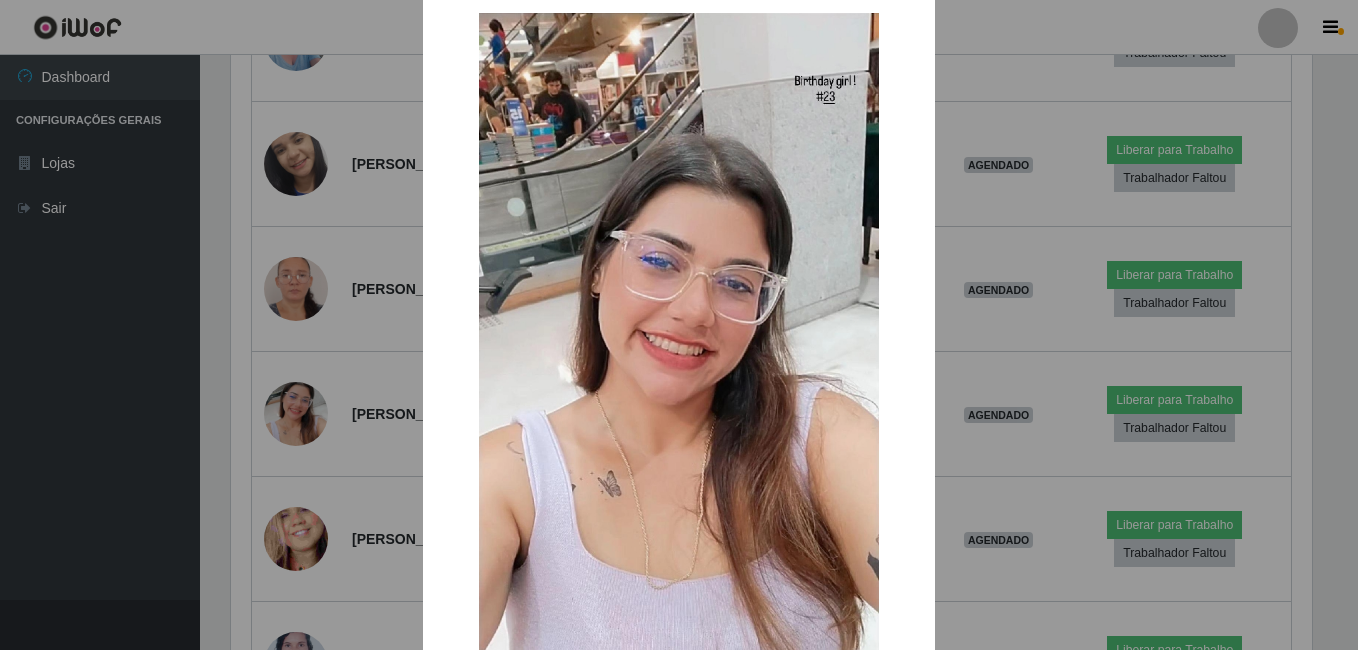 click on "× OK Cancel" at bounding box center (679, 325) 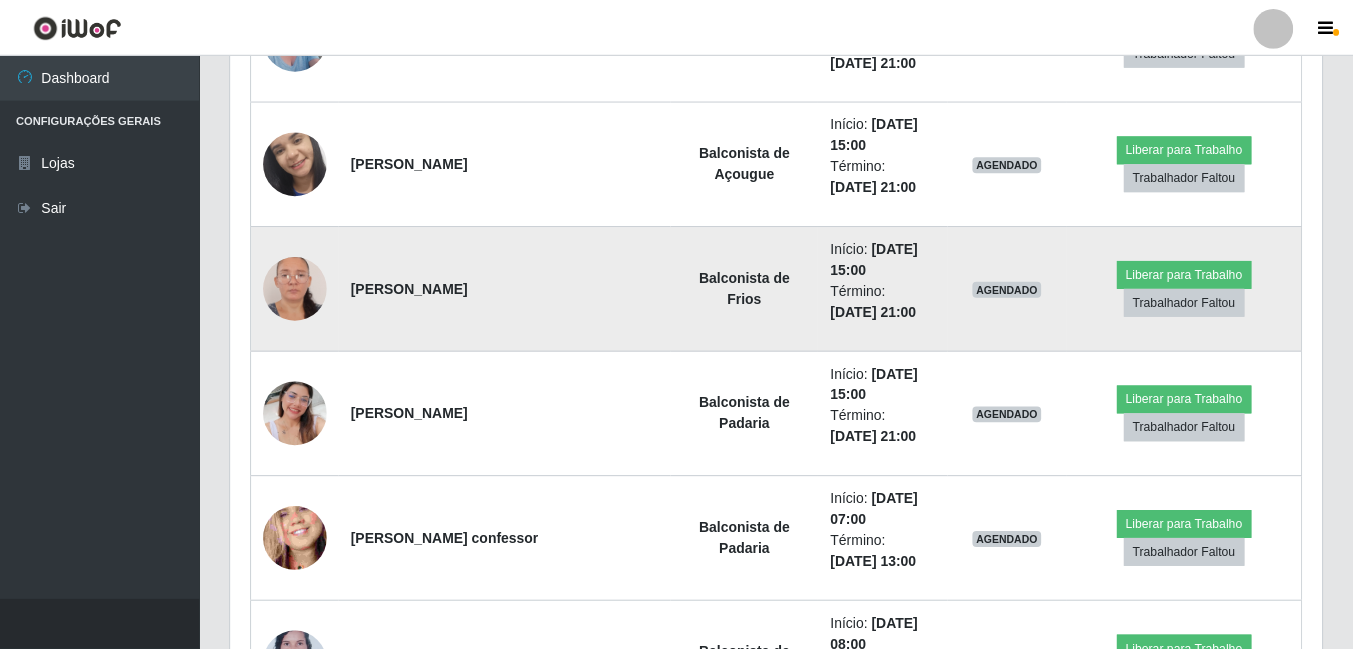 scroll, scrollTop: 999585, scrollLeft: 998909, axis: both 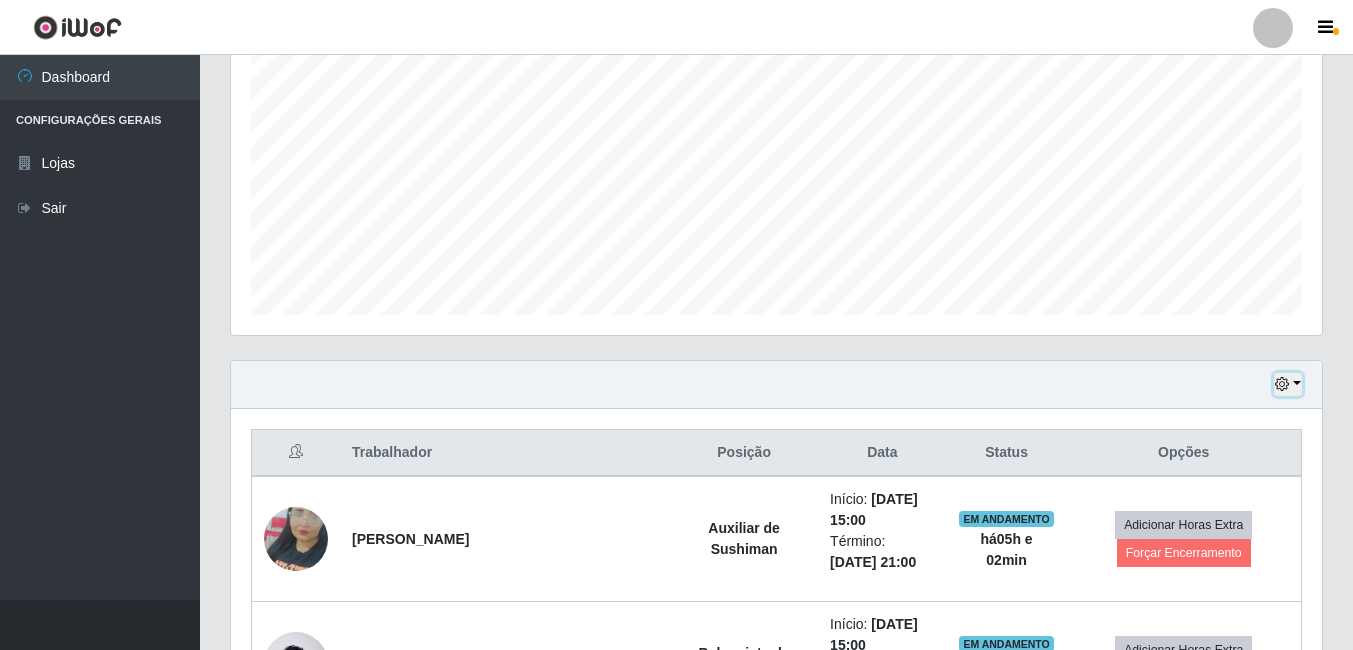 click at bounding box center (1288, 384) 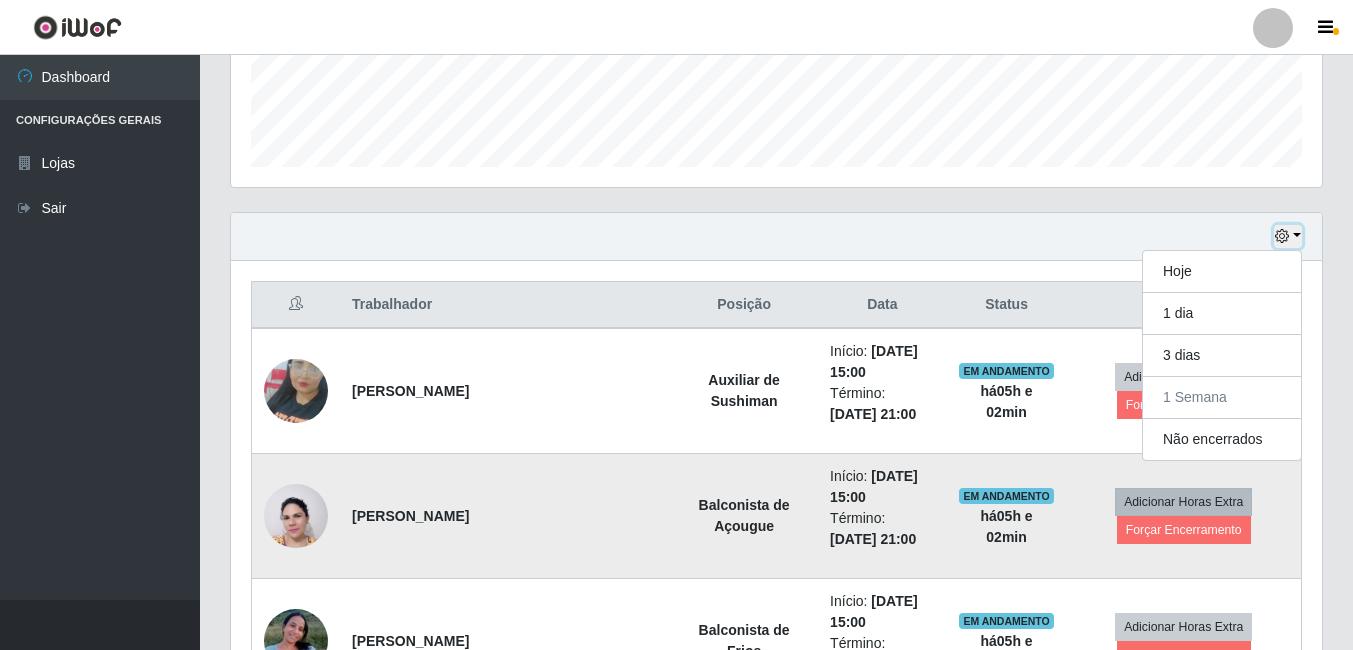 scroll, scrollTop: 600, scrollLeft: 0, axis: vertical 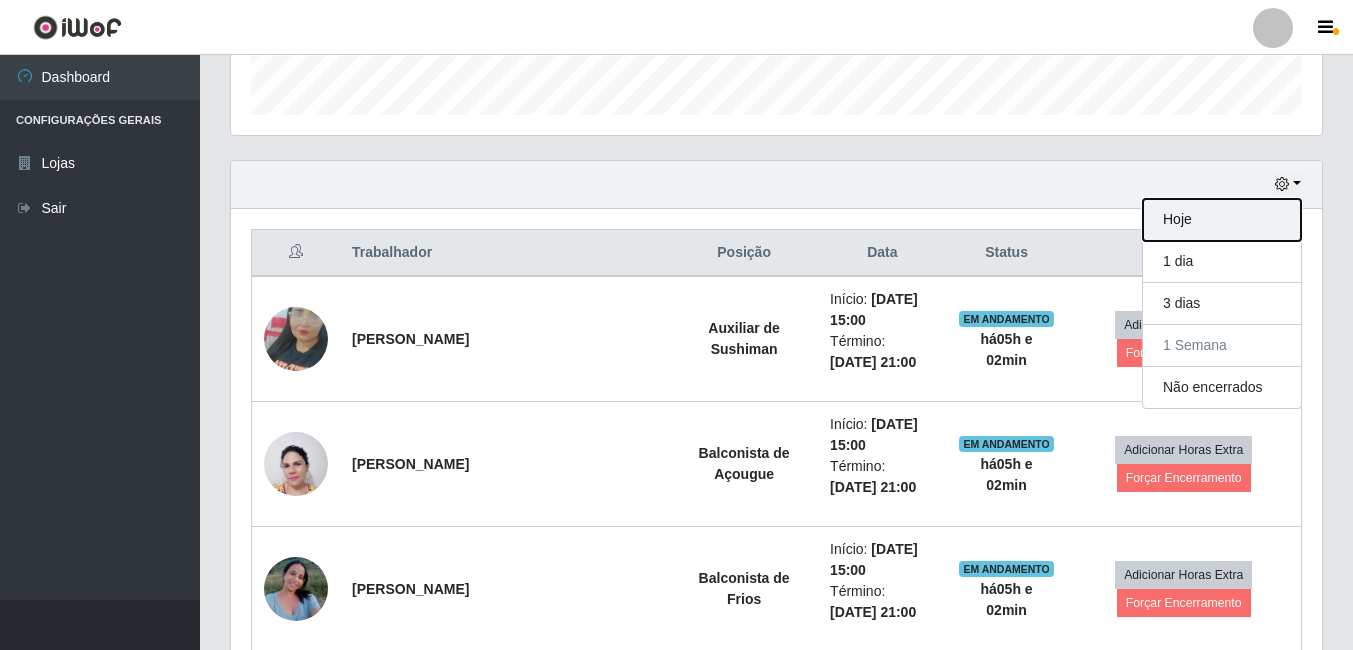 click on "Hoje" at bounding box center [1222, 220] 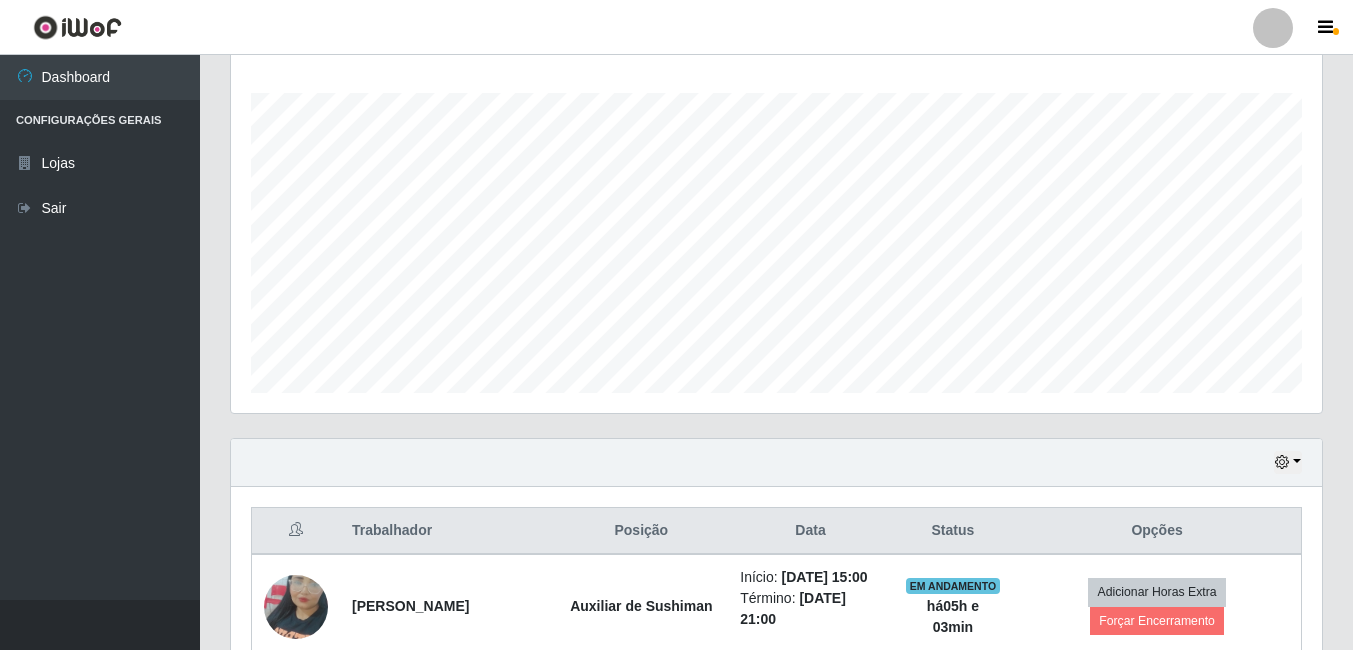 scroll, scrollTop: 600, scrollLeft: 0, axis: vertical 